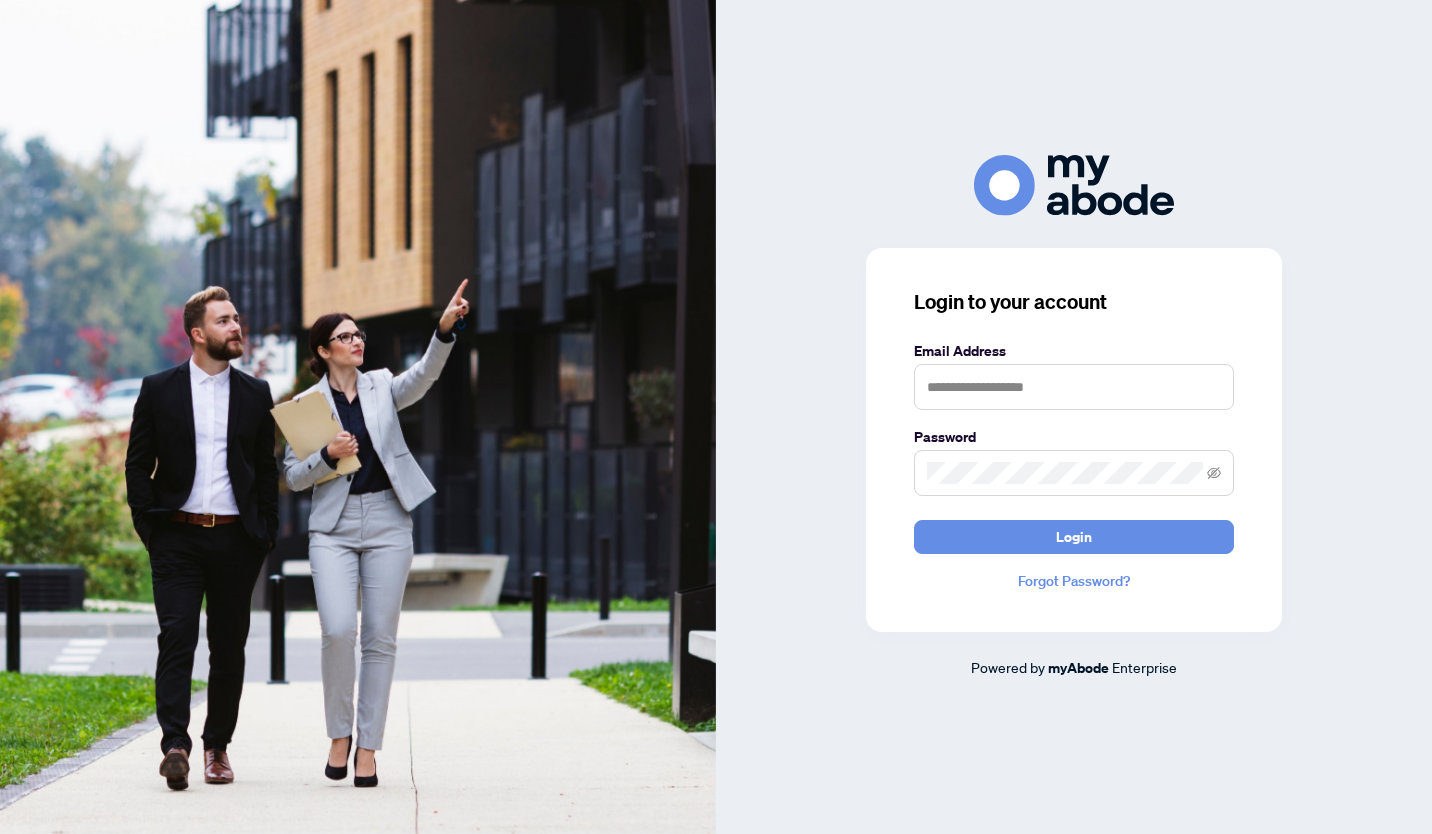 scroll, scrollTop: 0, scrollLeft: 0, axis: both 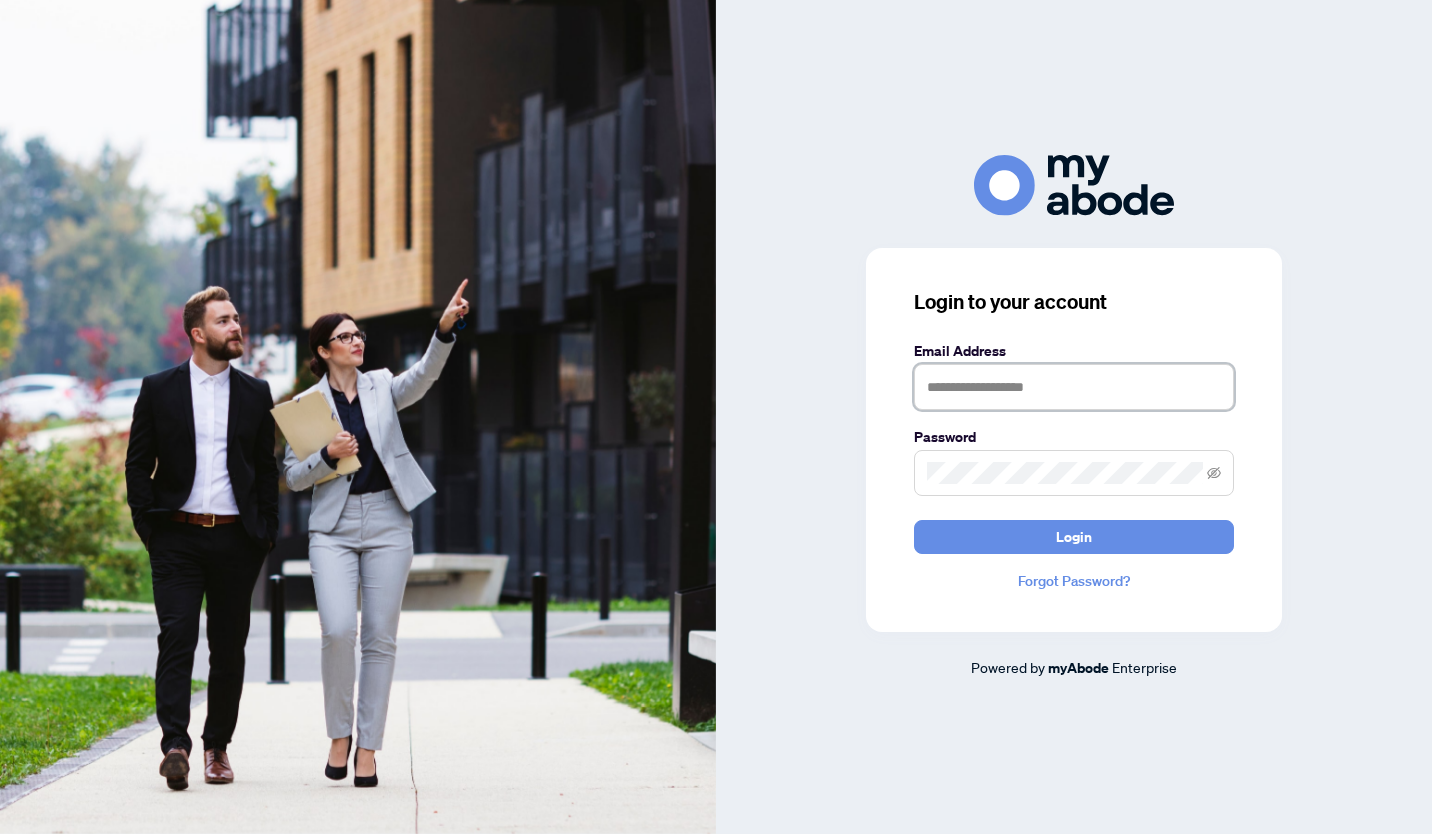click at bounding box center (1074, 387) 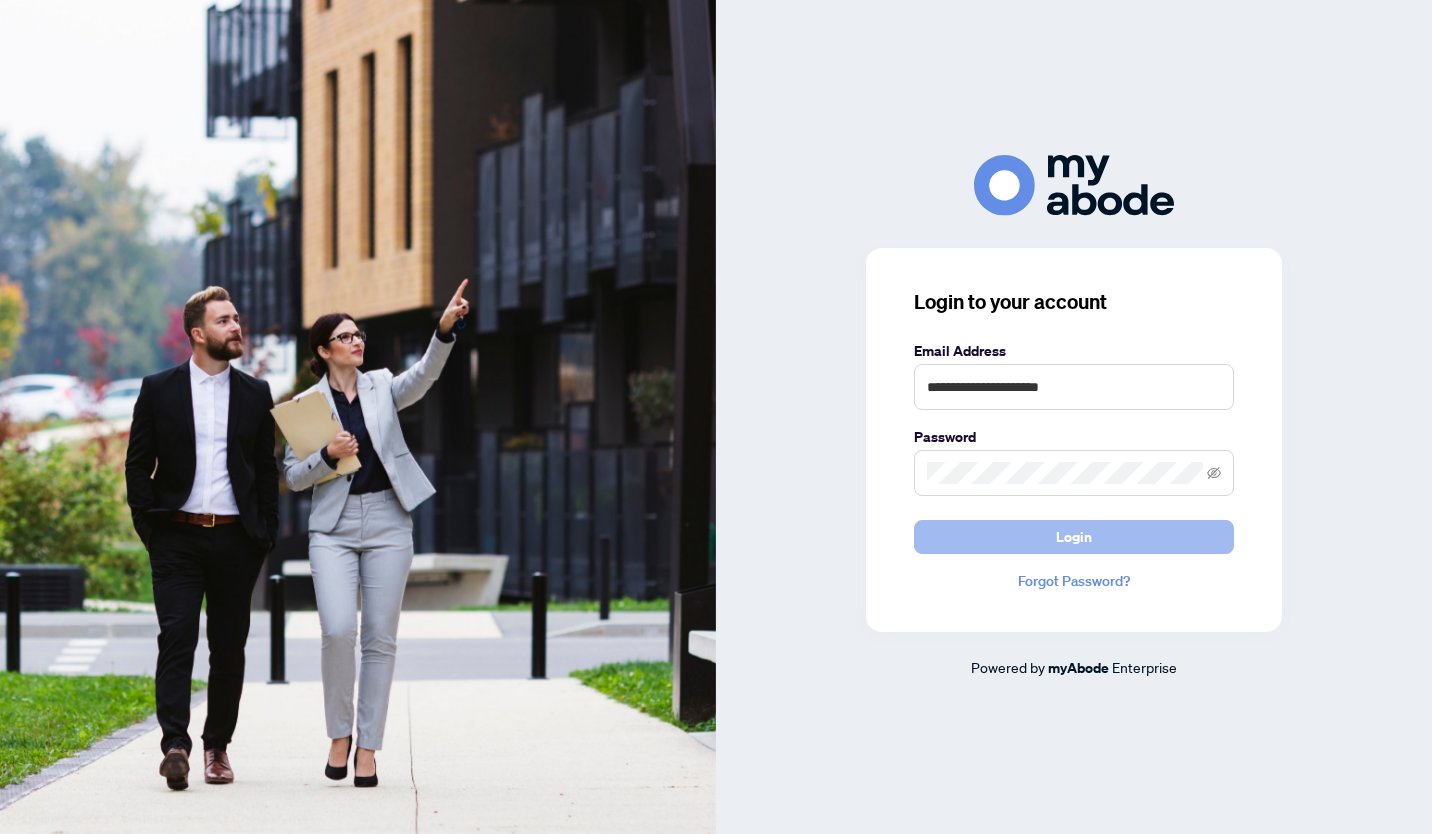 click on "Login" at bounding box center [1074, 537] 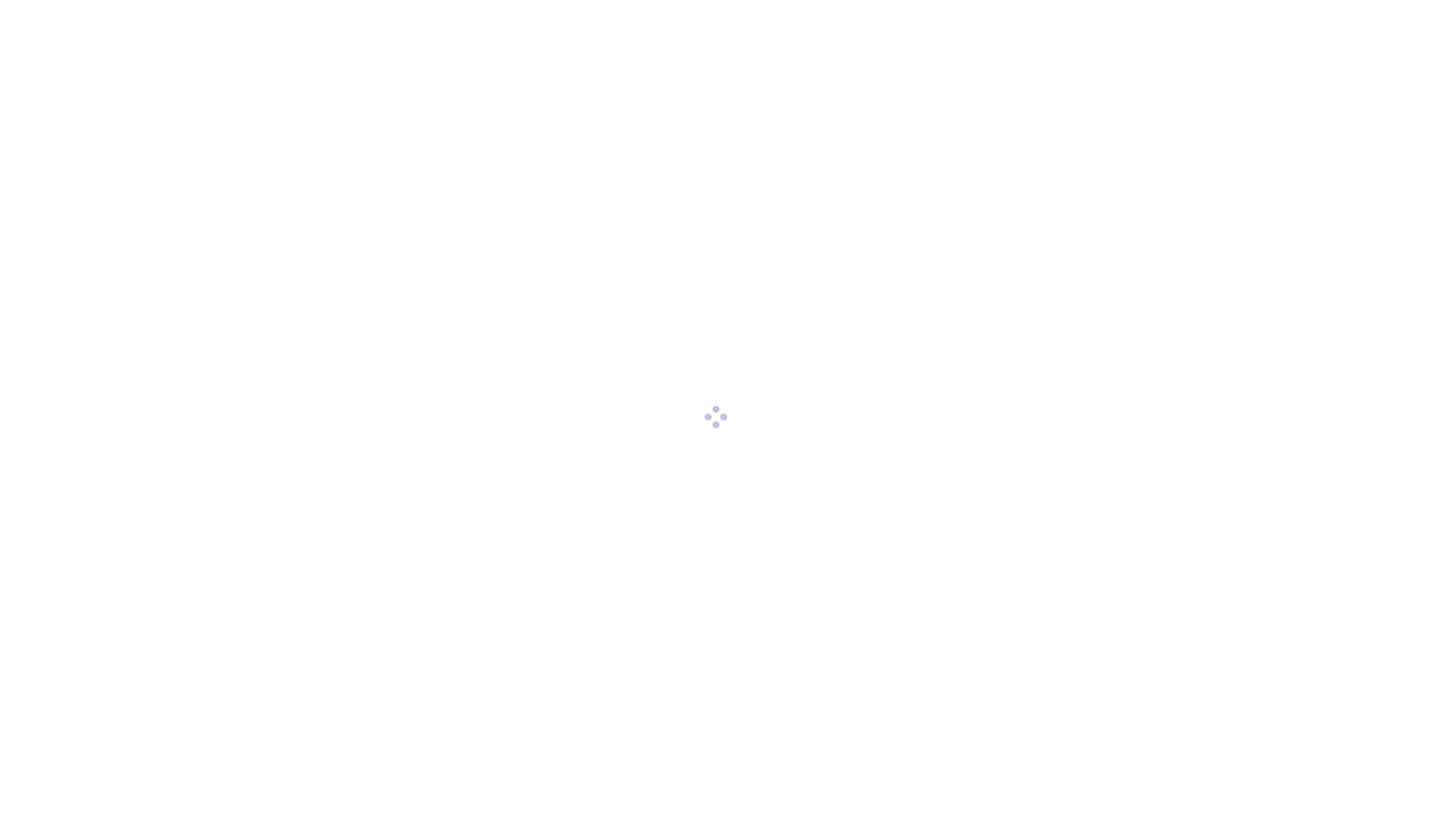 scroll, scrollTop: 0, scrollLeft: 0, axis: both 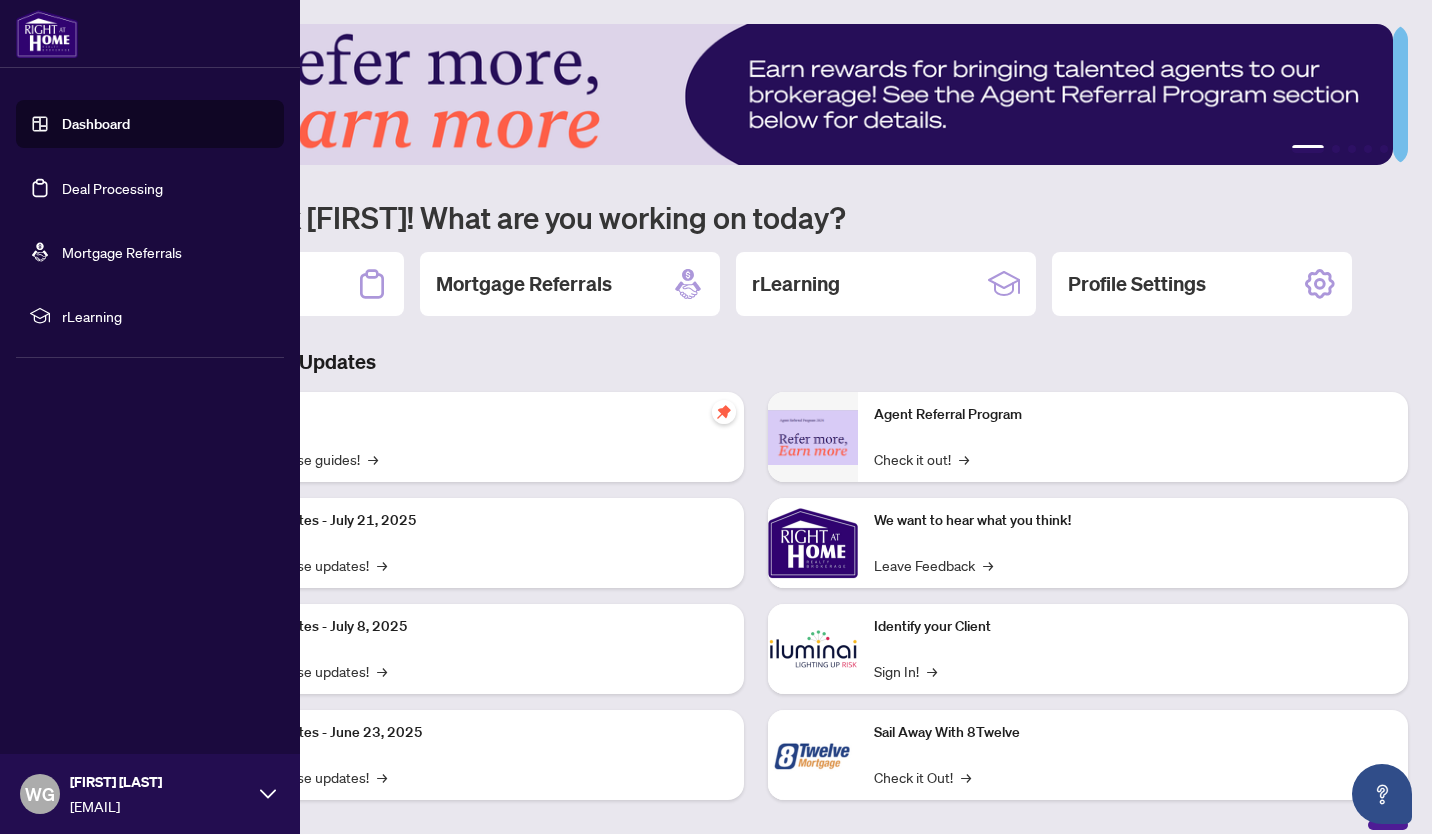 click on "Dashboard" at bounding box center (96, 124) 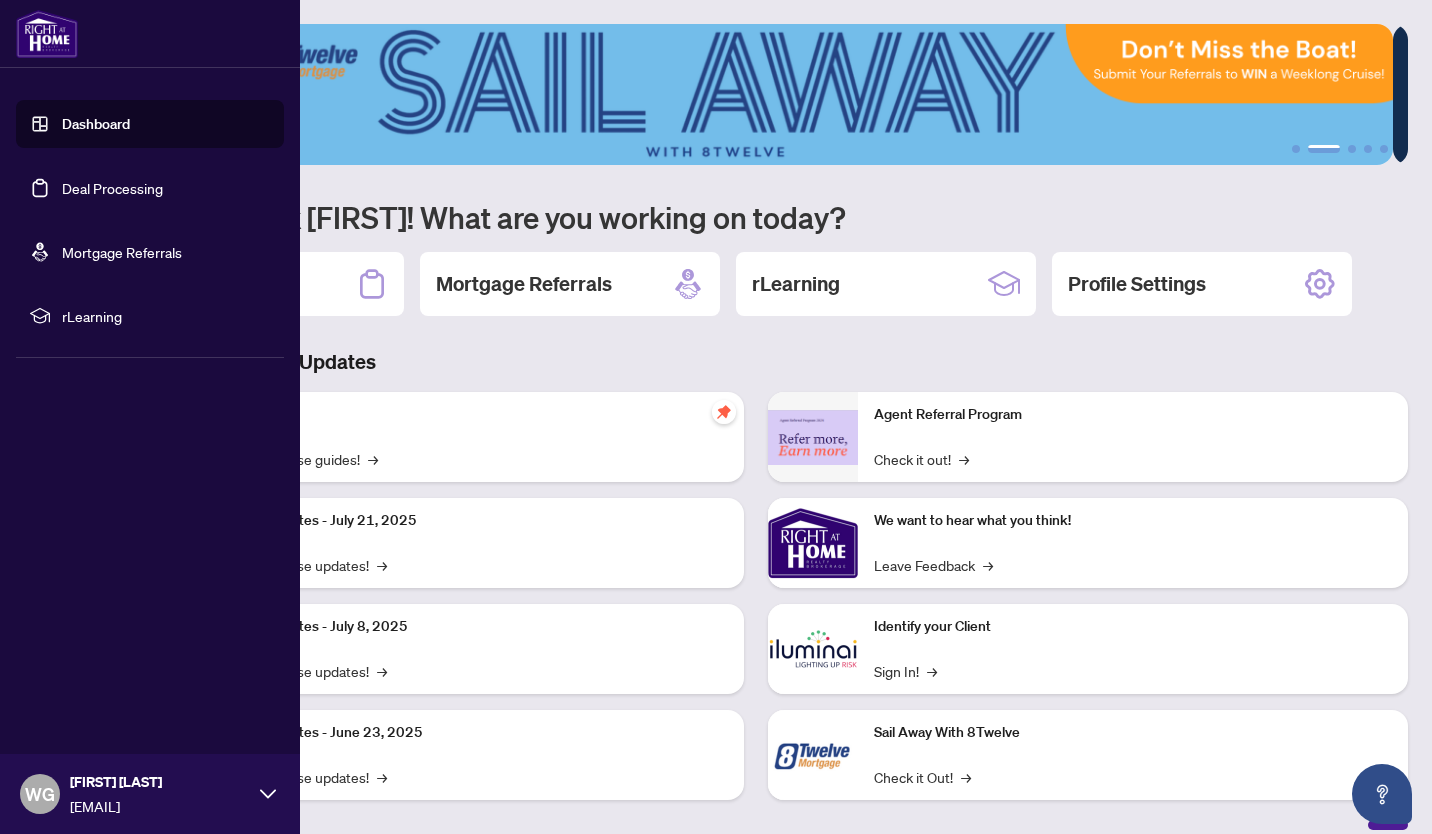 click on "Deal Processing" at bounding box center [112, 188] 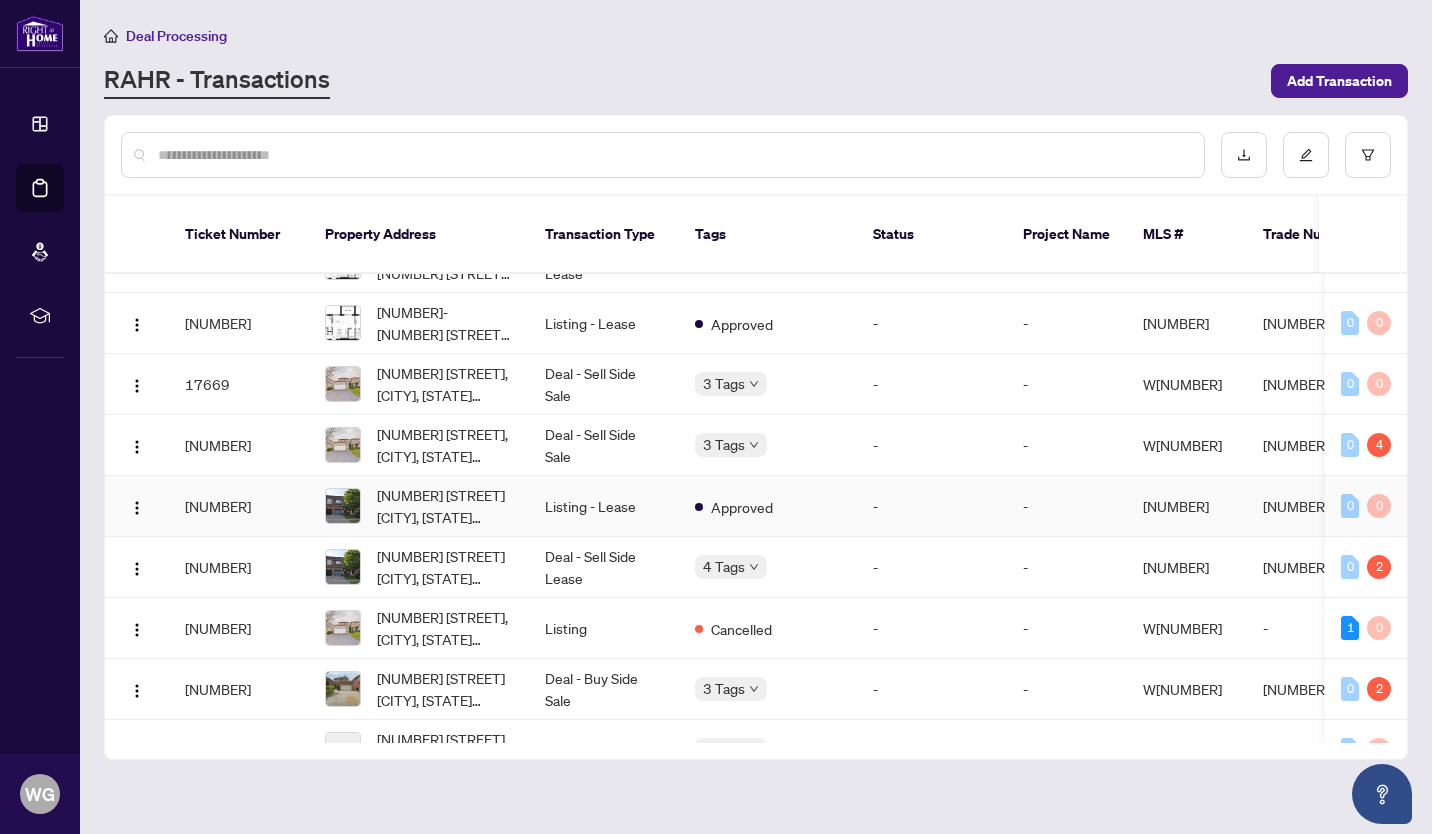 scroll, scrollTop: 706, scrollLeft: 25, axis: both 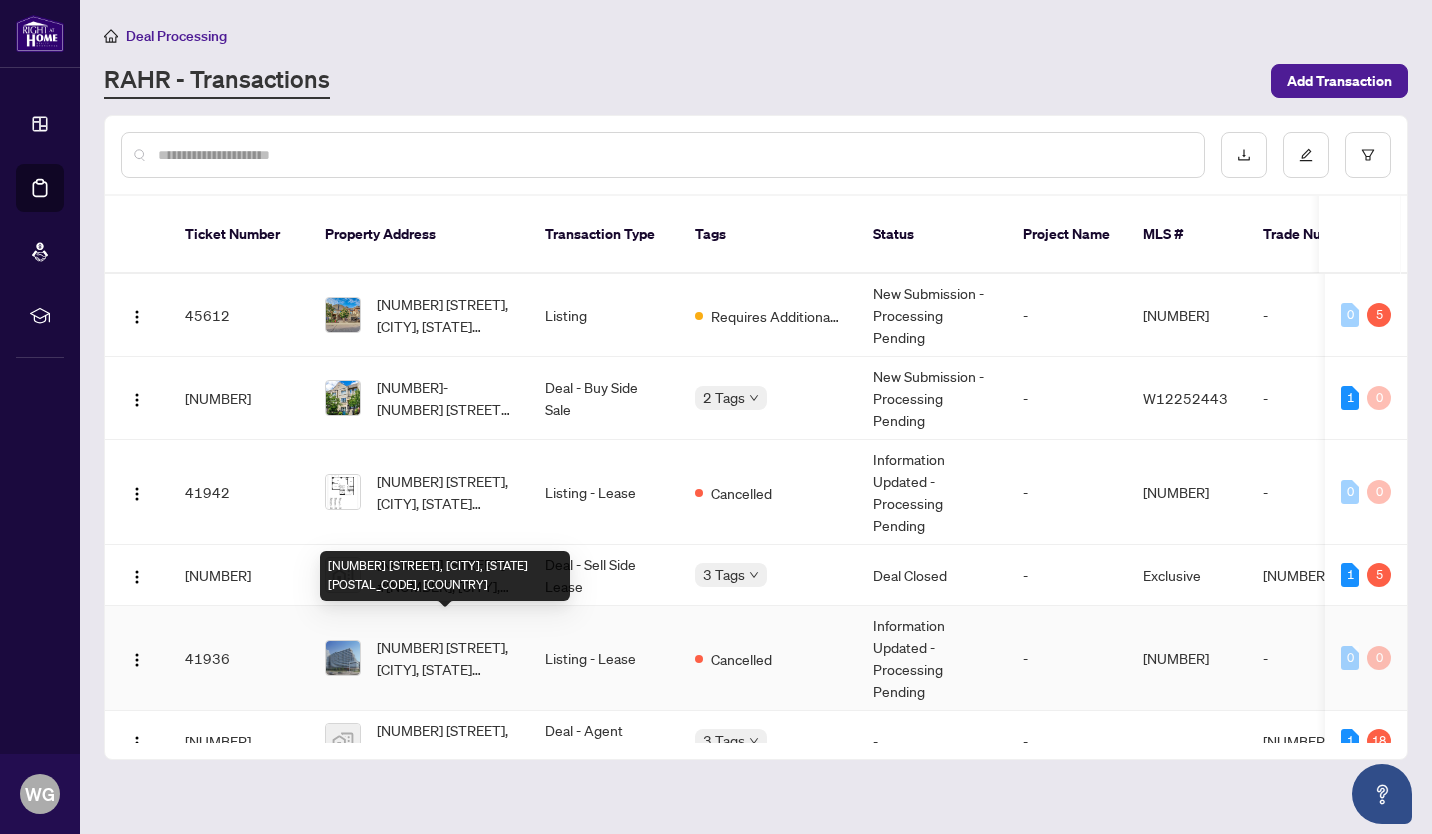 click on "[NUMBER] [STREET], [CITY], [STATE] [POSTAL_CODE], [COUNTRY]" at bounding box center (445, 658) 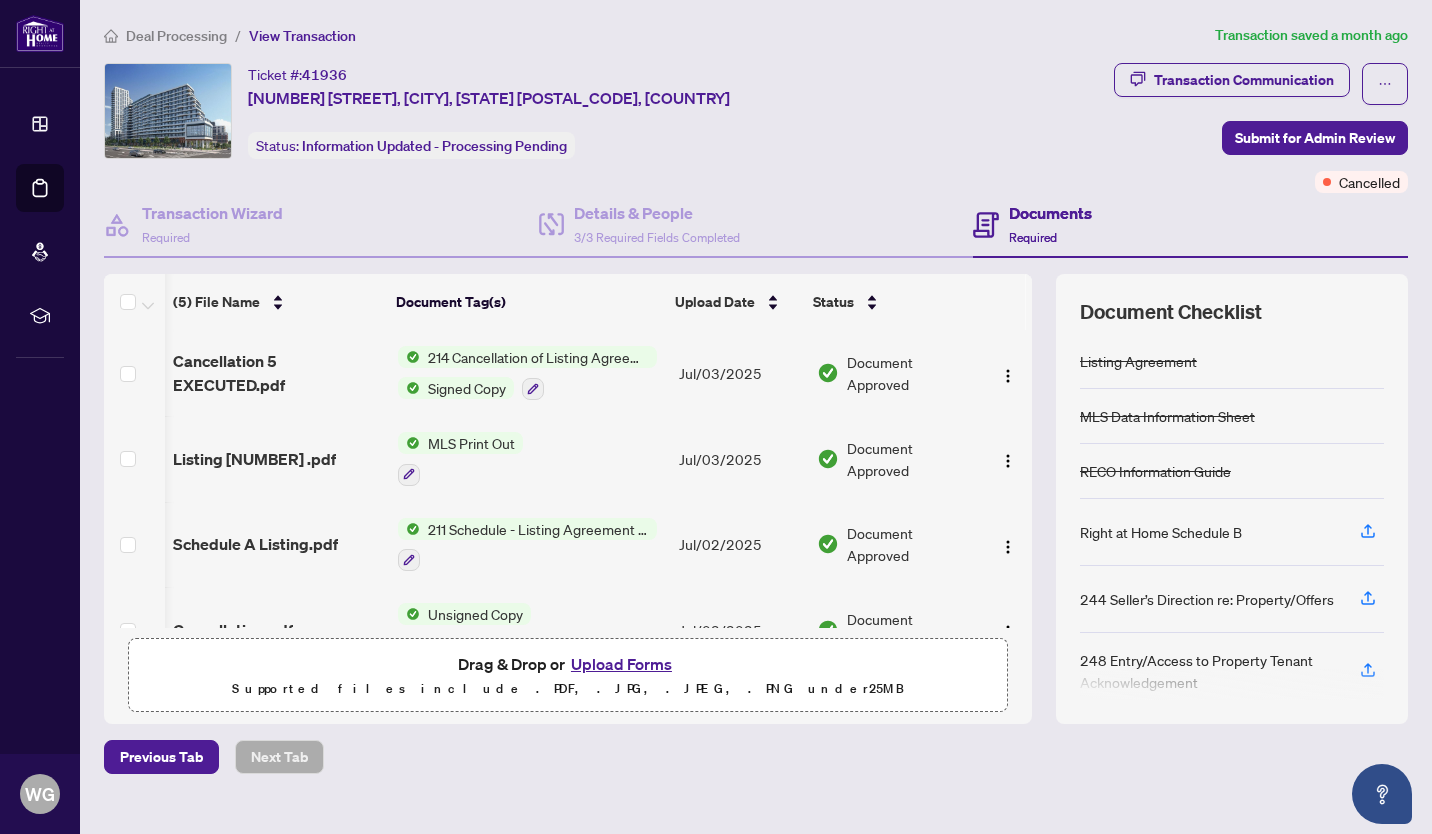 scroll, scrollTop: 133, scrollLeft: 2, axis: both 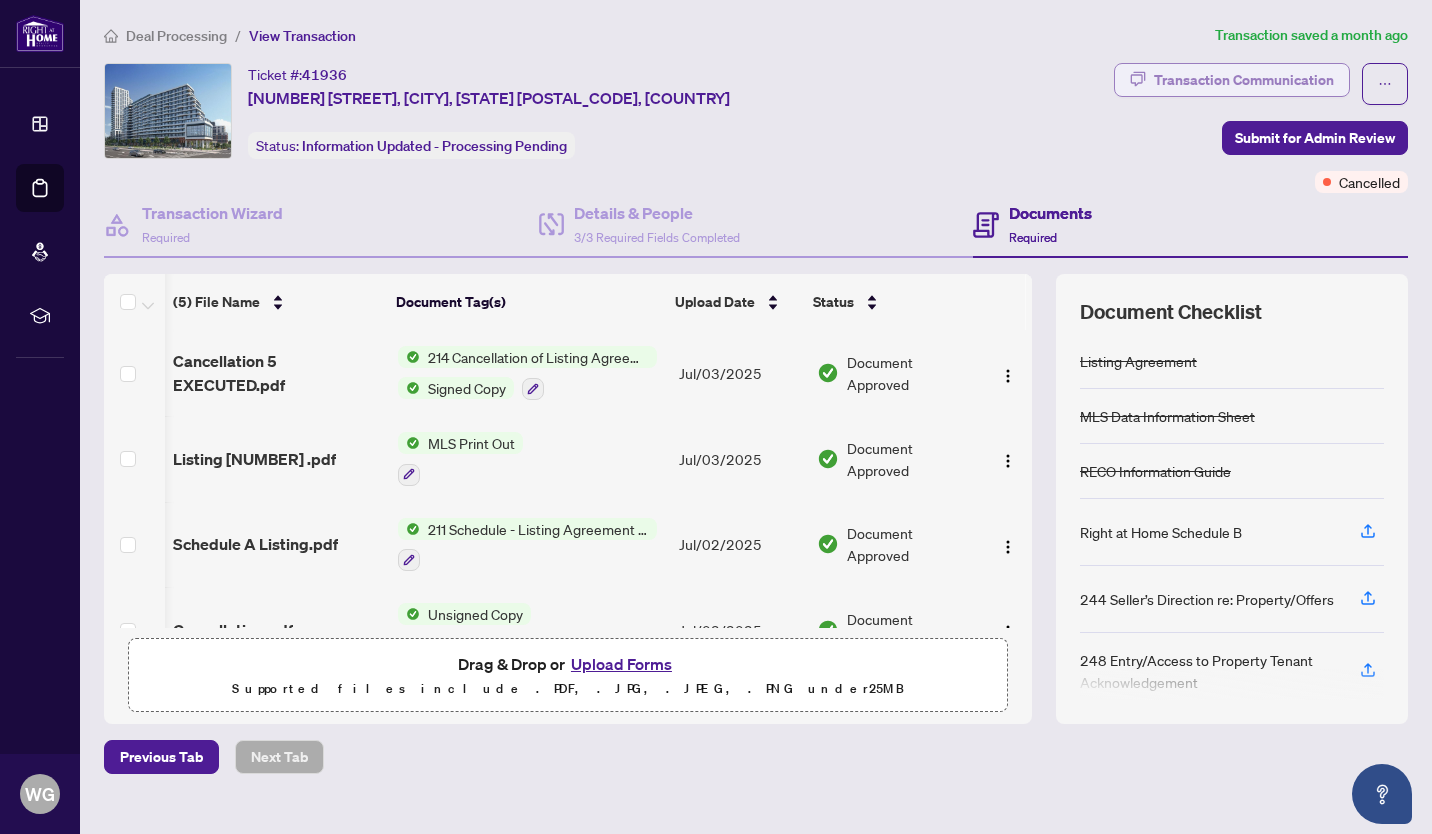 click on "Transaction Communication" at bounding box center [1244, 80] 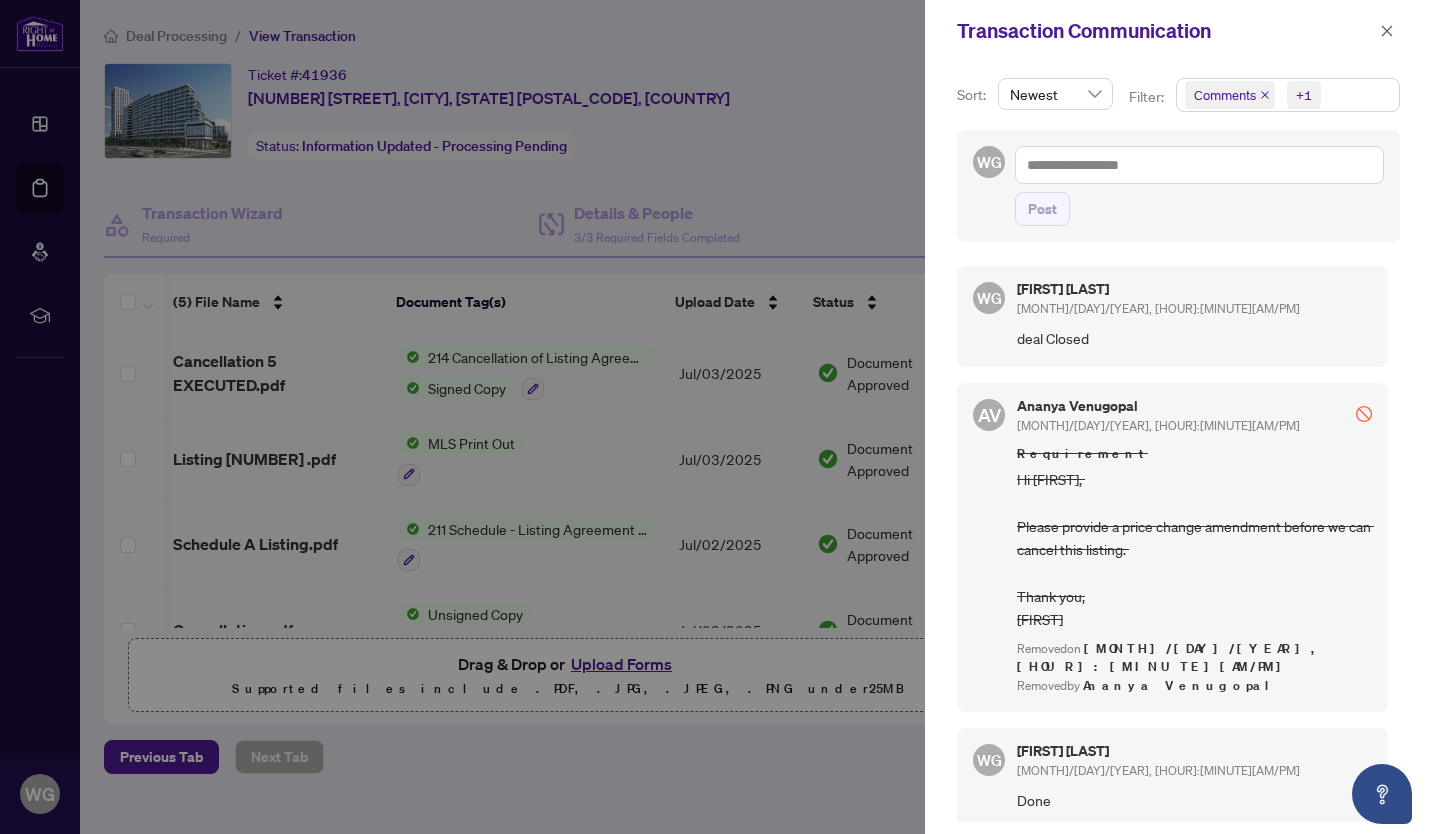 scroll, scrollTop: 239, scrollLeft: 0, axis: vertical 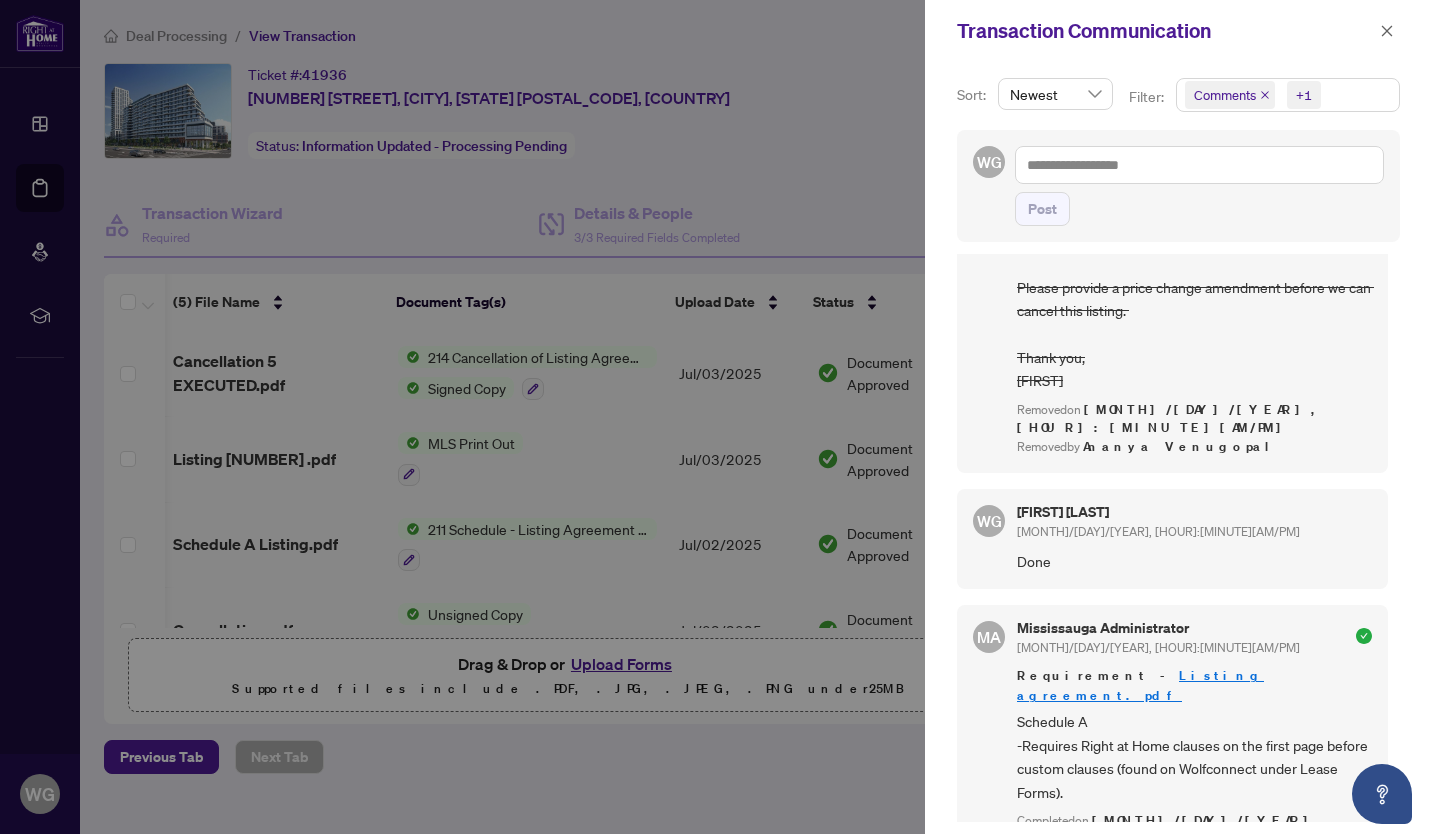 click at bounding box center [716, 417] 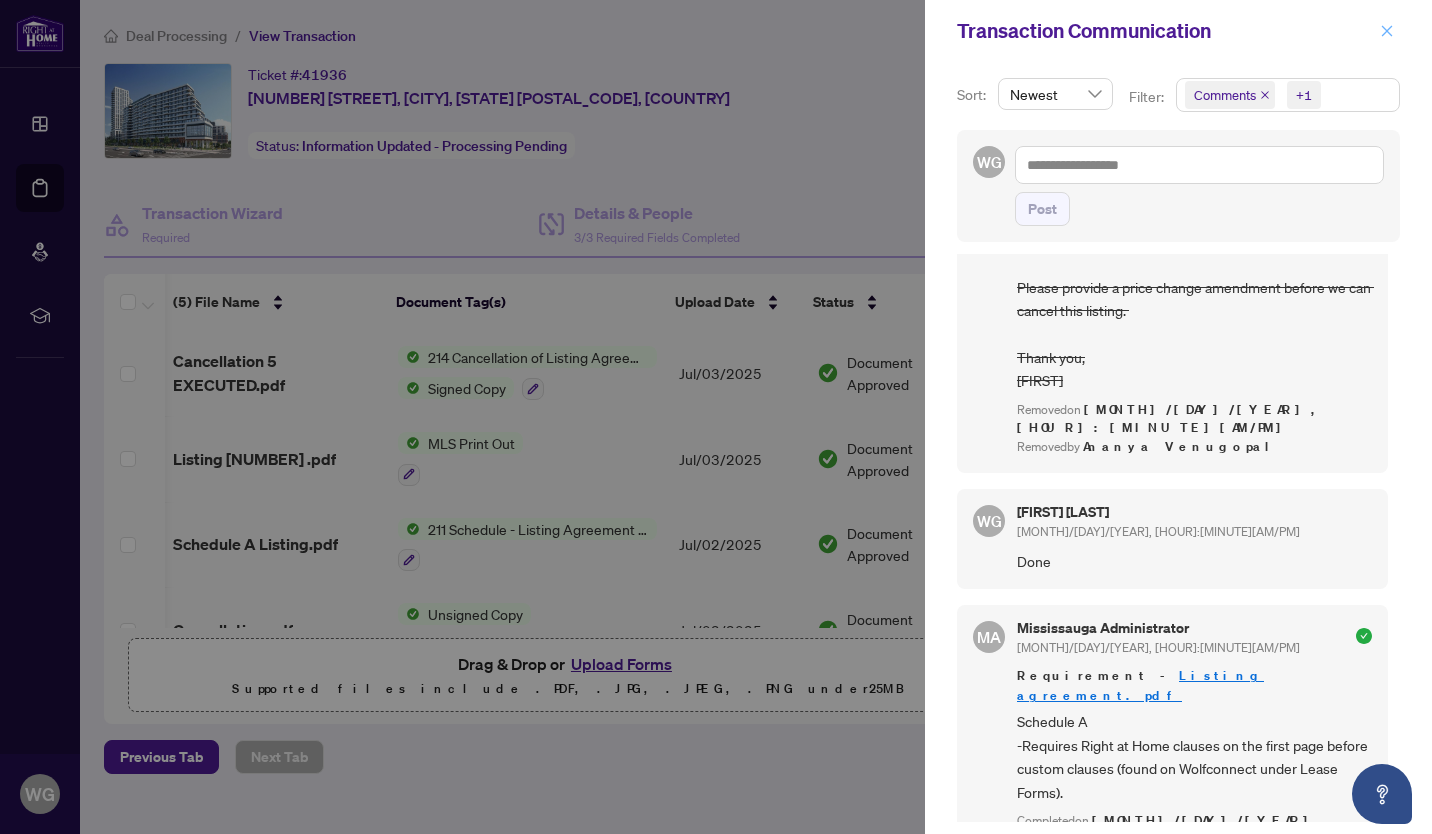 click 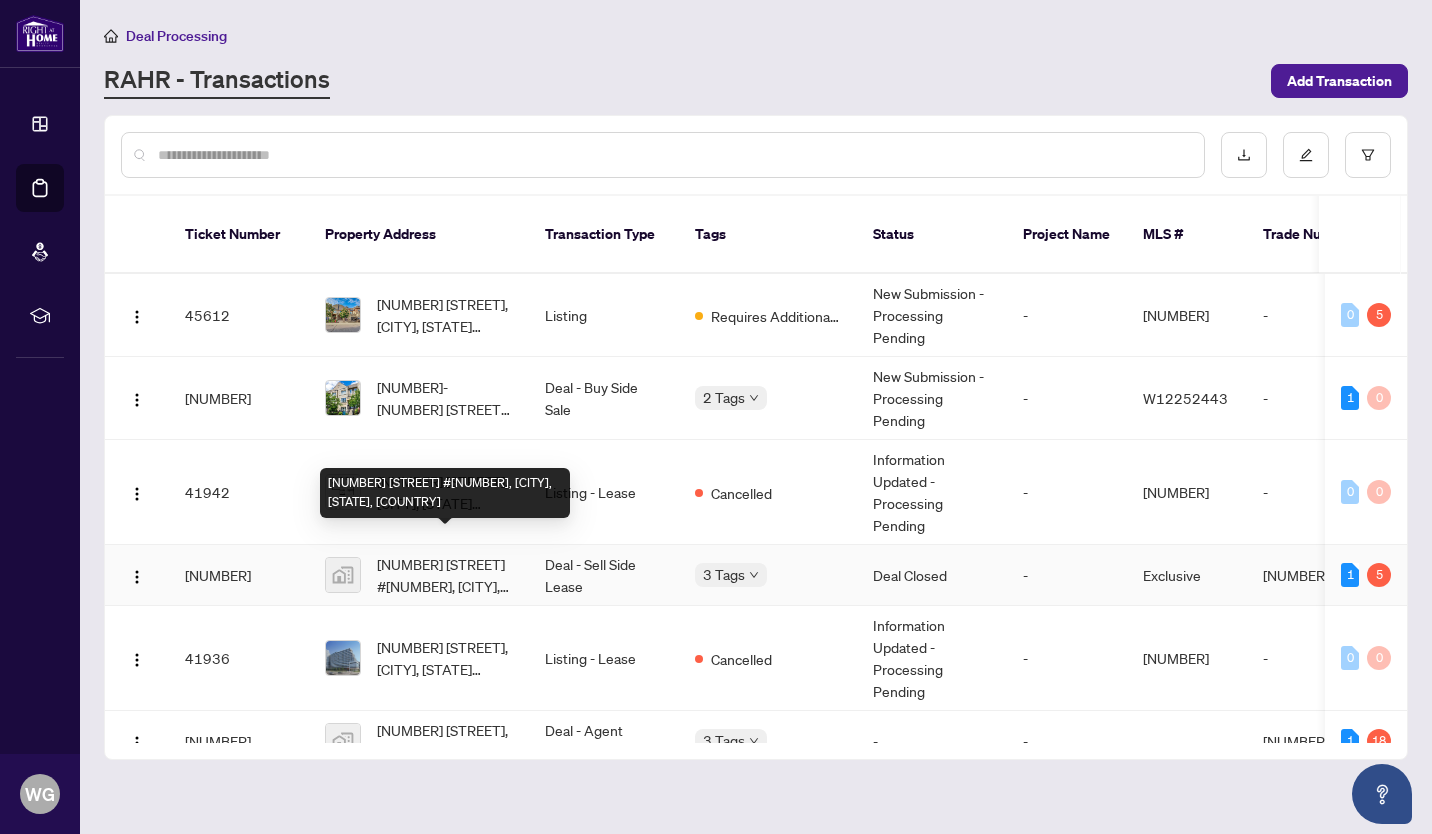 click on "[NUMBER] [STREET] #[NUMBER], [CITY], [STATE], [COUNTRY]" at bounding box center (445, 575) 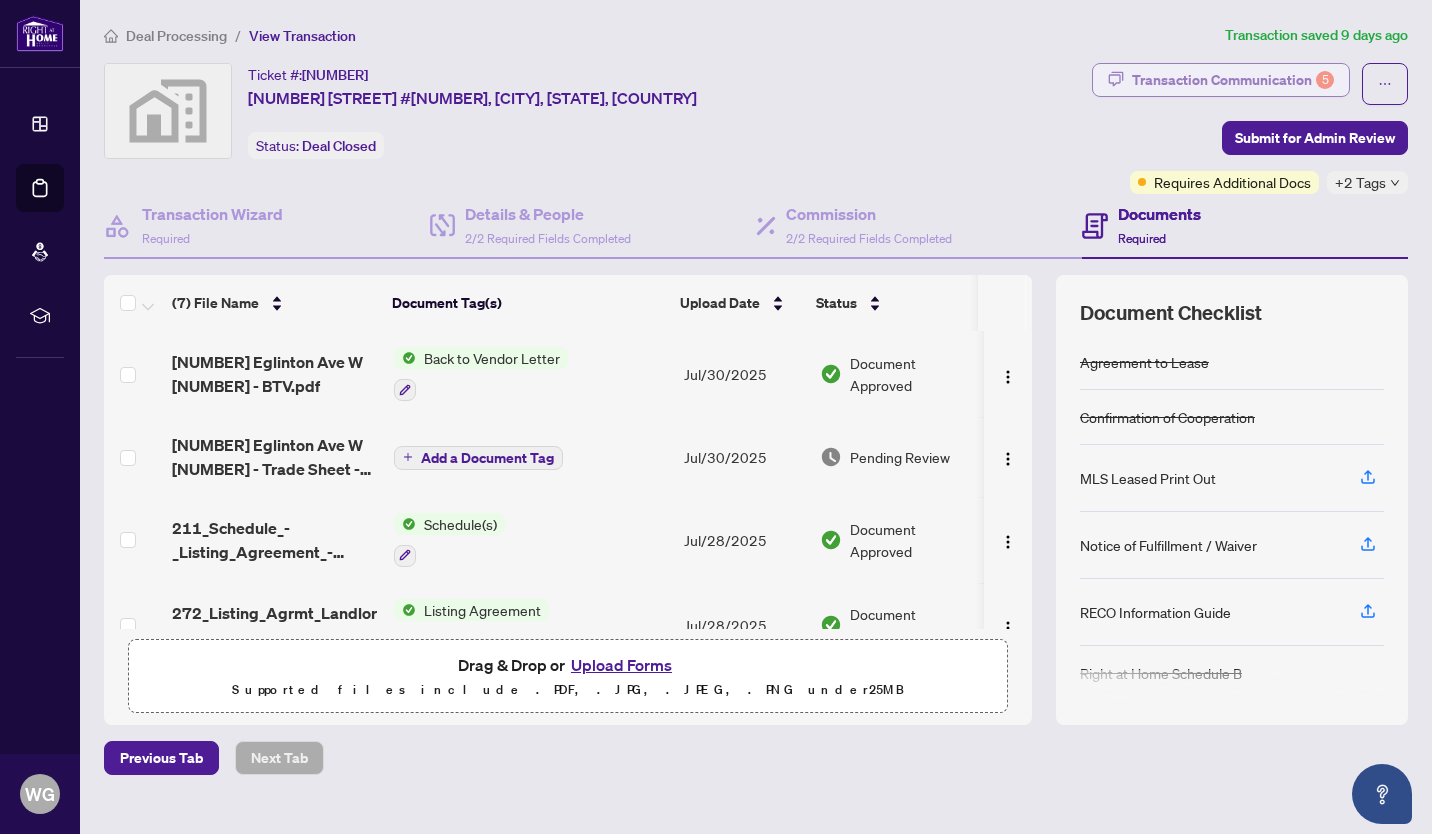 click on "Transaction Communication 5" at bounding box center (1233, 80) 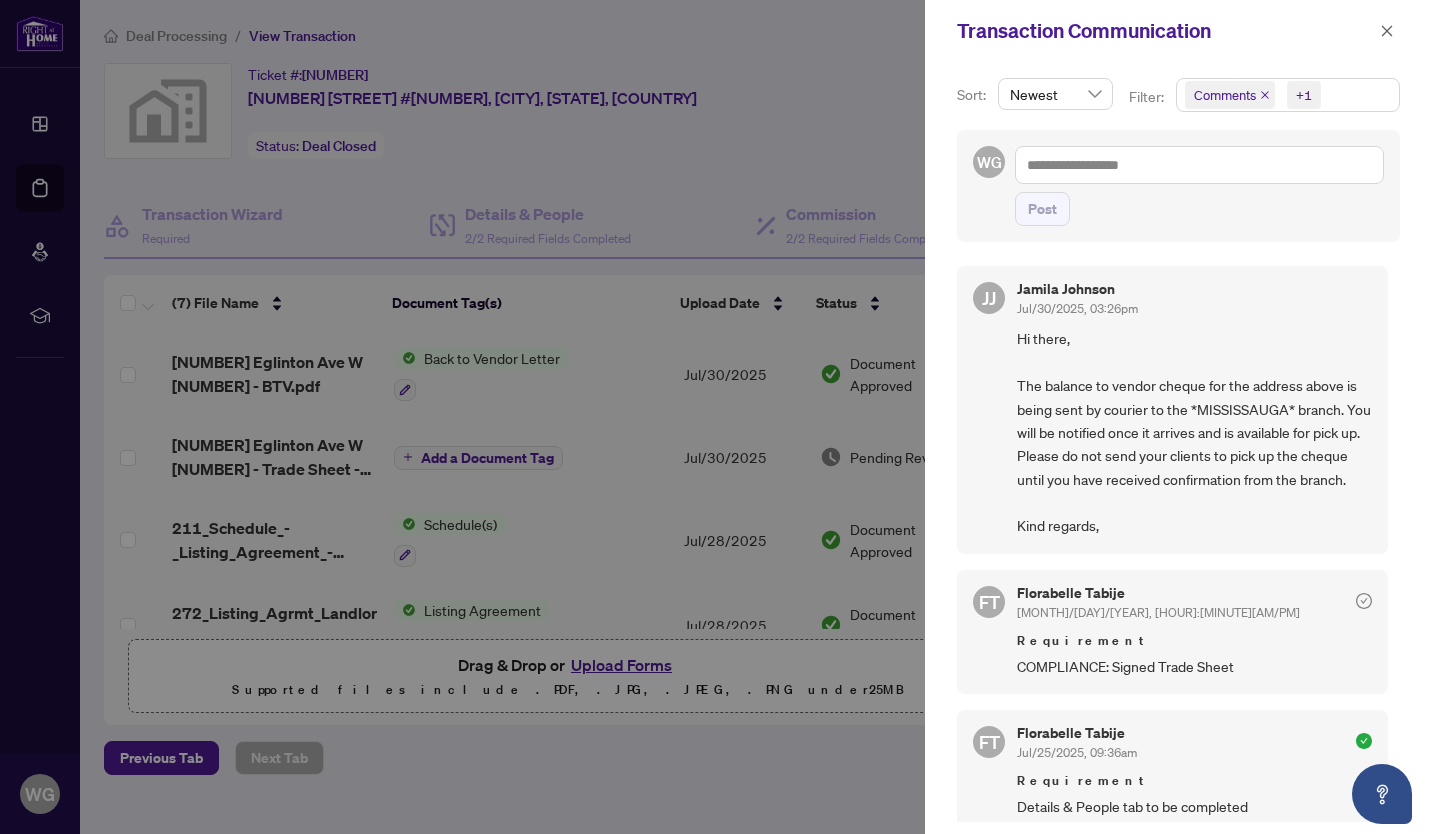click at bounding box center [716, 417] 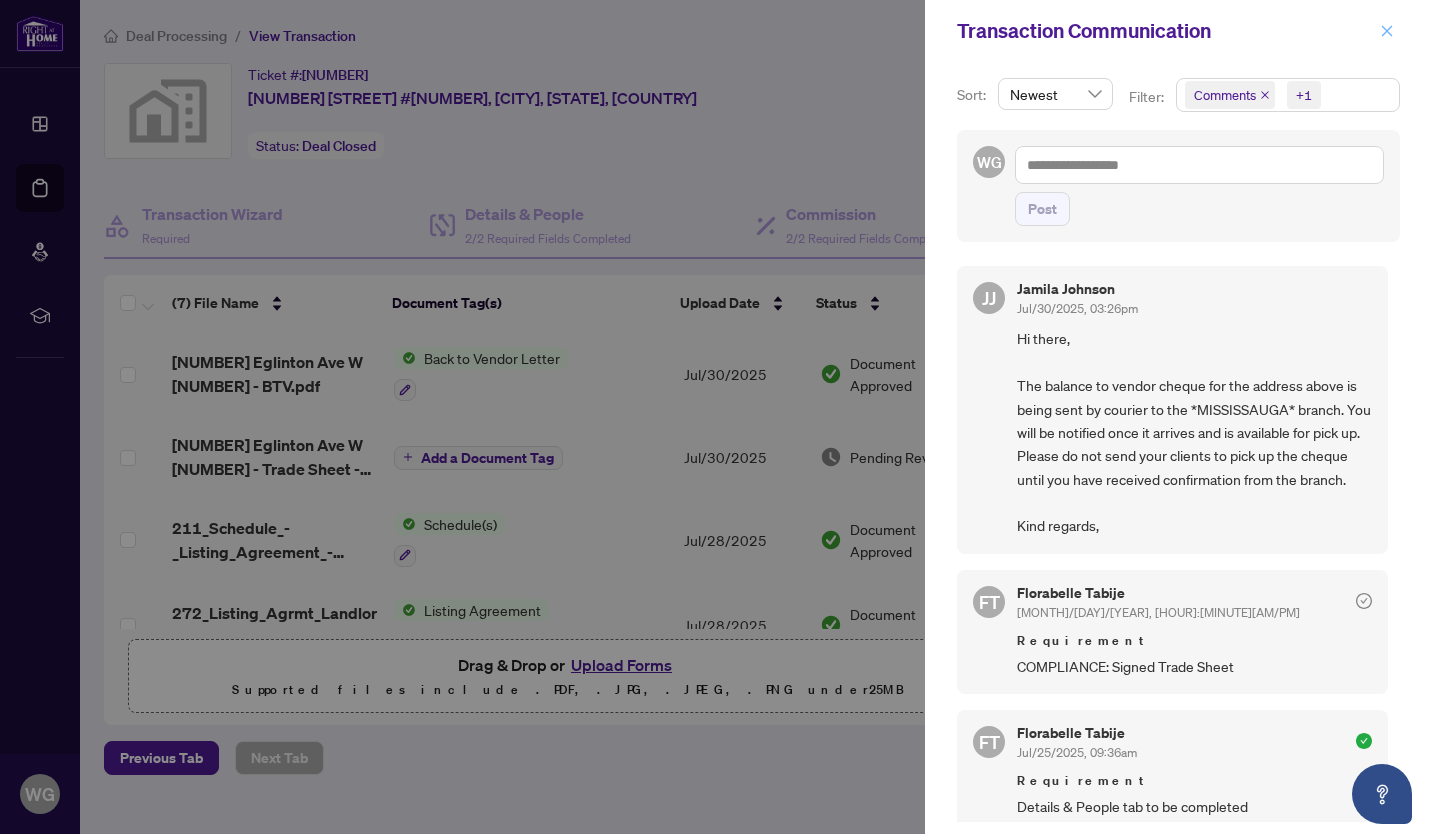 click 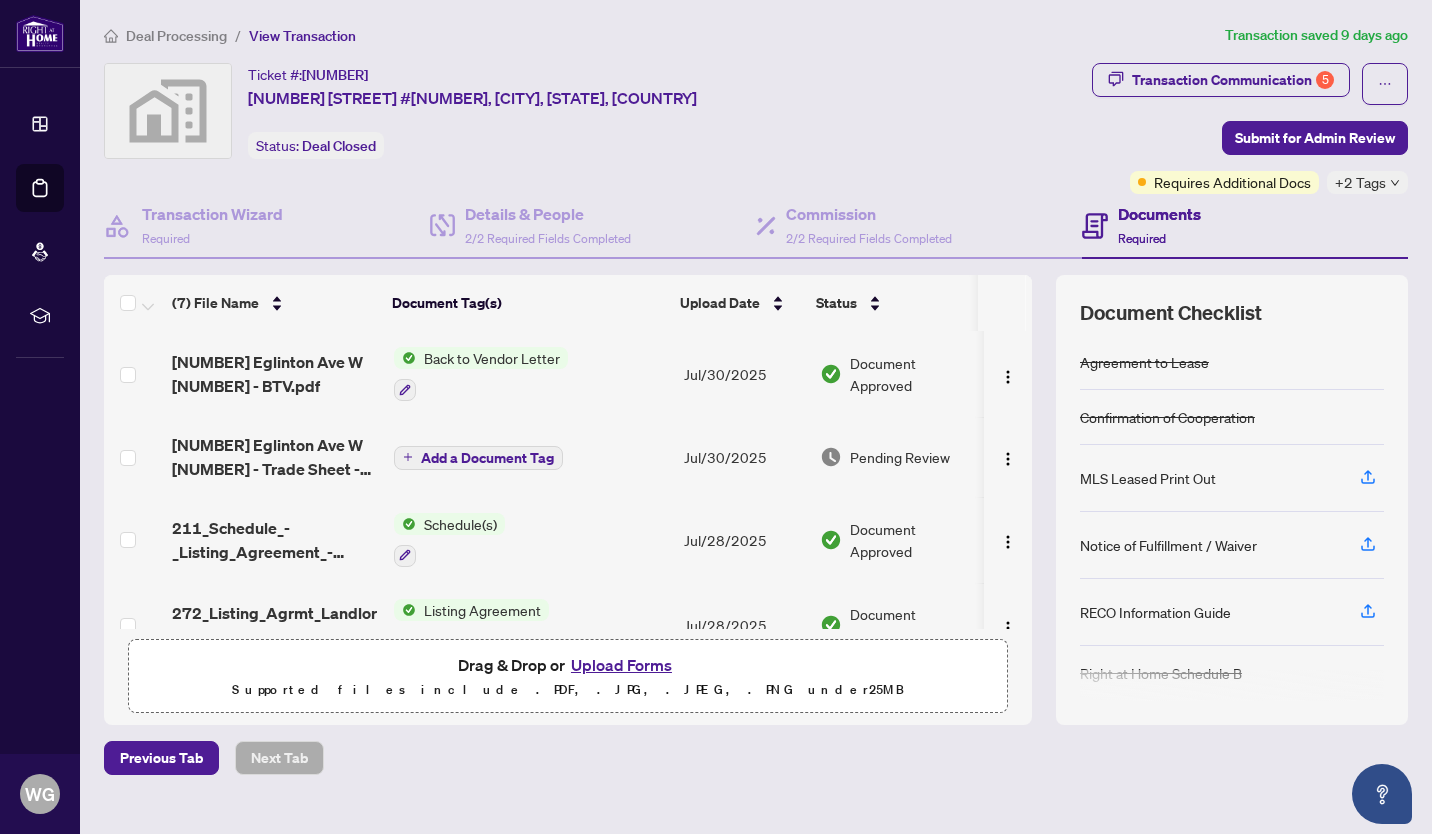 scroll, scrollTop: 238, scrollLeft: 14, axis: both 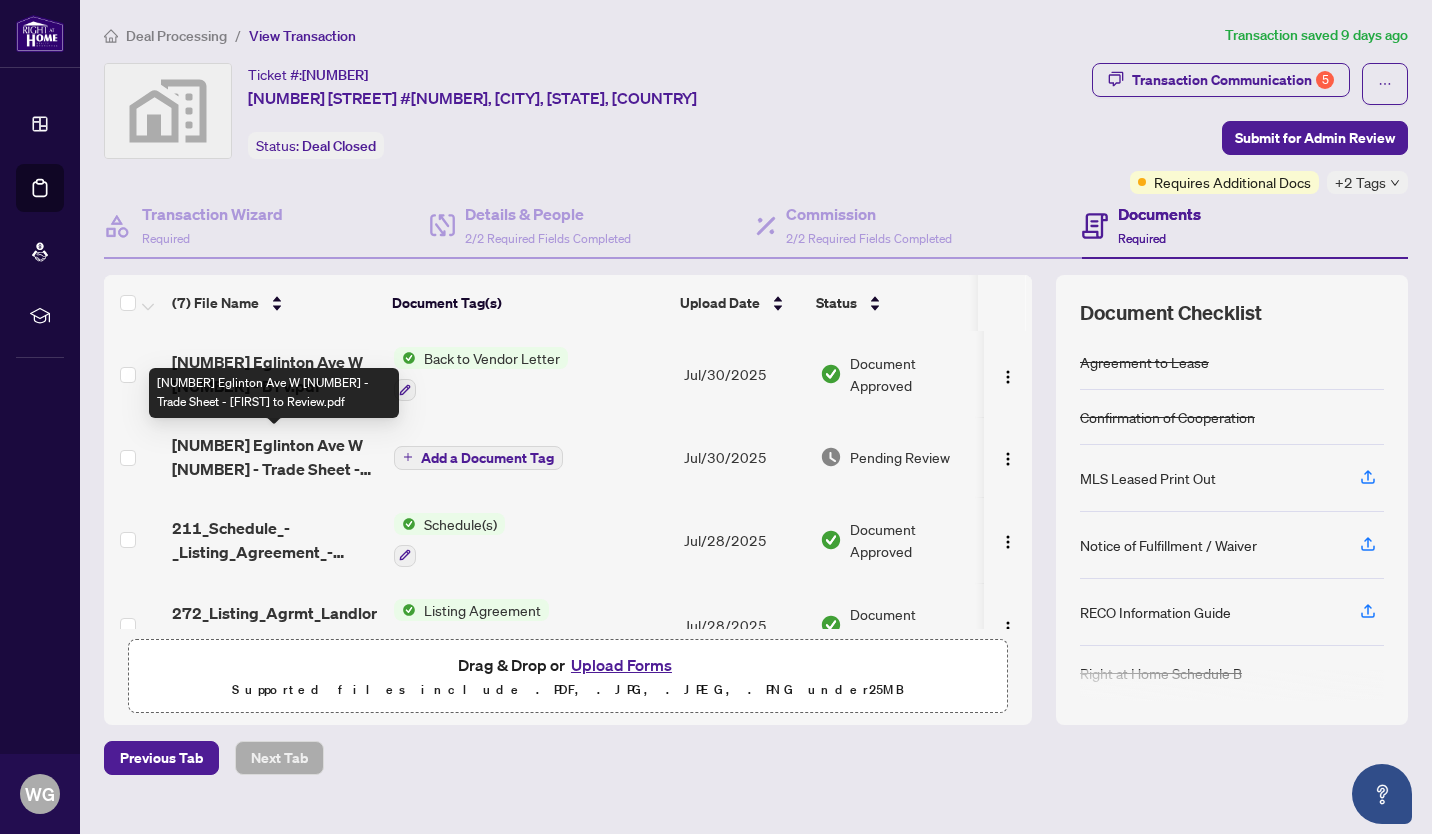 click on "[NUMBER] Eglinton Ave W [NUMBER] - Trade Sheet - [FIRST] to Review.pdf" at bounding box center (274, 457) 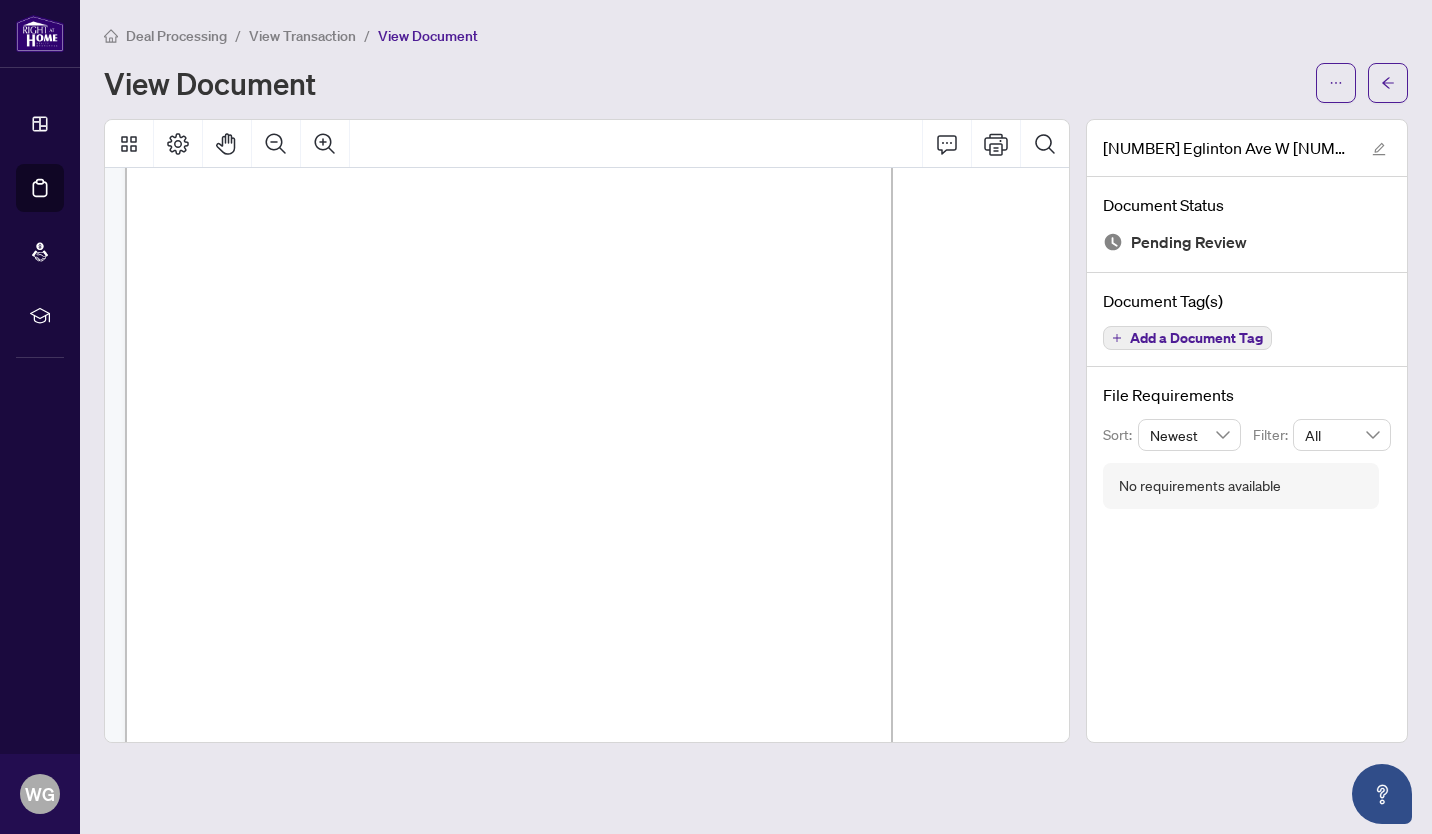scroll, scrollTop: 872, scrollLeft: 0, axis: vertical 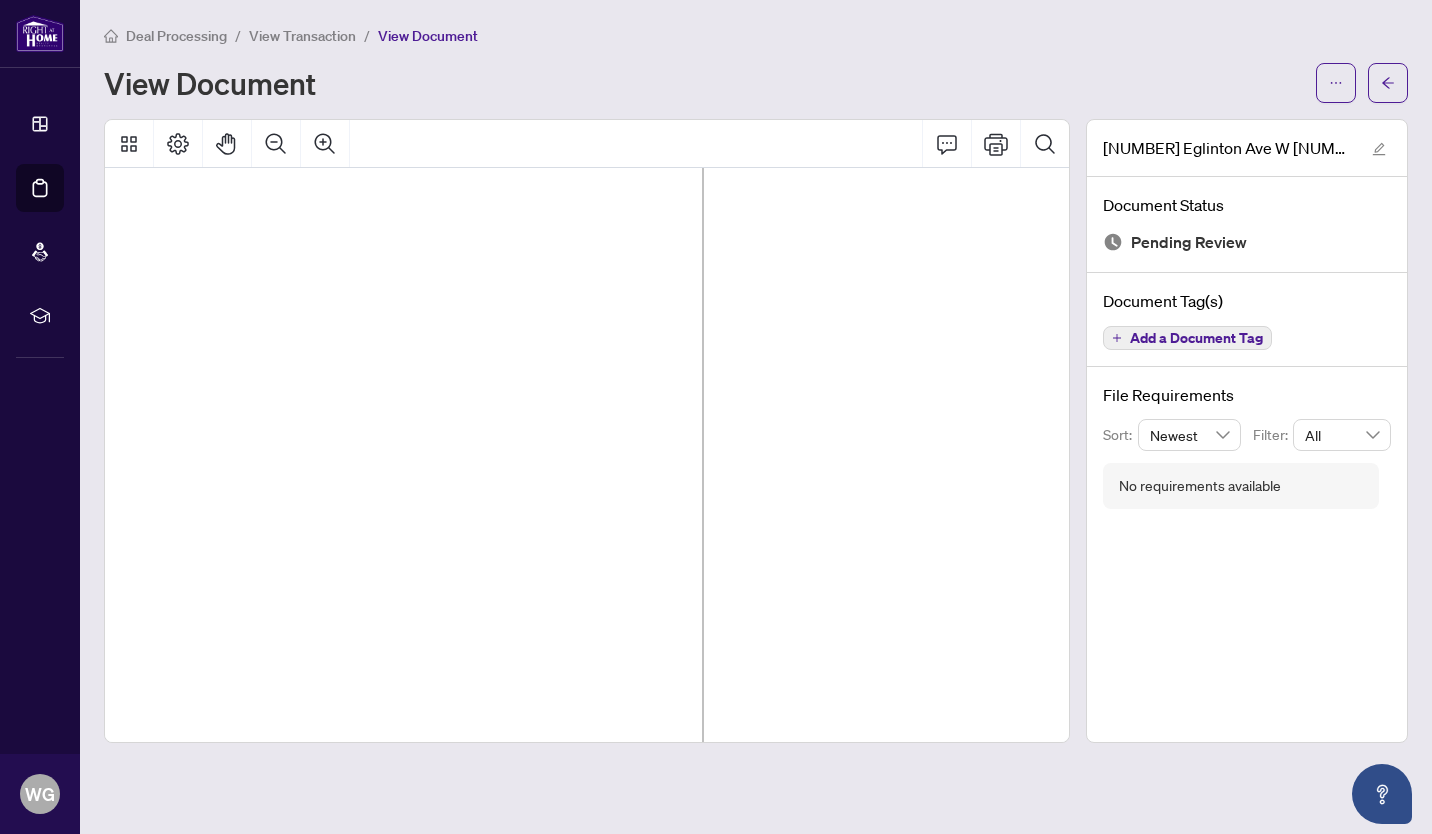 click at bounding box center [1136, 869] 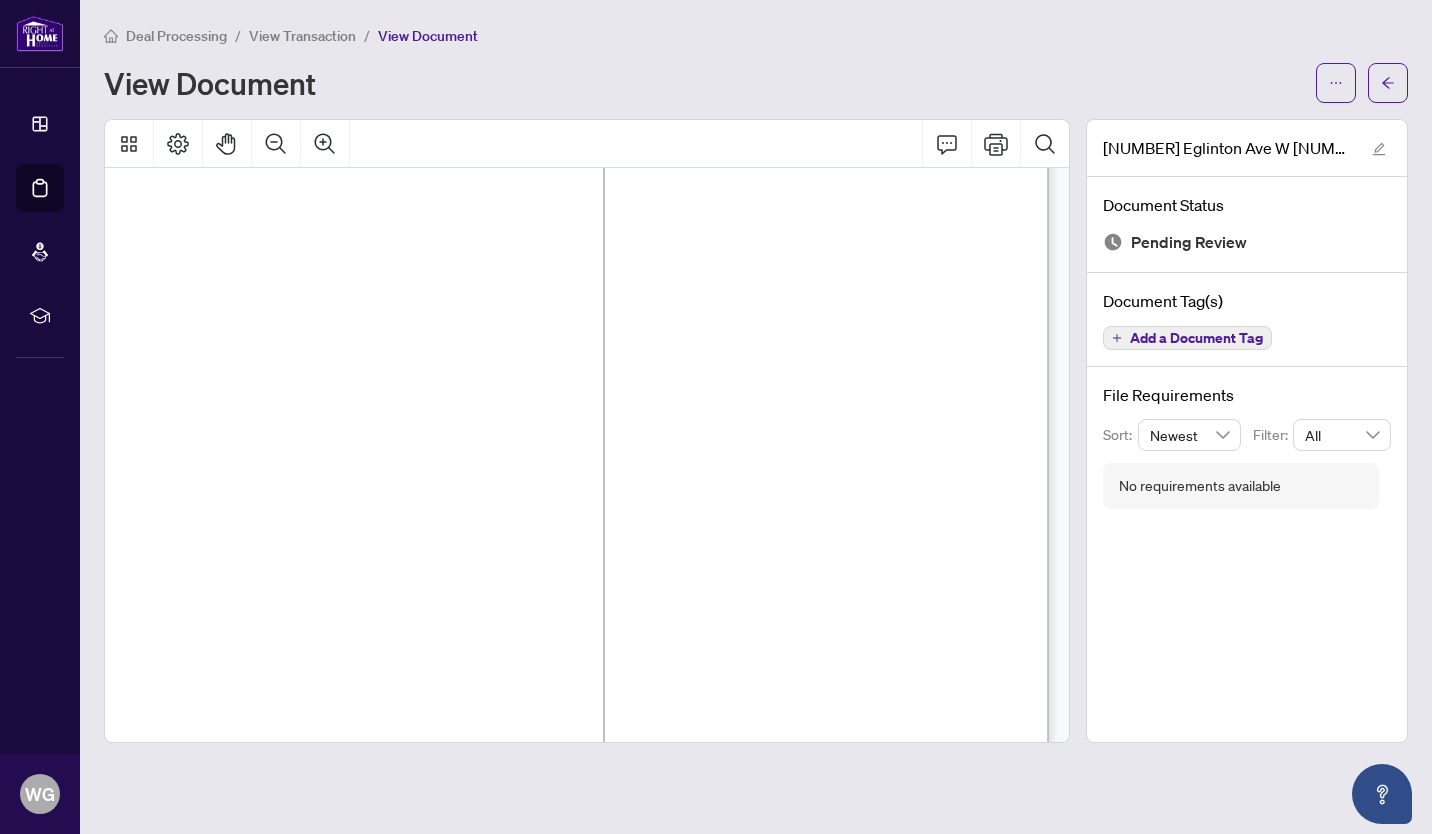 scroll, scrollTop: 872, scrollLeft: 303, axis: both 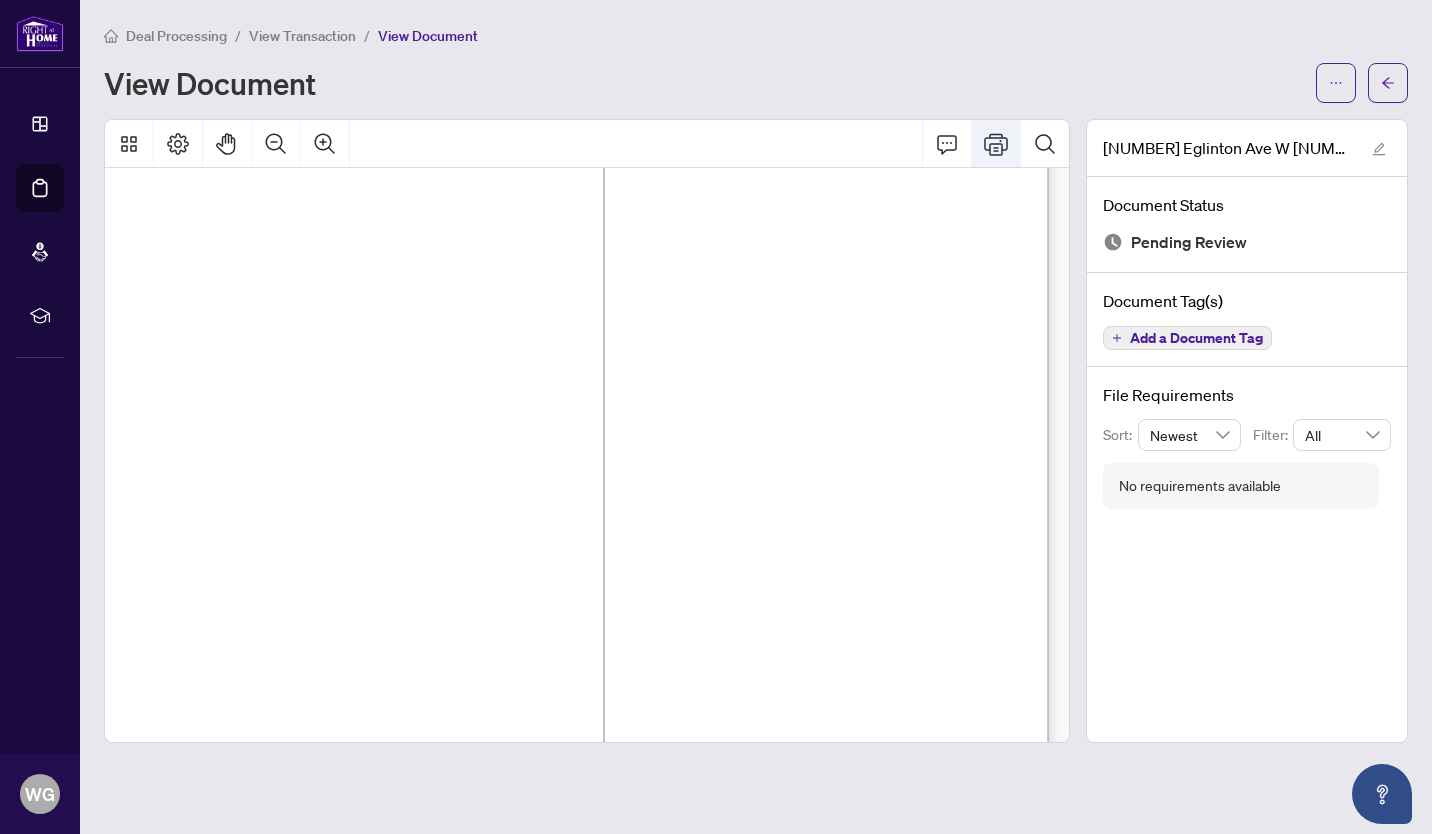 click 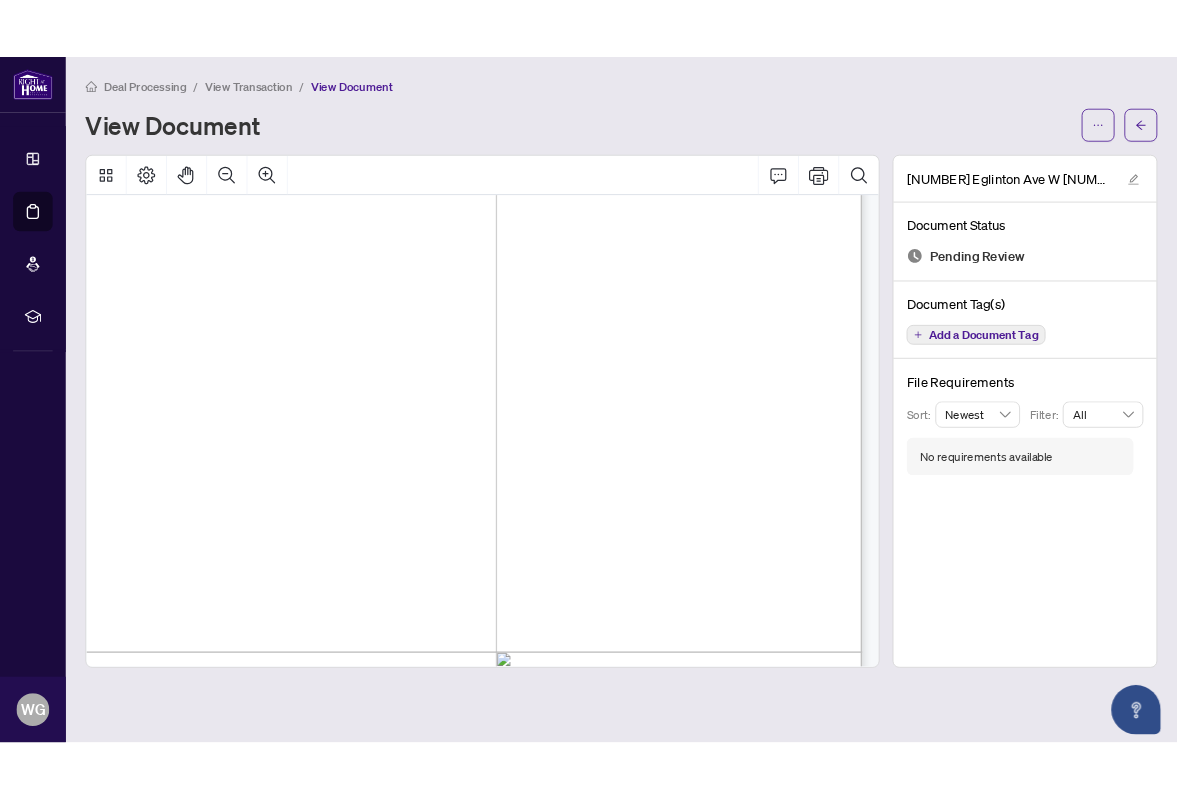 scroll, scrollTop: 215, scrollLeft: 303, axis: both 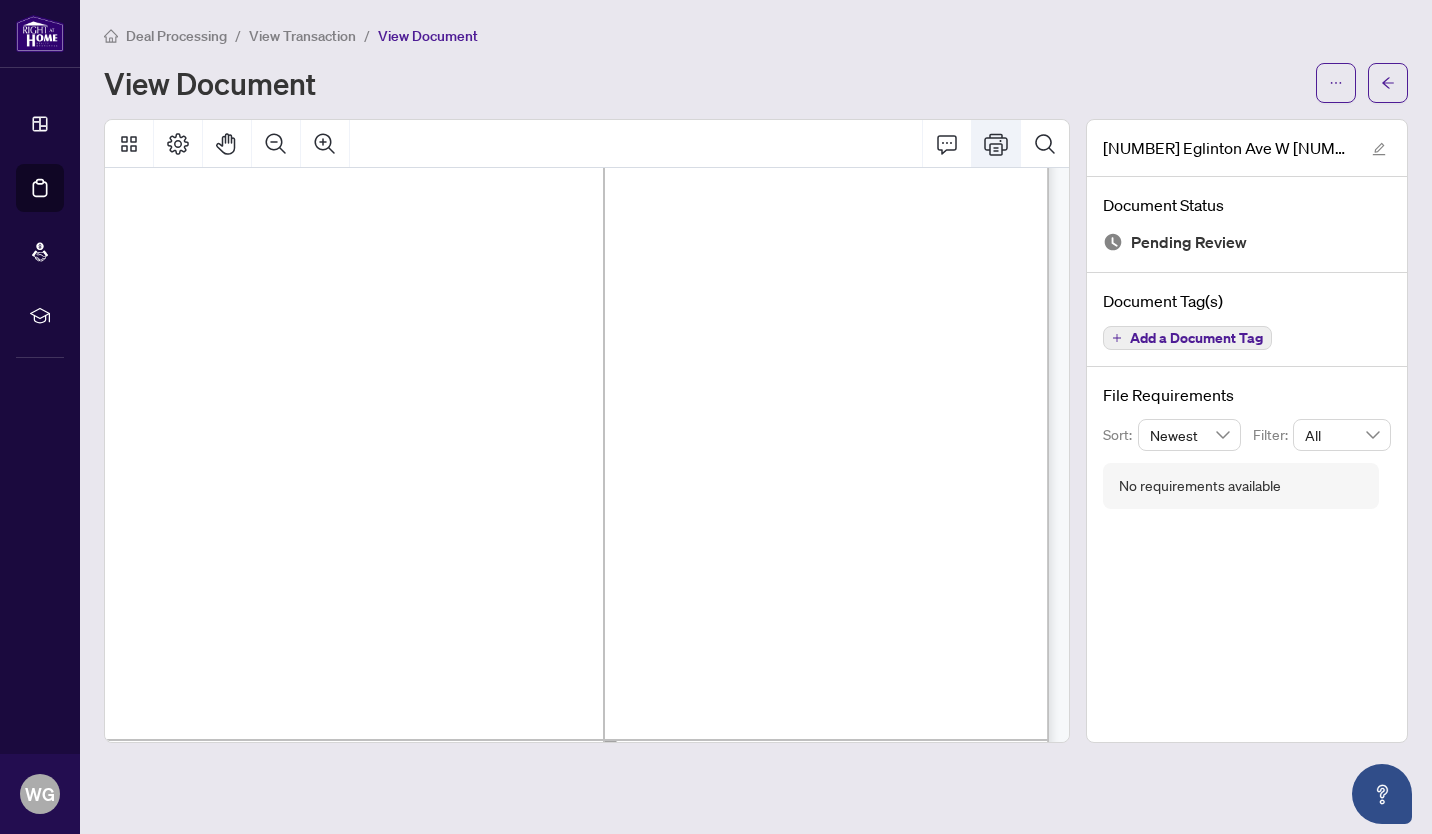 click 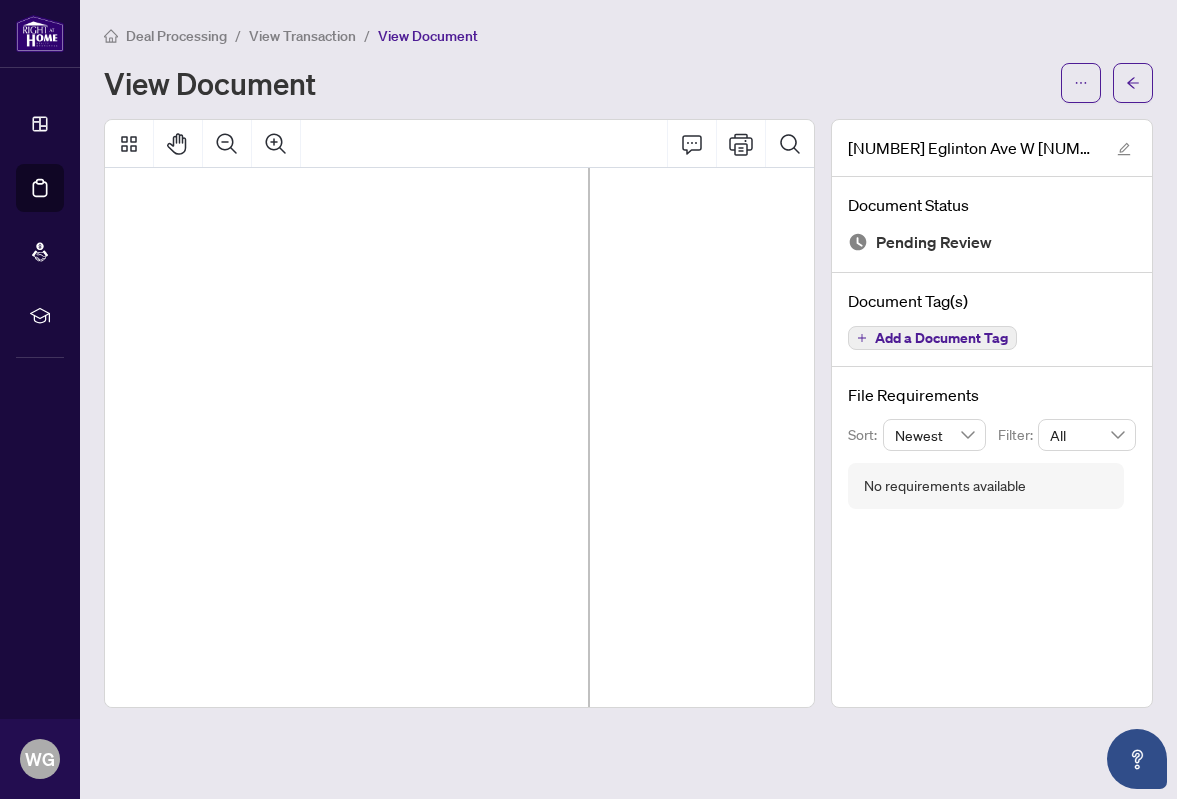 click on "[NUMBER] Eglinton Ave W [NUMBER] - Trade Sheet - [FIRST] to Review.pdf Document Status Pending Review Document Tag(s) Add a Document Tag File Requirements Sort: Newest Filter: All No requirements available" at bounding box center (992, 413) 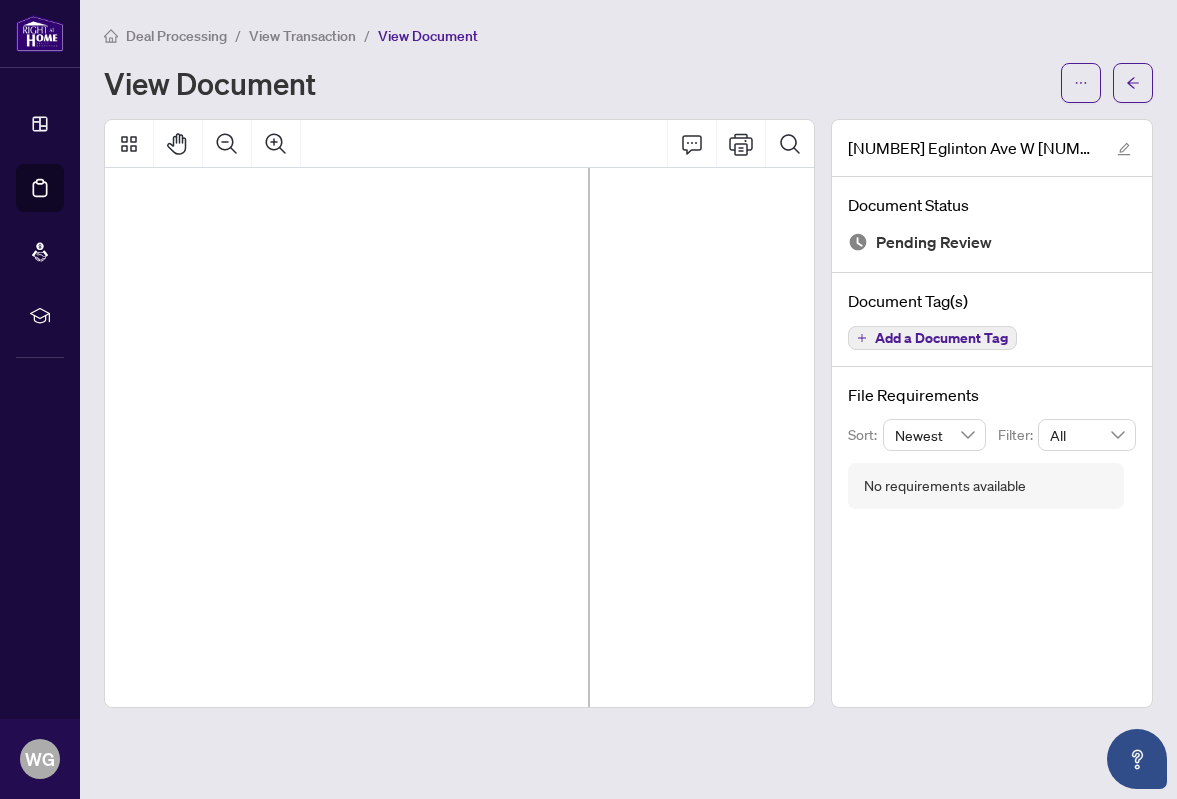 scroll, scrollTop: 0, scrollLeft: 303, axis: horizontal 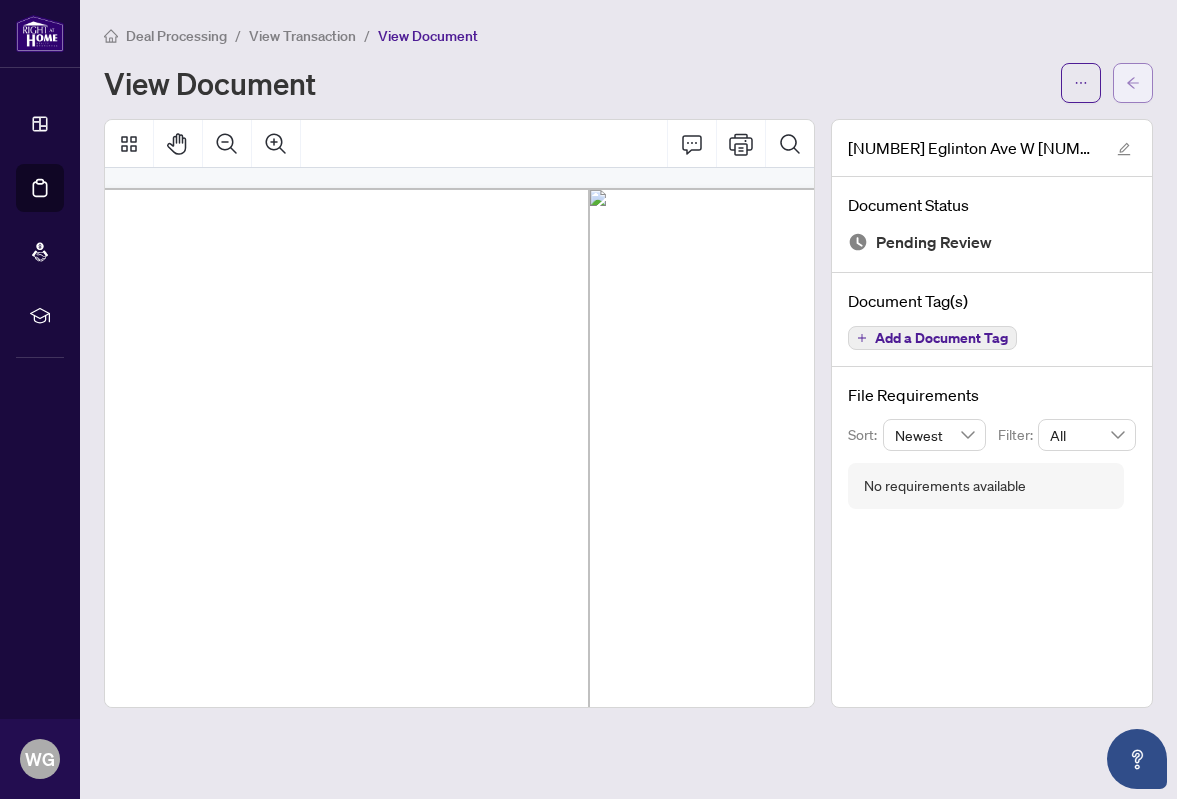 click at bounding box center (1133, 83) 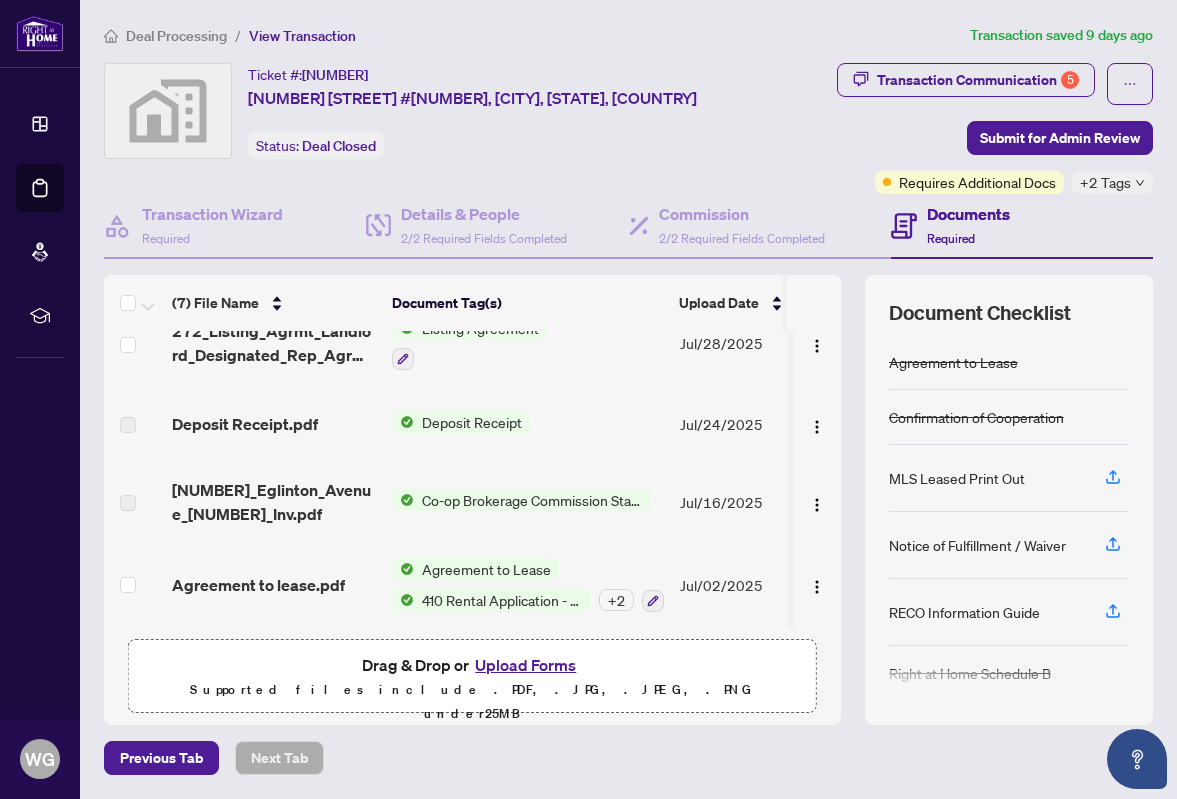 scroll, scrollTop: 0, scrollLeft: 0, axis: both 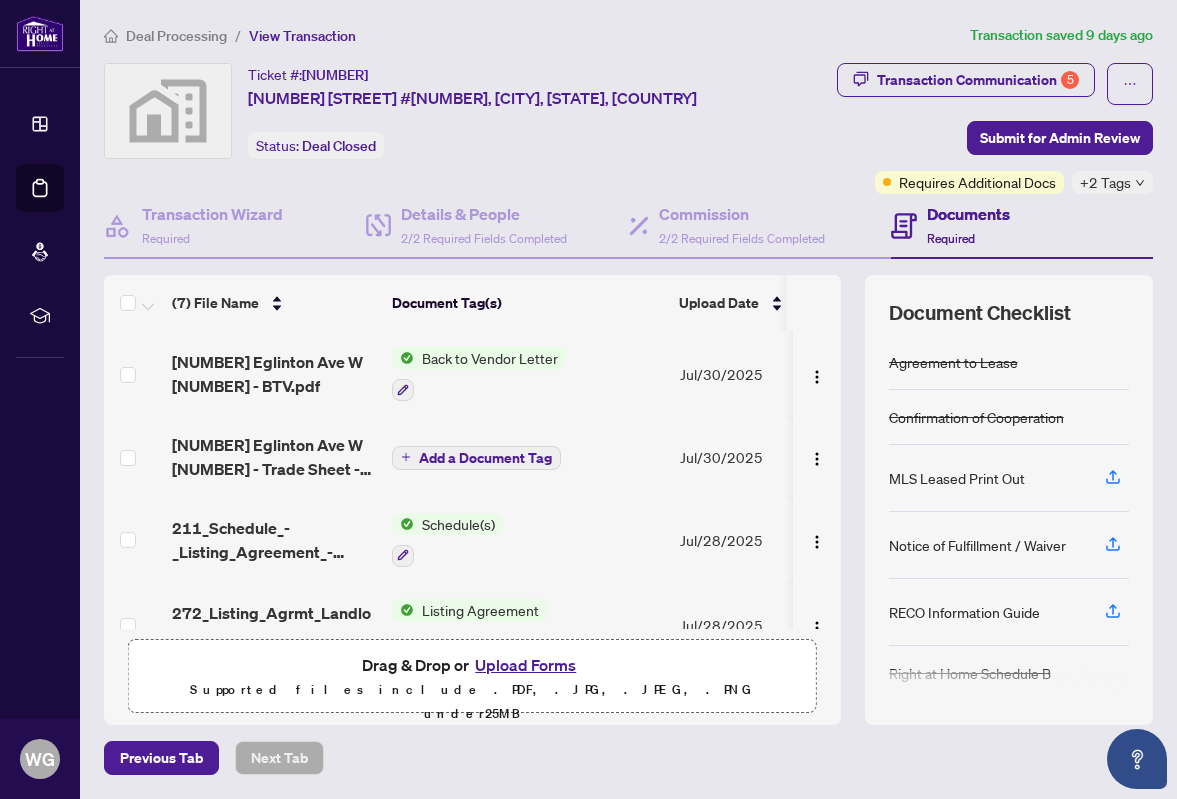 click on "Documents Required" at bounding box center (968, 225) 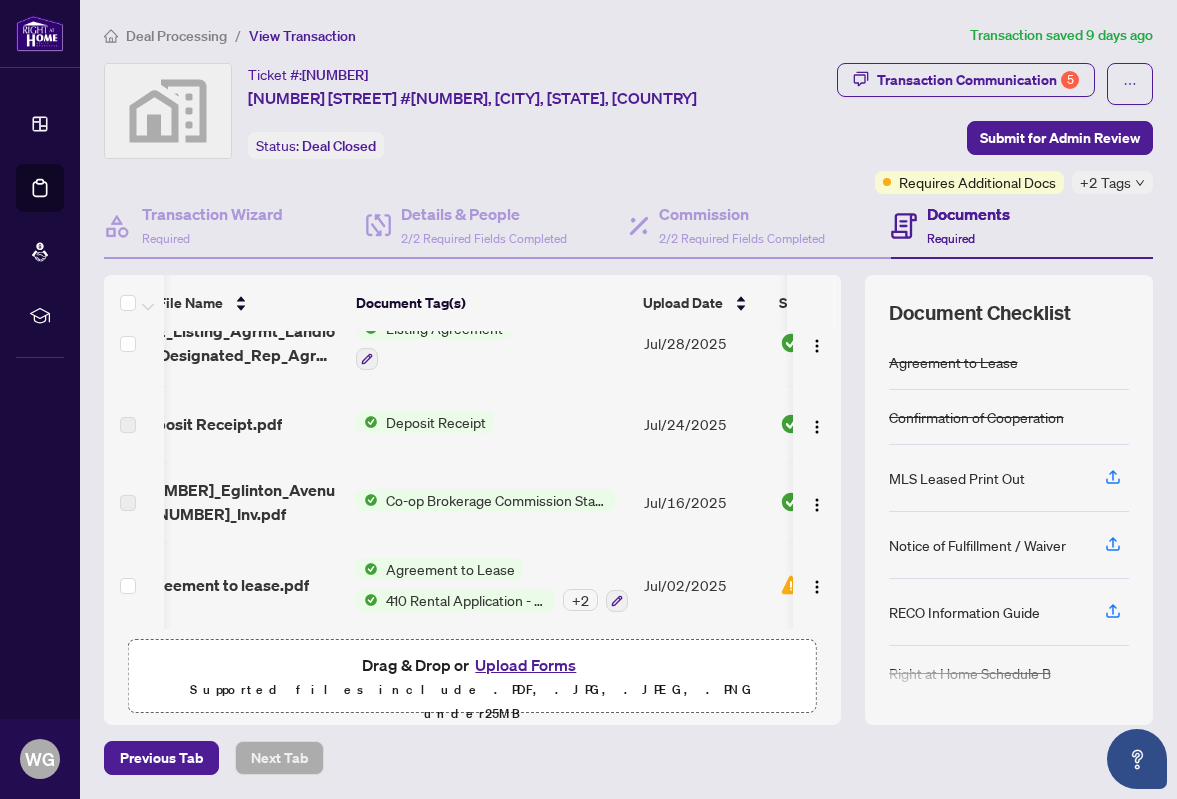 scroll, scrollTop: 284, scrollLeft: 46, axis: both 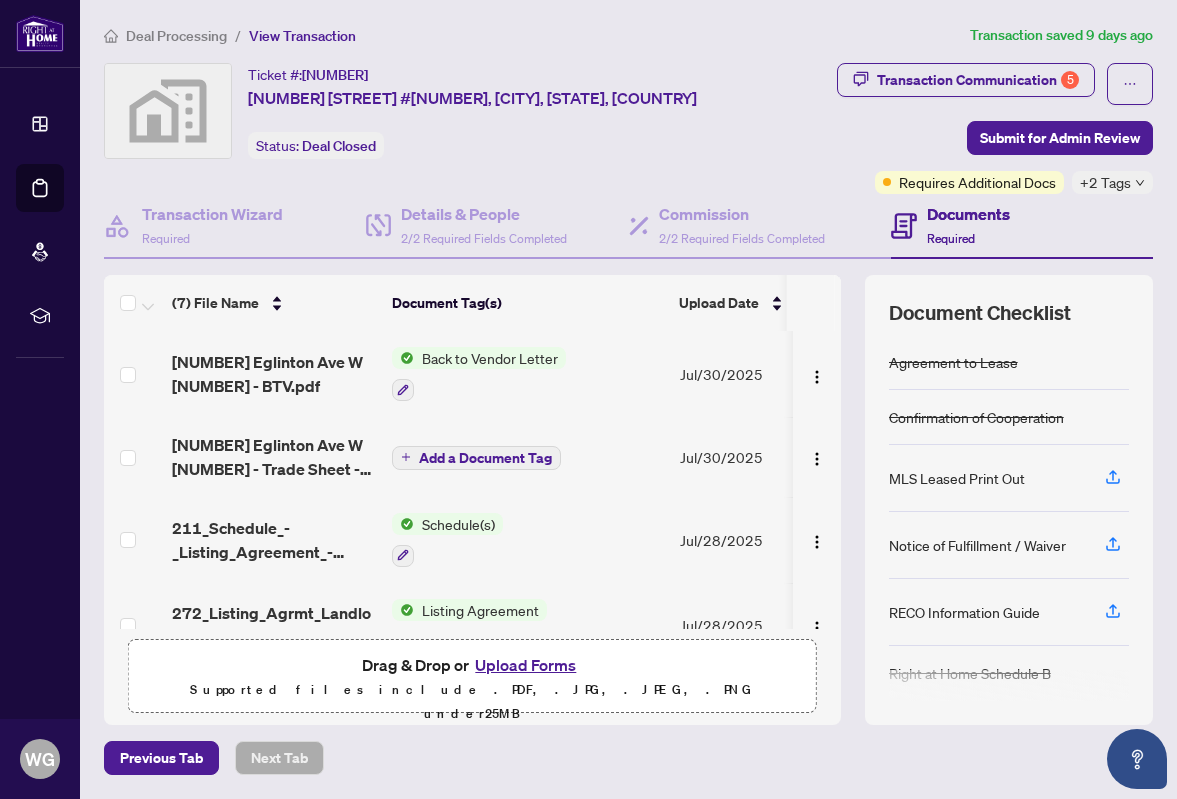 click on "Upload Forms" at bounding box center [525, 665] 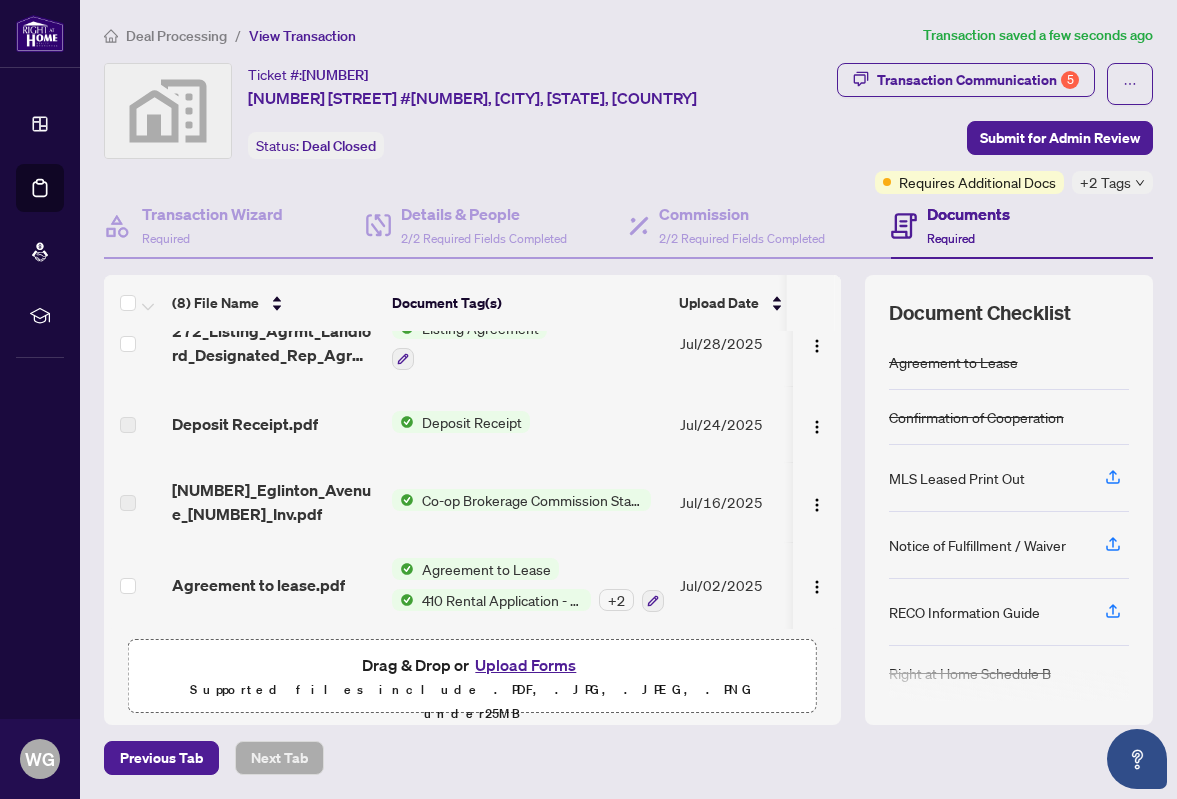 scroll, scrollTop: 0, scrollLeft: 0, axis: both 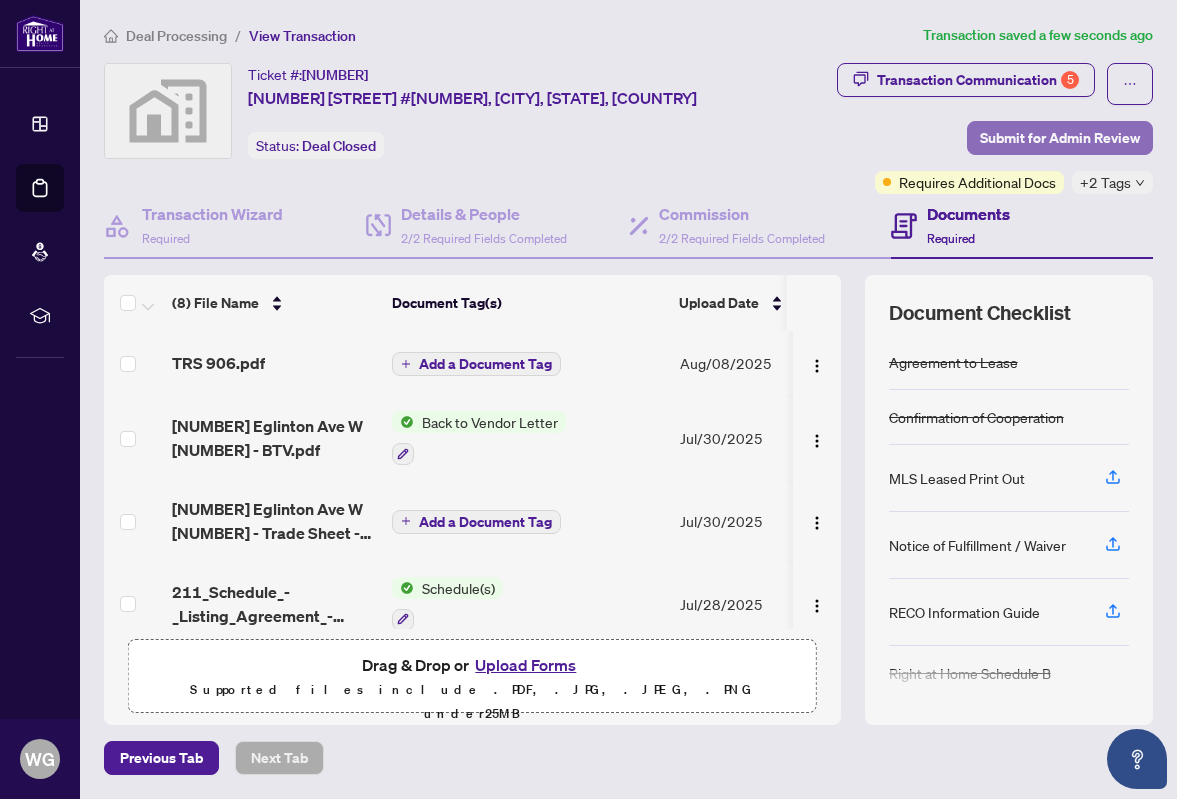 click on "Submit for Admin Review" at bounding box center [1060, 138] 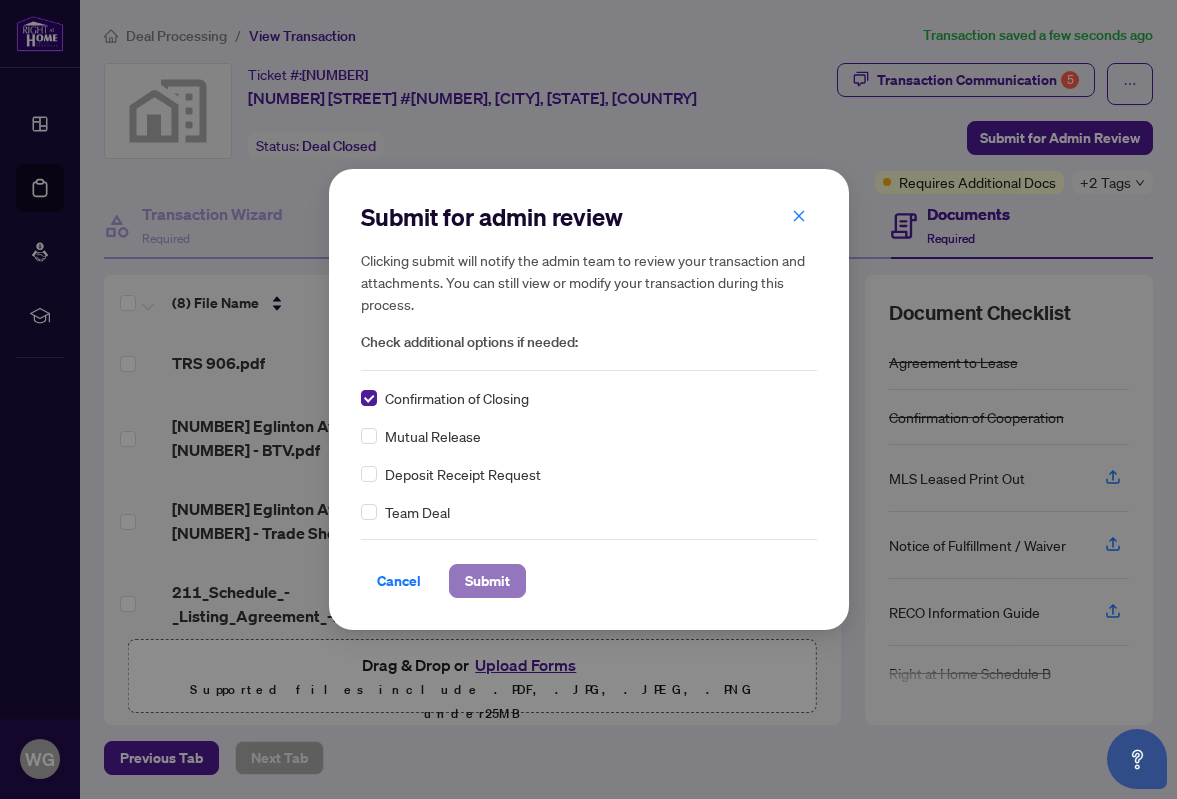 click on "Submit" at bounding box center [487, 581] 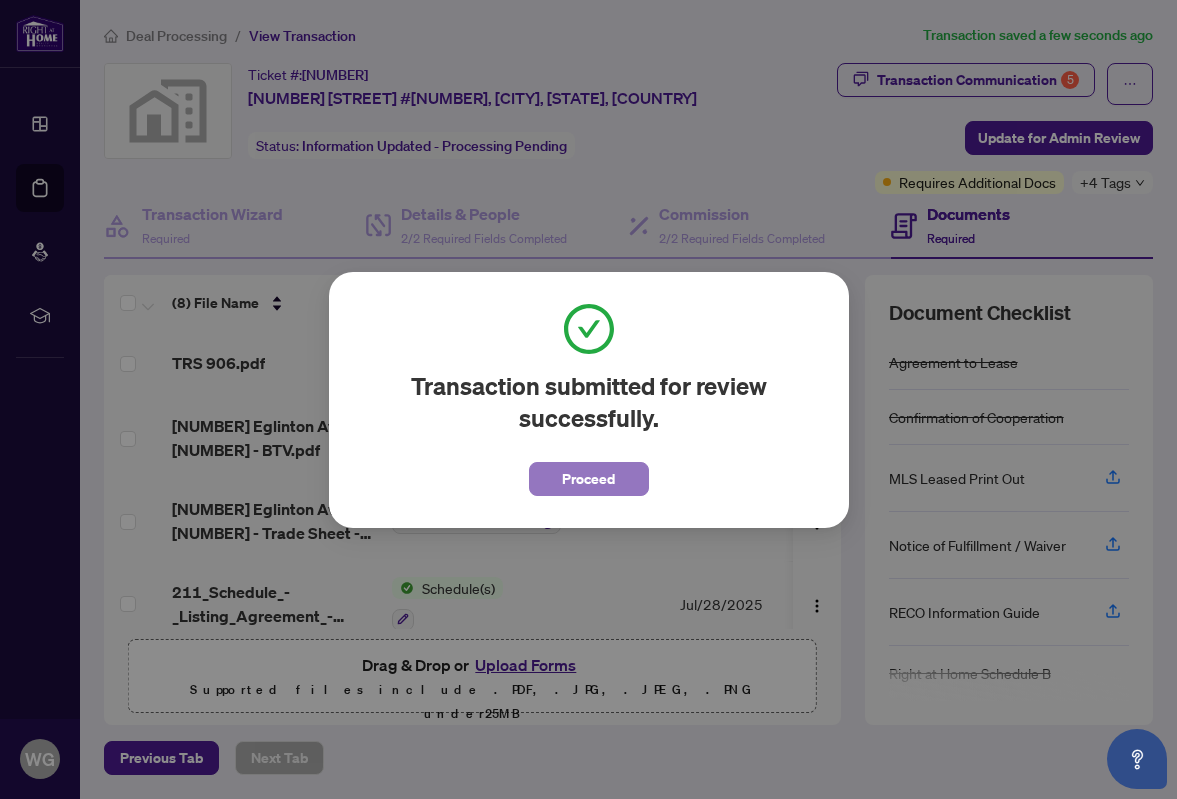 click on "Proceed" at bounding box center (588, 479) 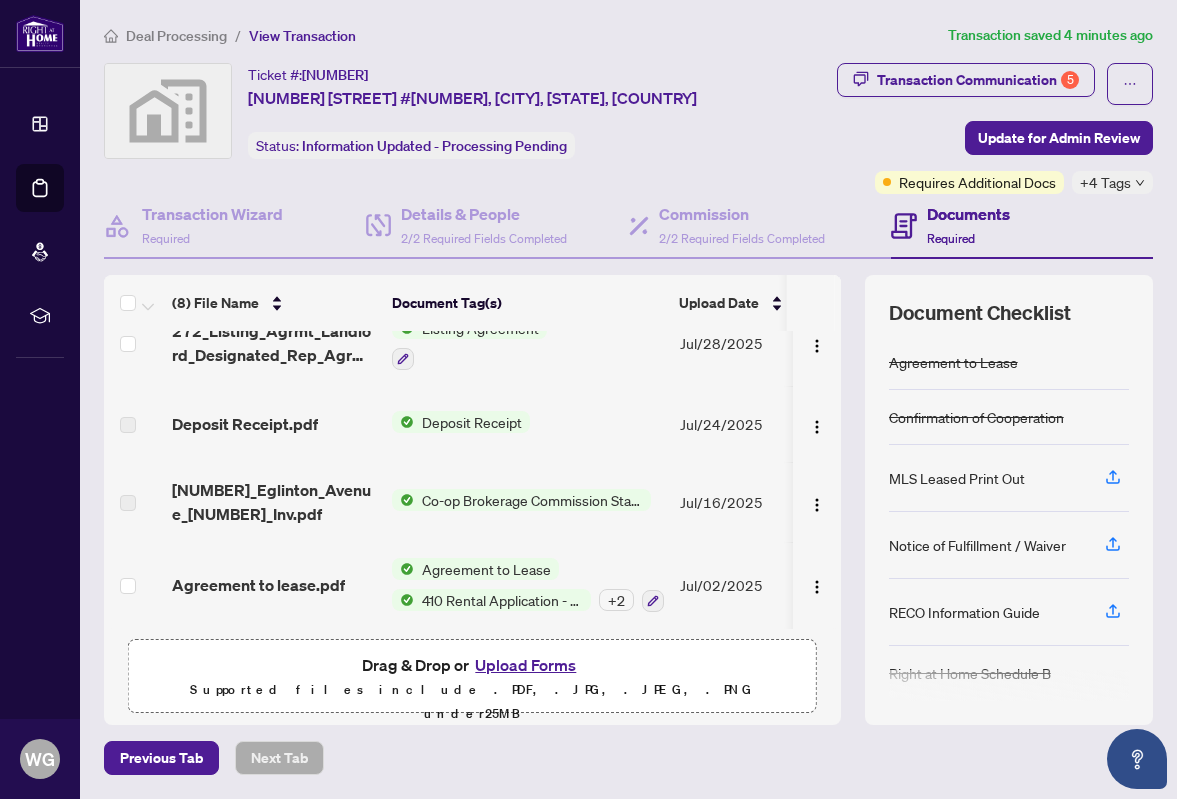 scroll, scrollTop: 0, scrollLeft: 0, axis: both 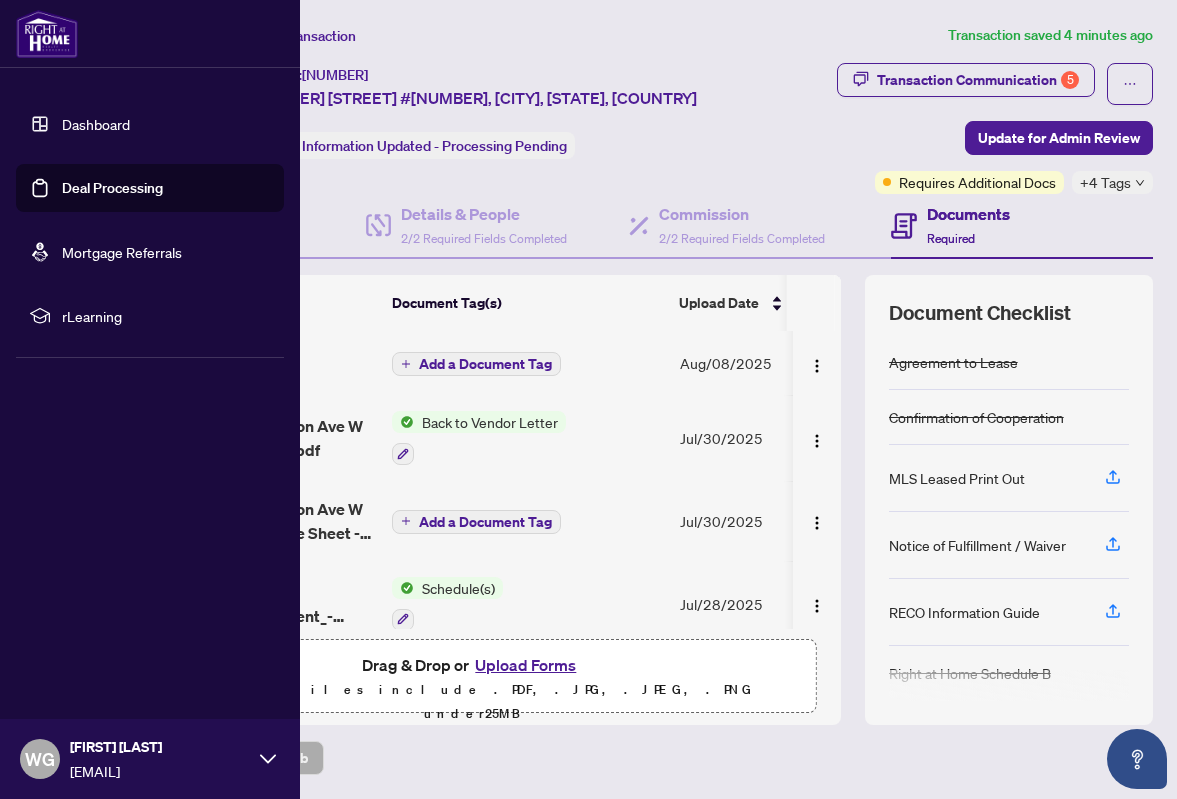 click on "Deal Processing" at bounding box center (112, 188) 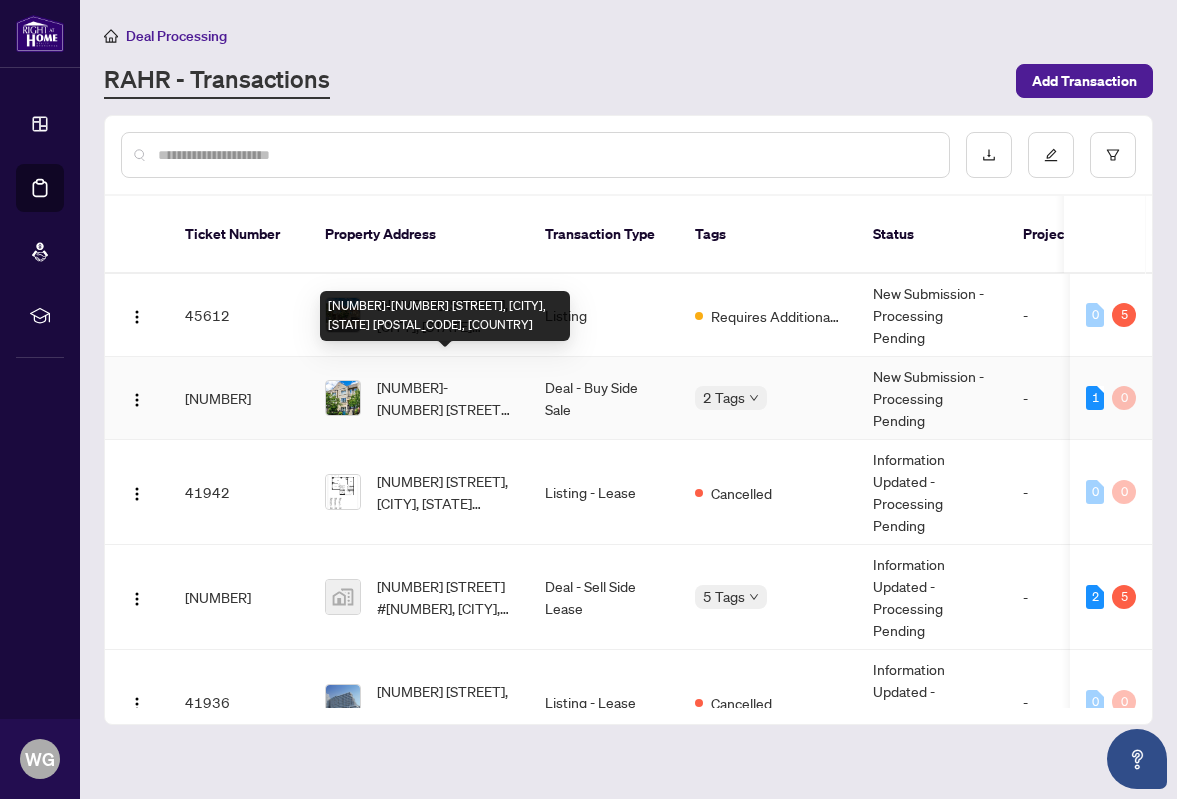 click on "[NUMBER]-[NUMBER] [STREET], [CITY], [STATE] [POSTAL_CODE], [COUNTRY]" at bounding box center (445, 398) 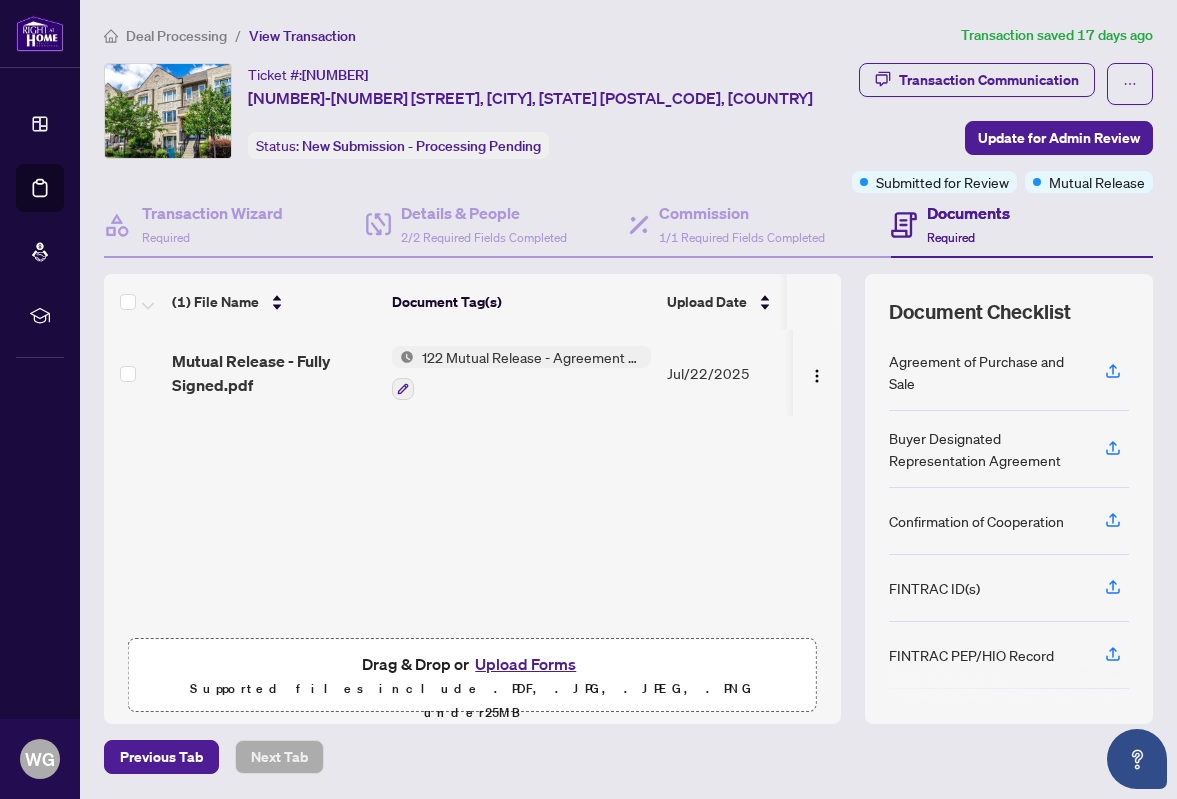 scroll, scrollTop: 264, scrollLeft: 0, axis: vertical 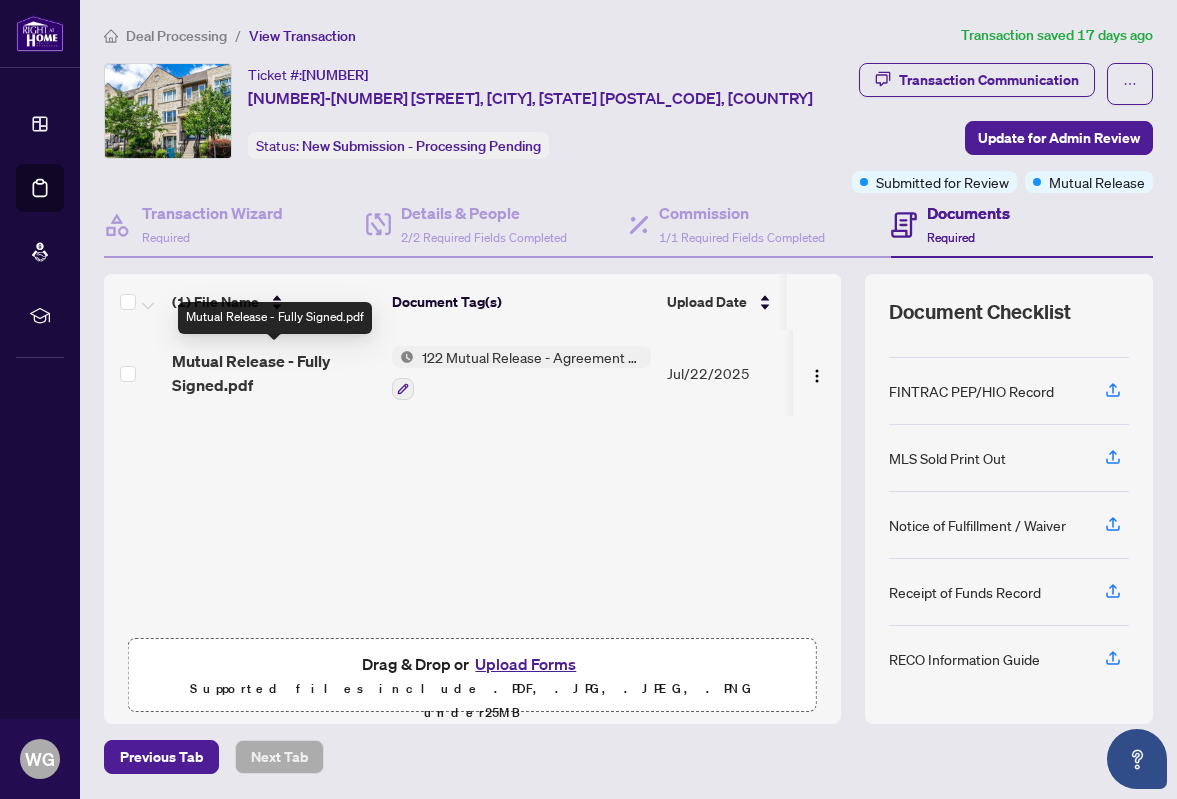 click on "Mutual Release - Fully Signed.pdf" at bounding box center (274, 373) 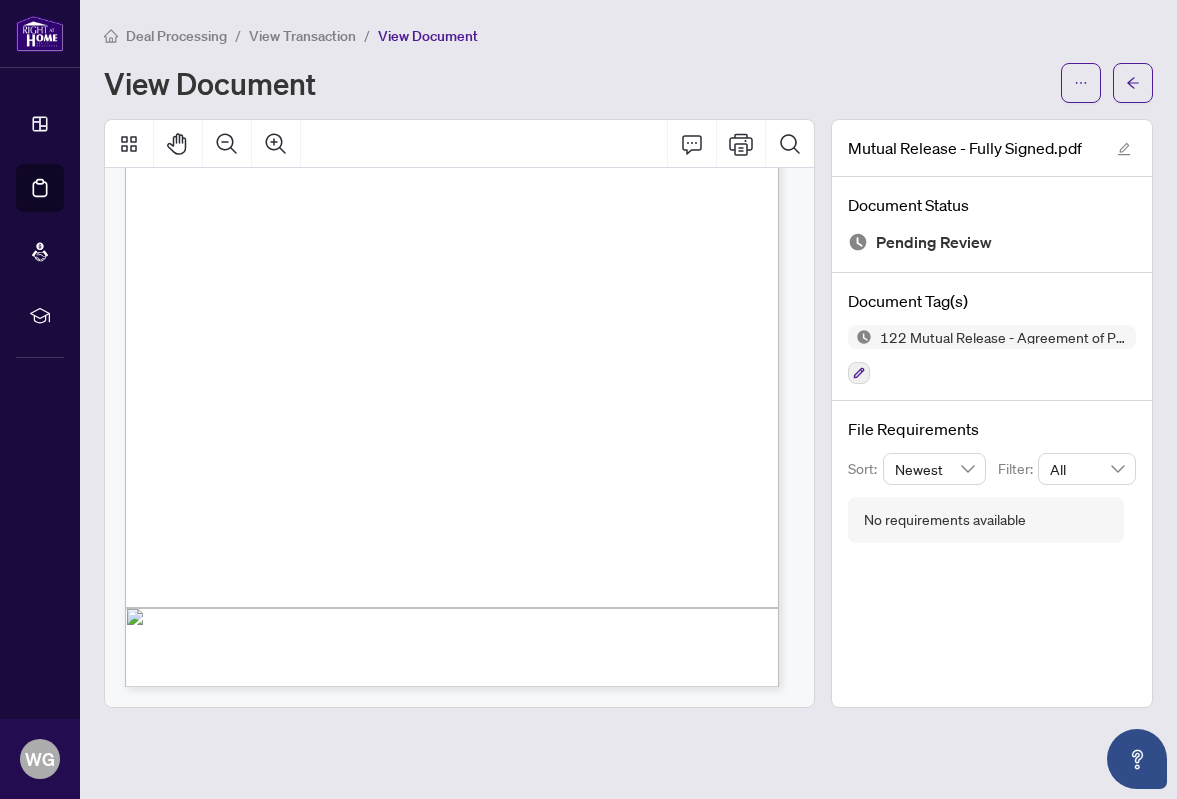 scroll, scrollTop: 0, scrollLeft: 0, axis: both 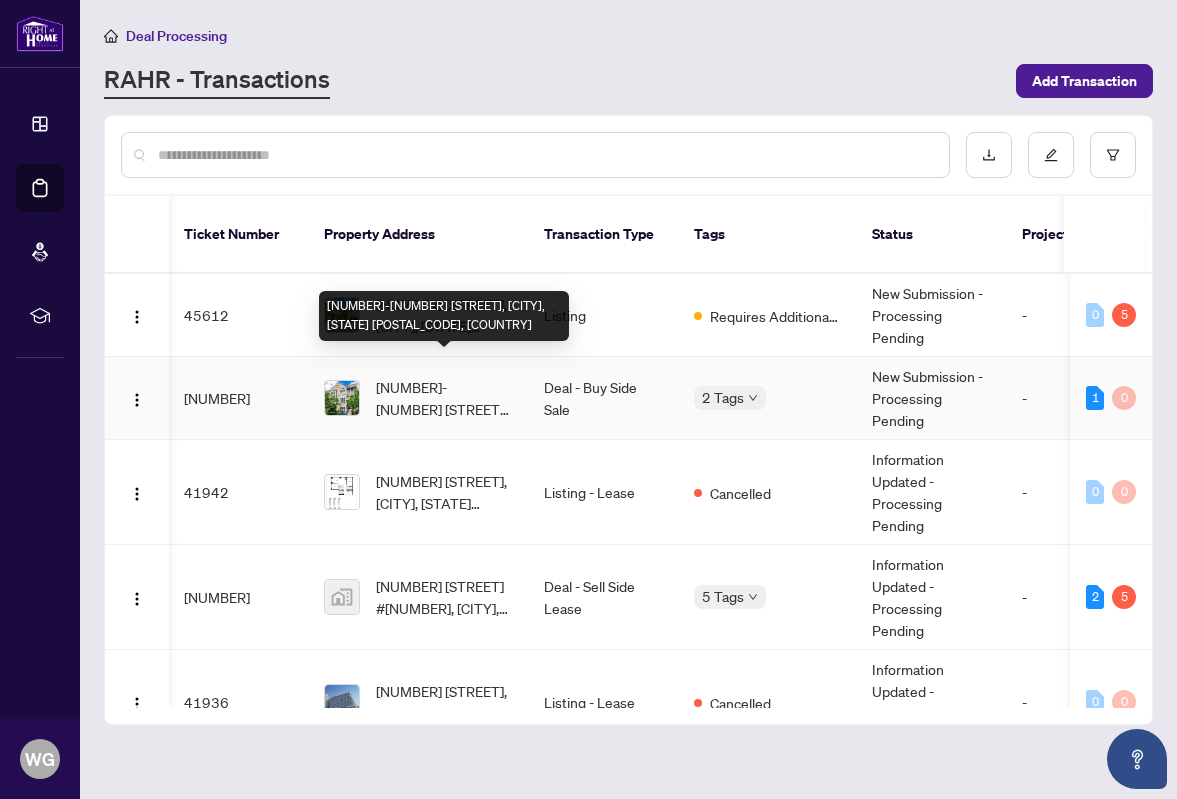 click on "[NUMBER]-[NUMBER] [STREET], [CITY], [STATE] [POSTAL_CODE], [COUNTRY]" at bounding box center [444, 398] 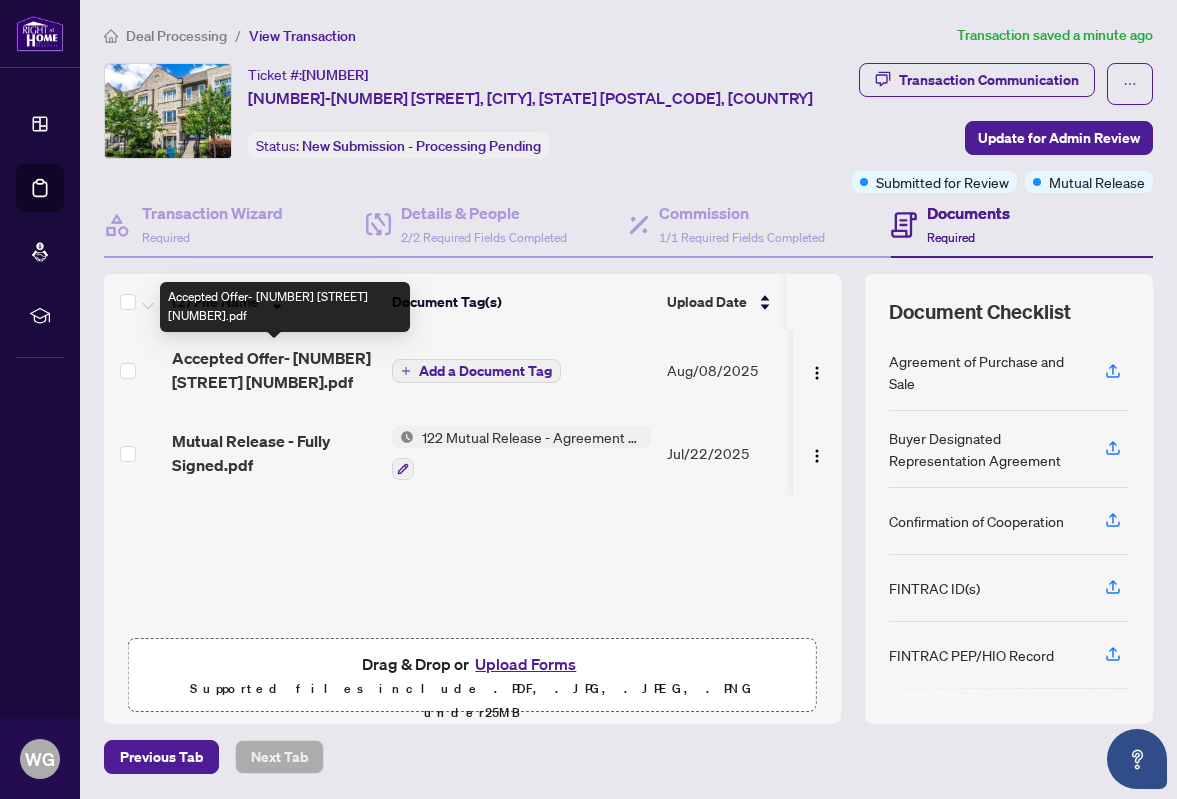 click on "Accepted Offer- [NUMBER] [STREET] [NUMBER].pdf" at bounding box center (274, 370) 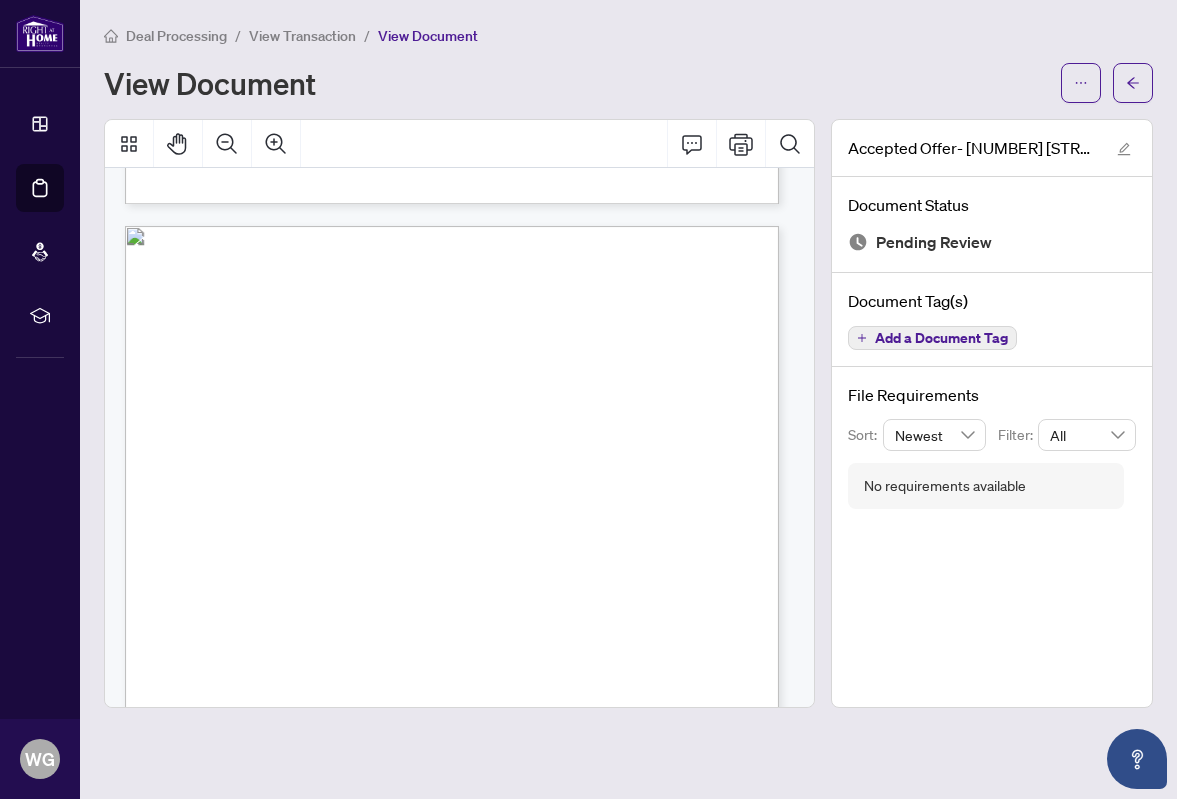 scroll, scrollTop: 0, scrollLeft: 0, axis: both 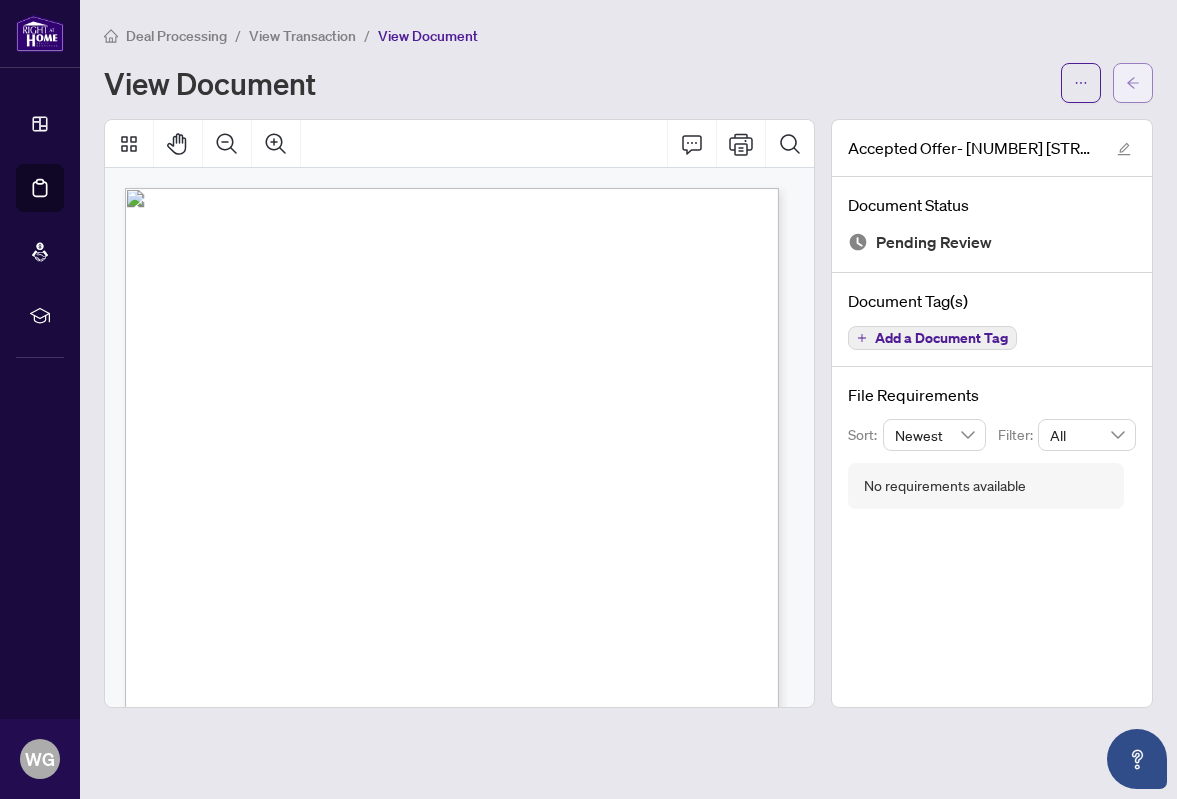 click 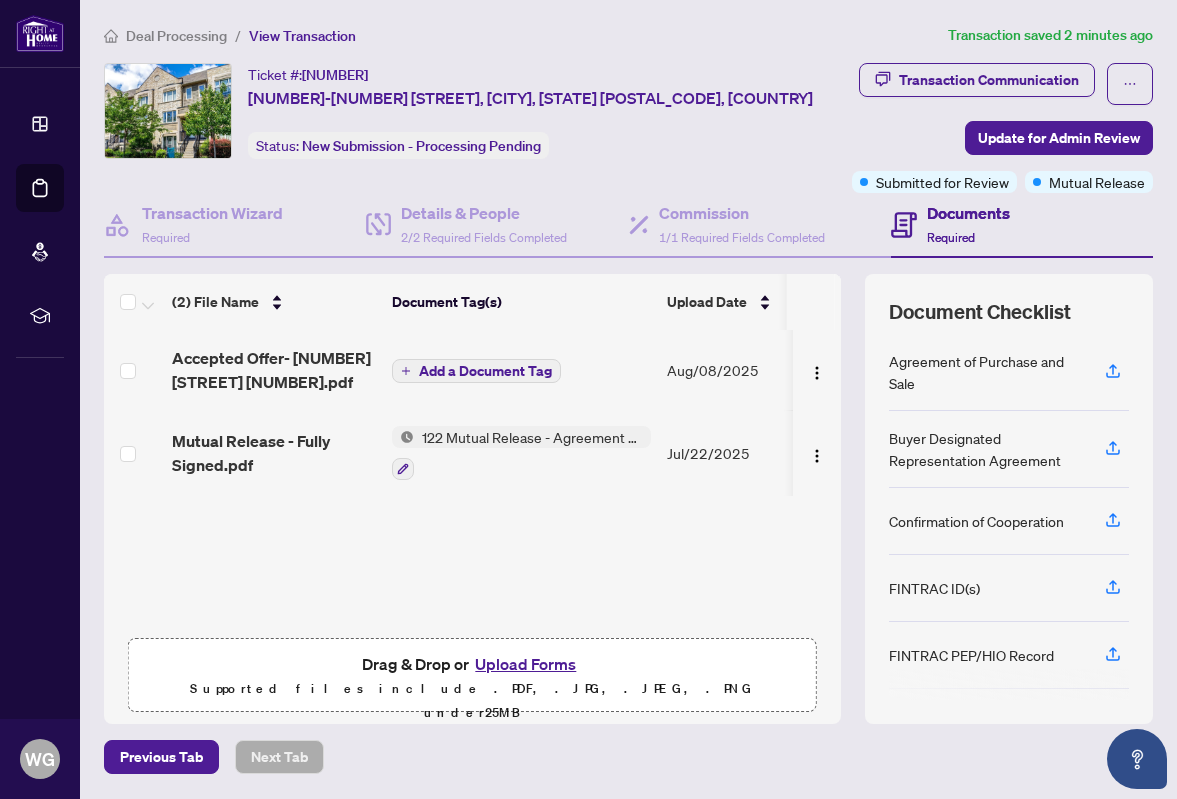 click on "Deal Processing / View Transaction" at bounding box center [522, 35] 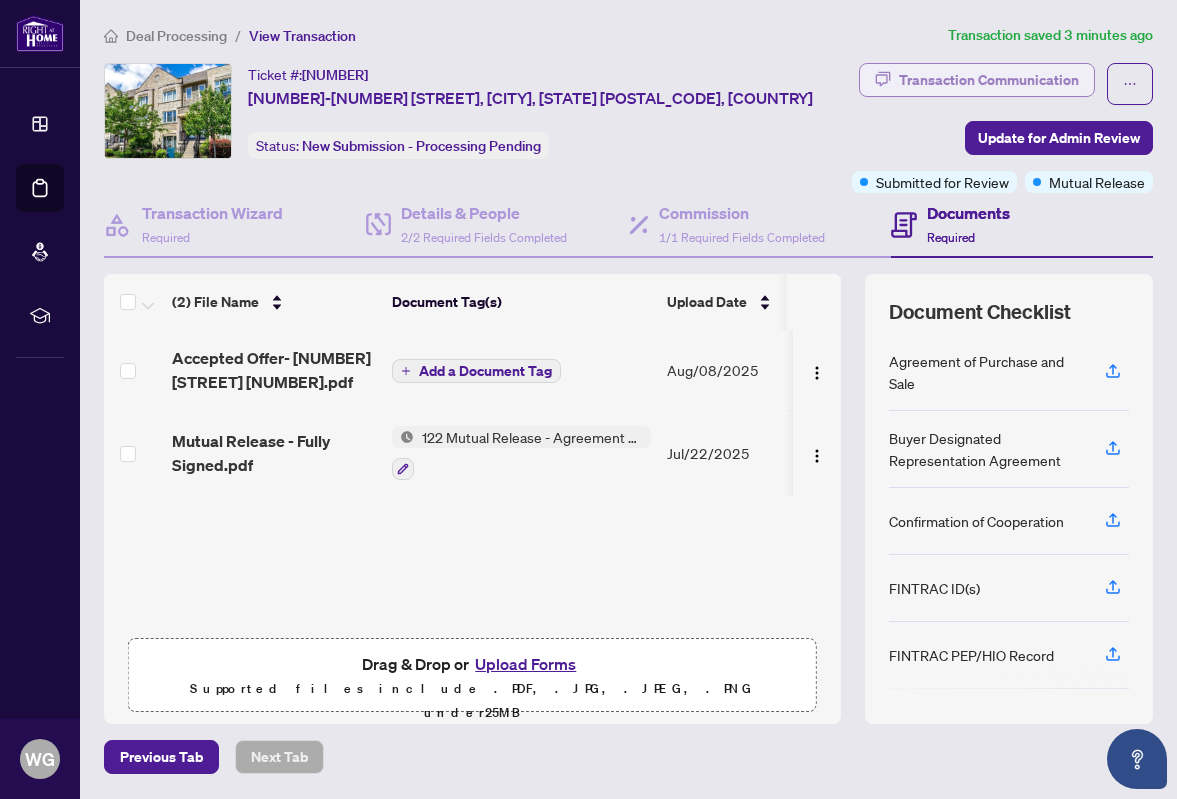 click on "Transaction Communication" at bounding box center (989, 80) 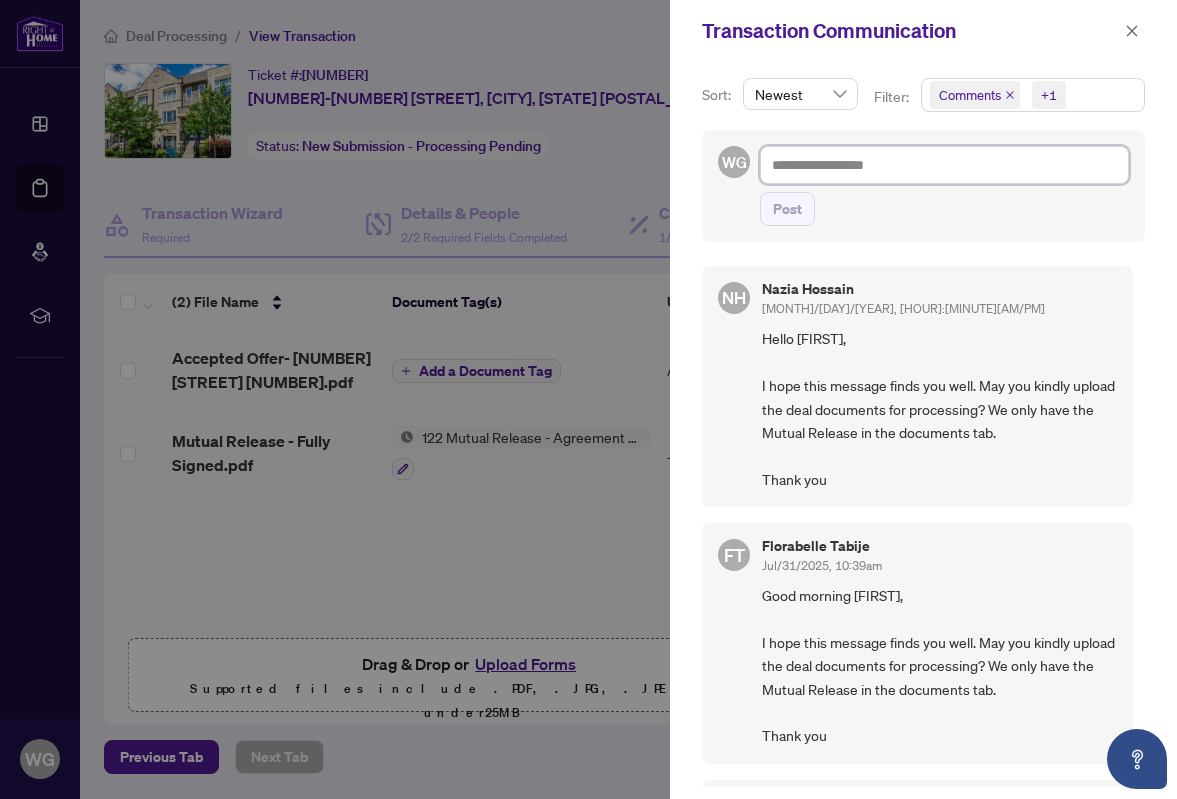 click at bounding box center (944, 165) 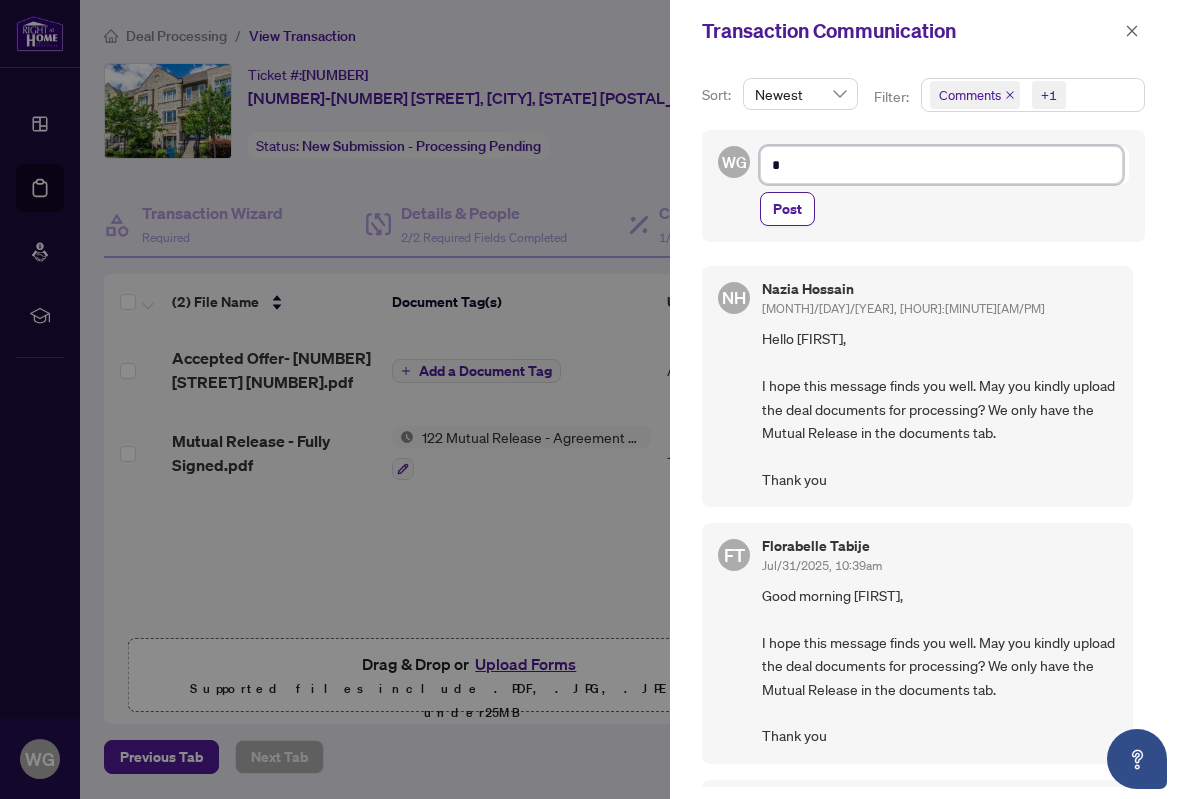 type on "**" 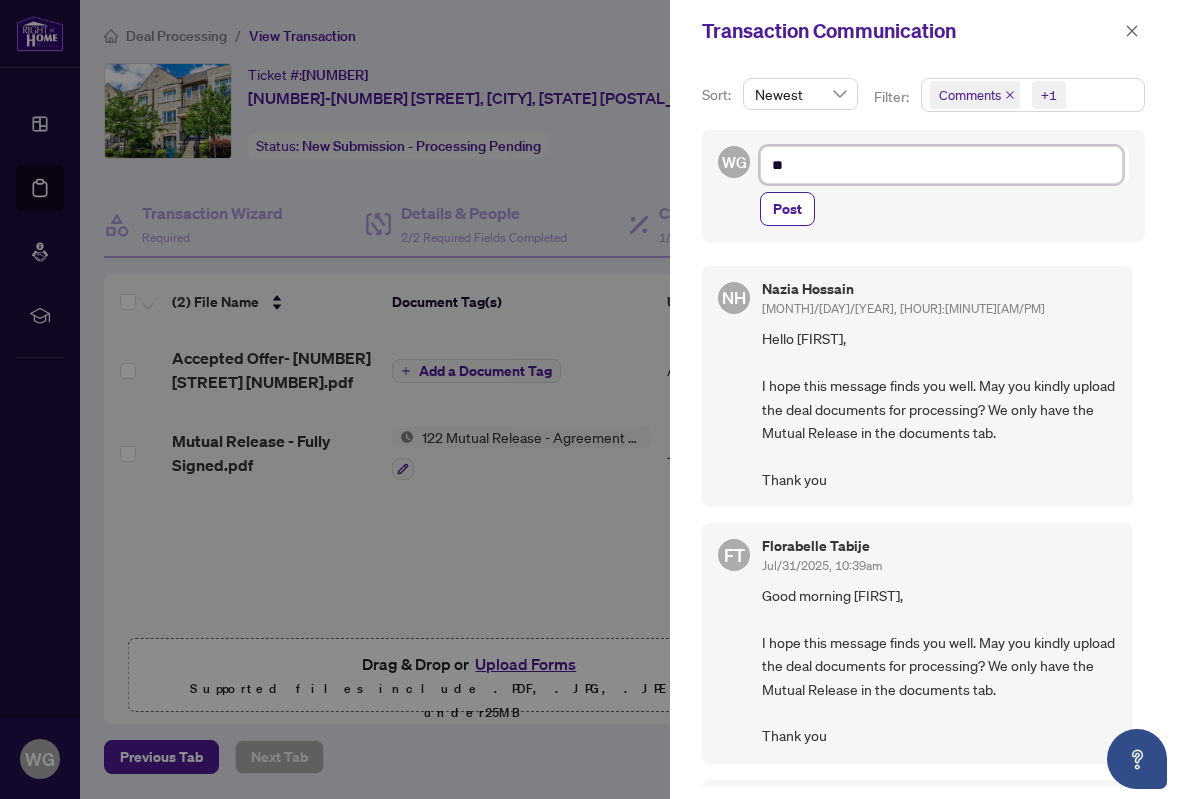 type on "***" 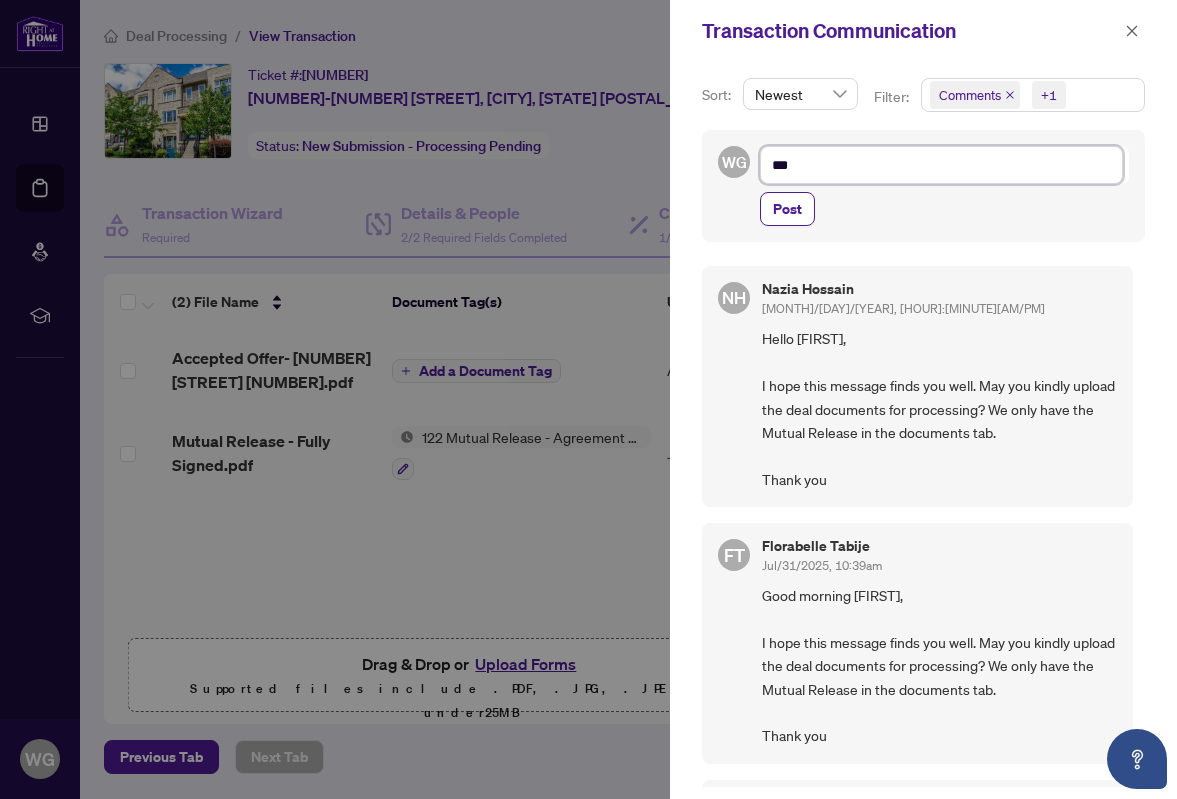 type on "****" 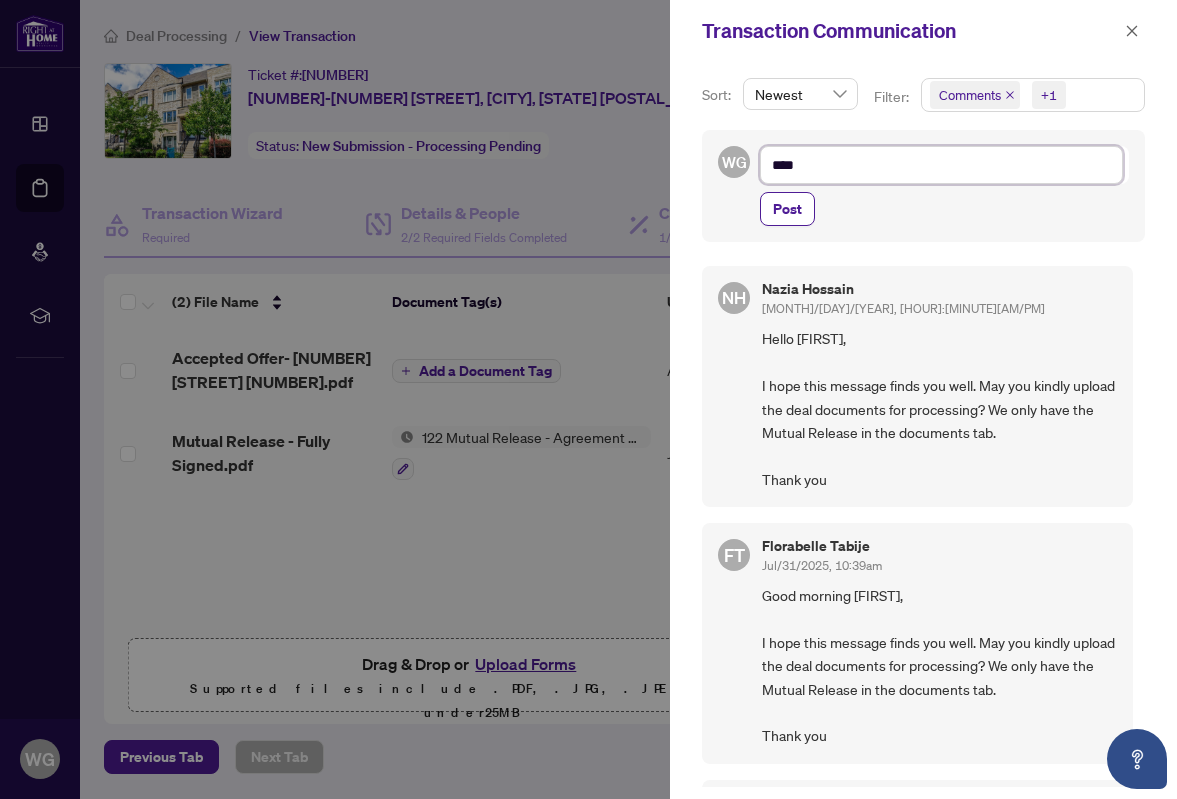 type on "****" 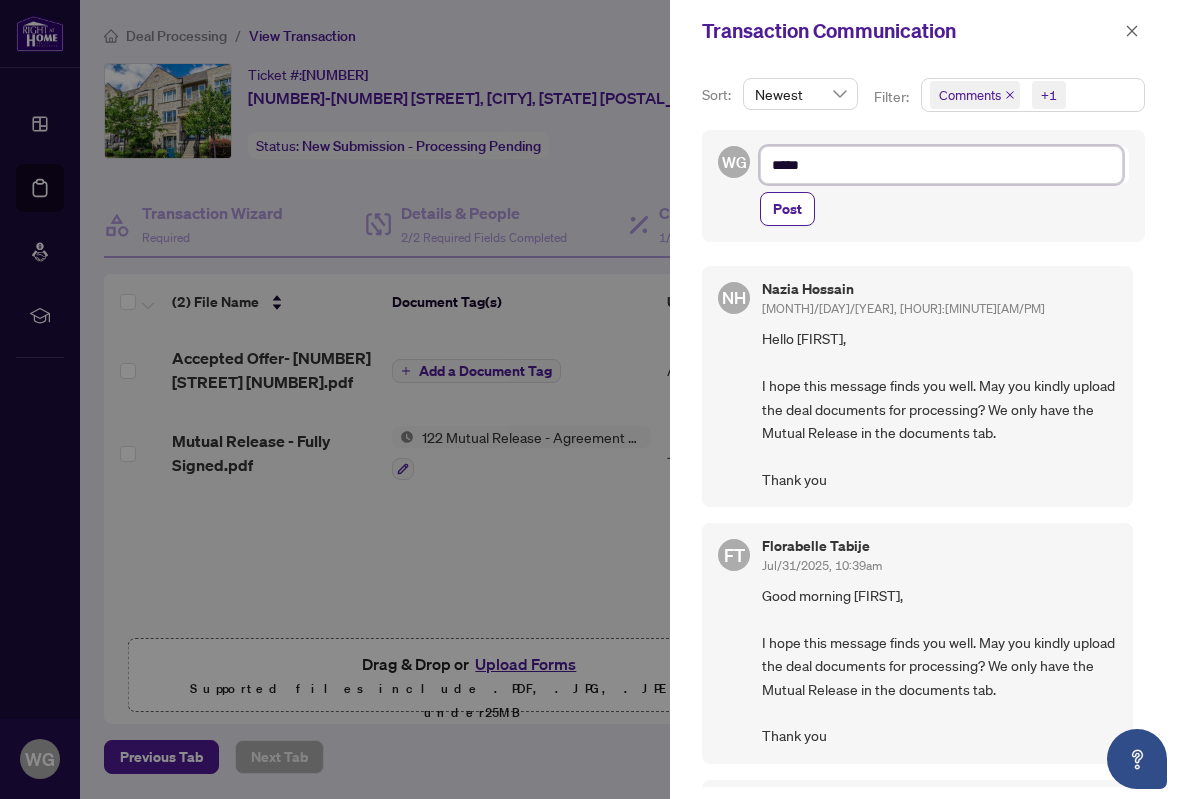 type on "******" 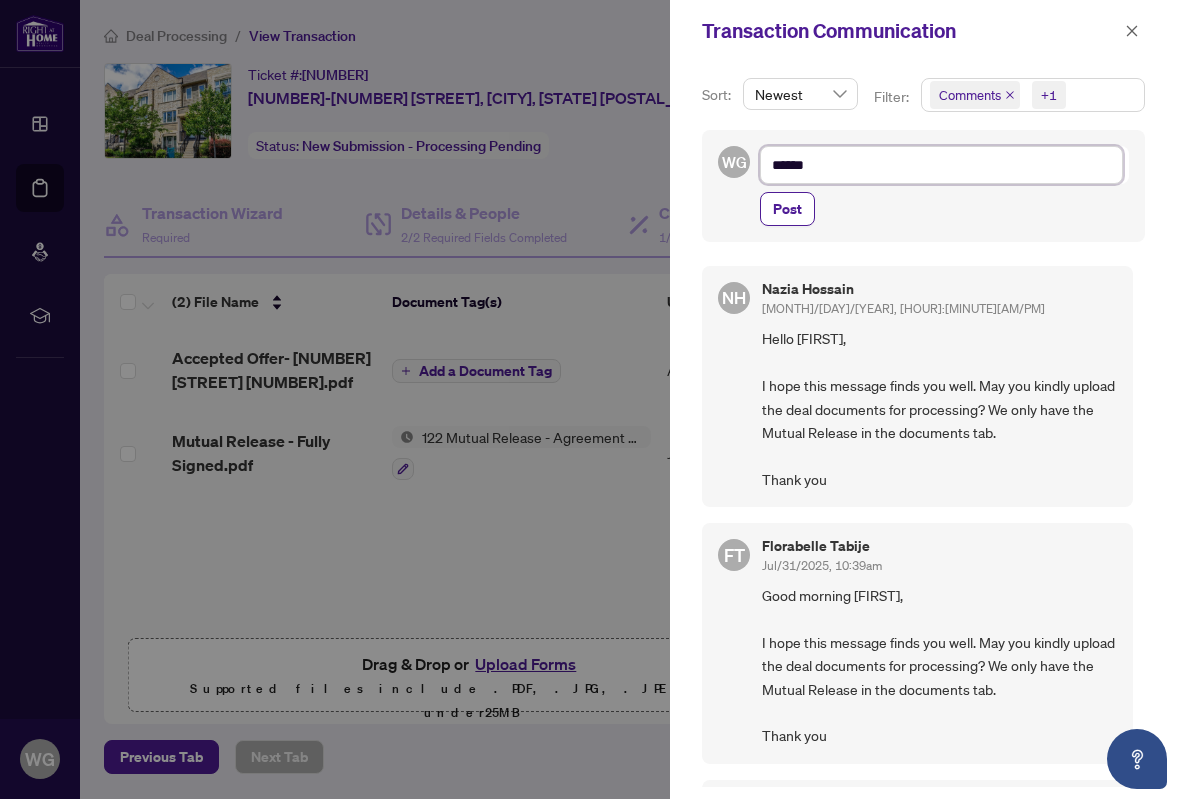 type on "*******" 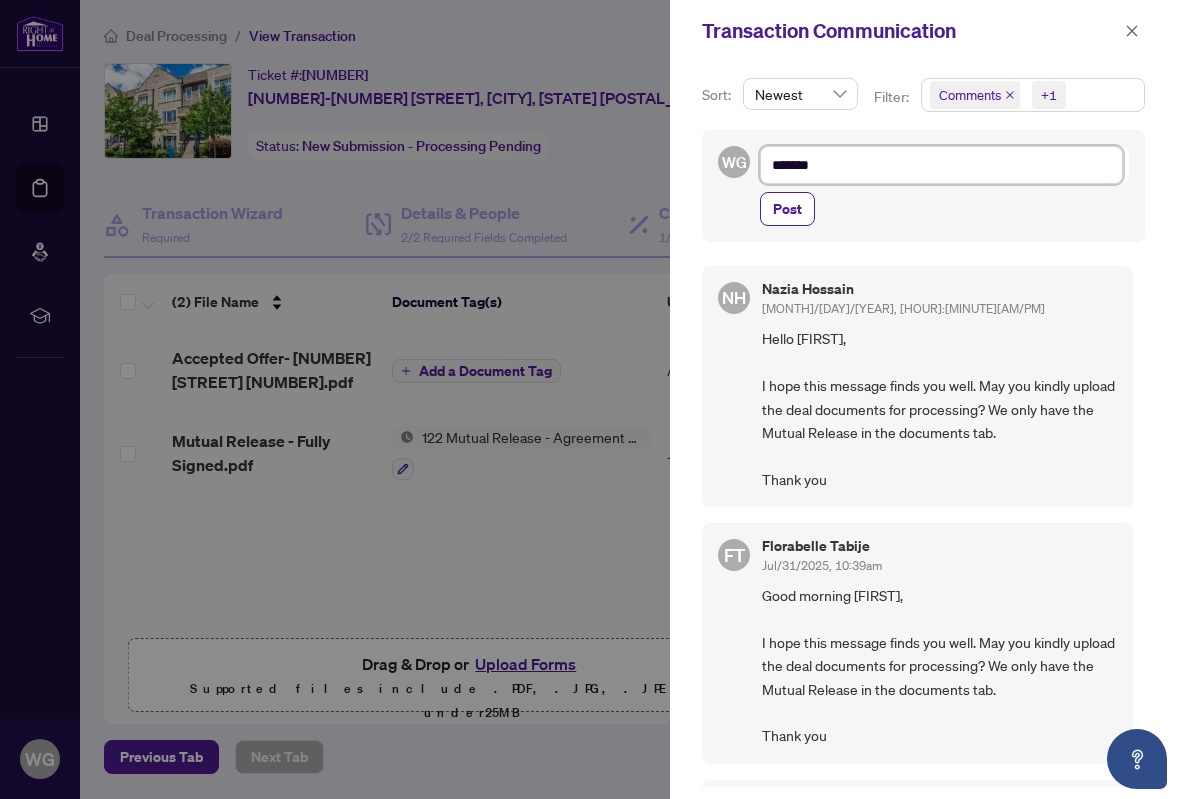 type on "********" 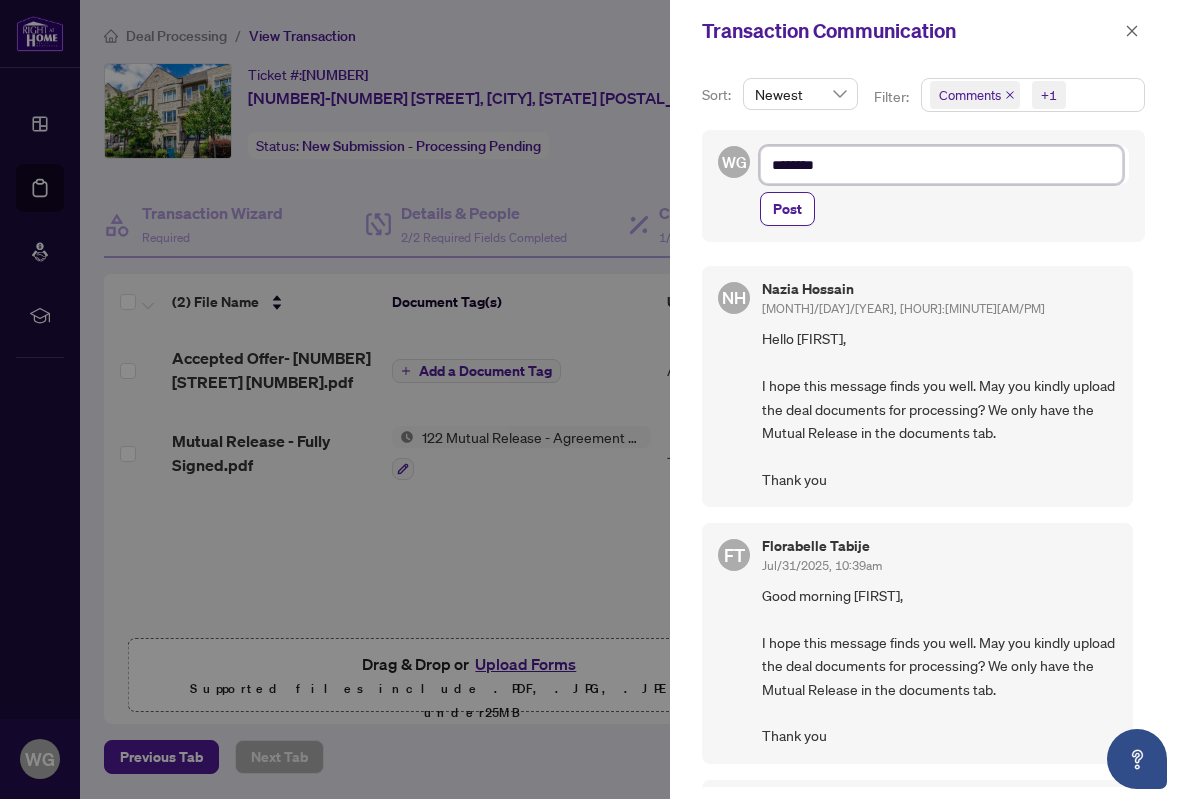 type on "********" 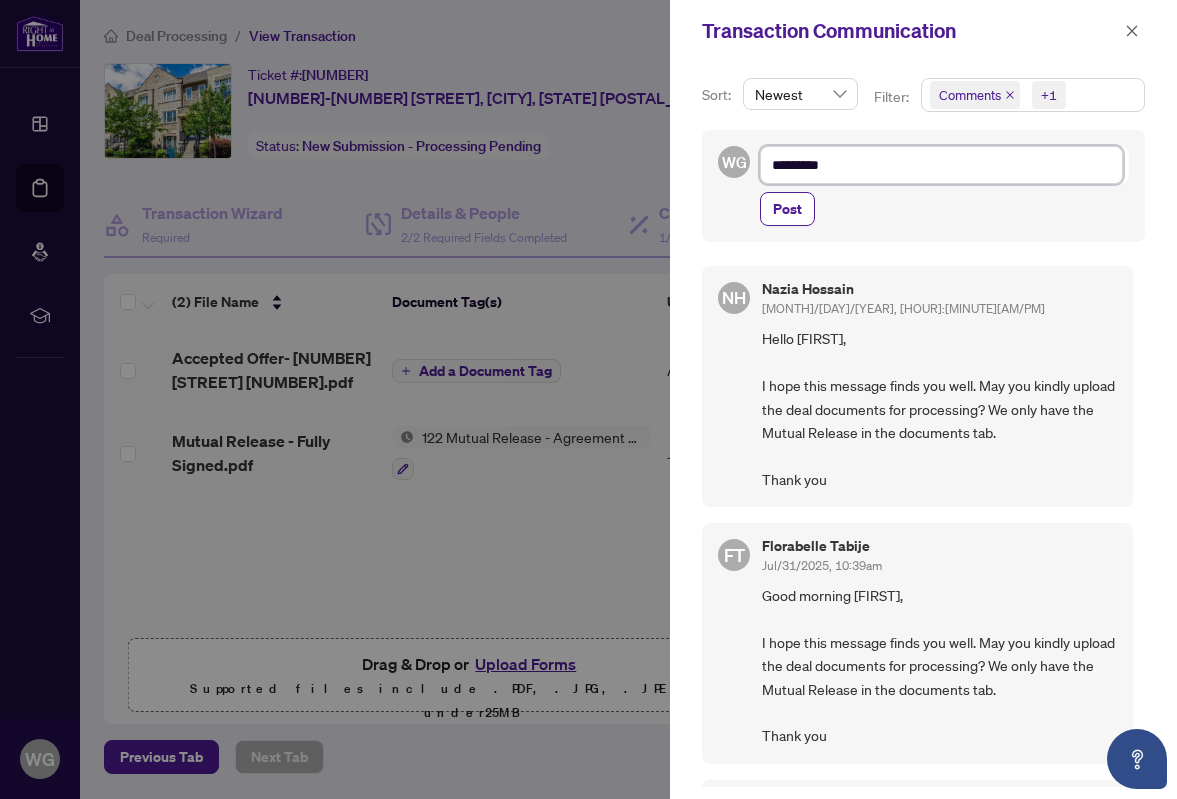 type on "**********" 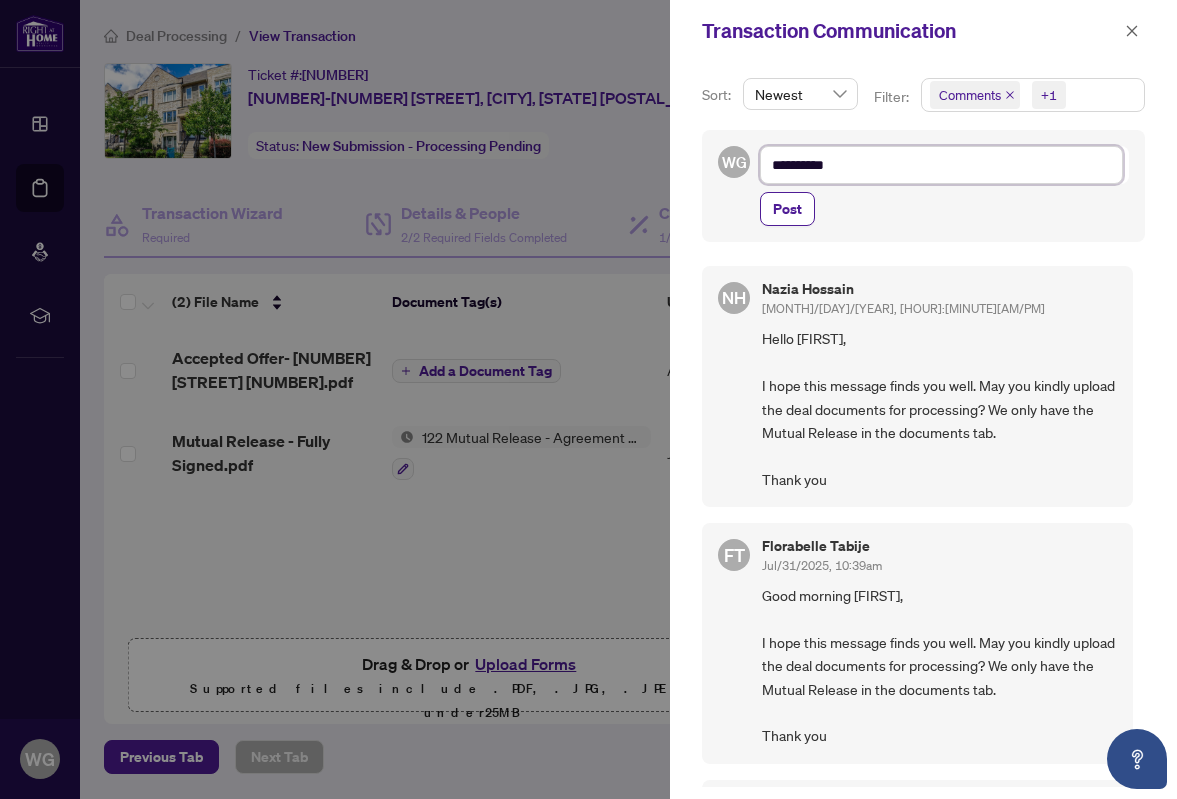 type on "**********" 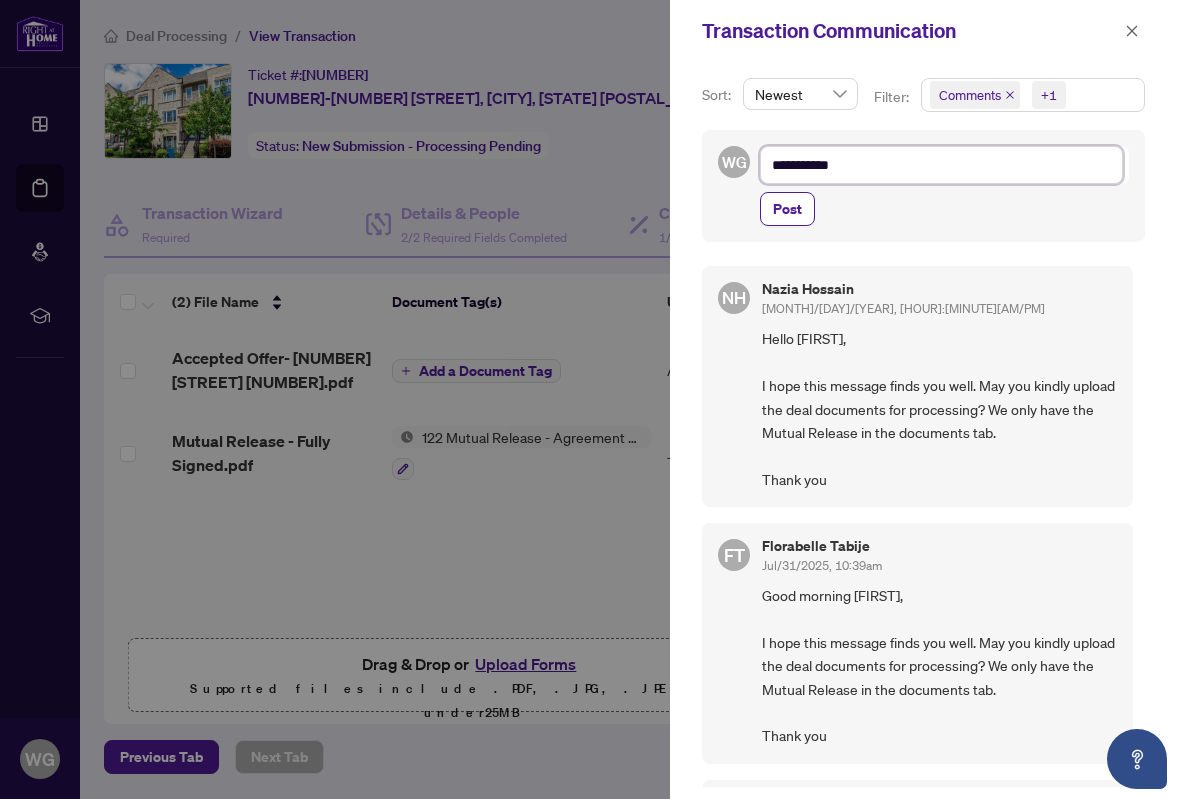 type on "**********" 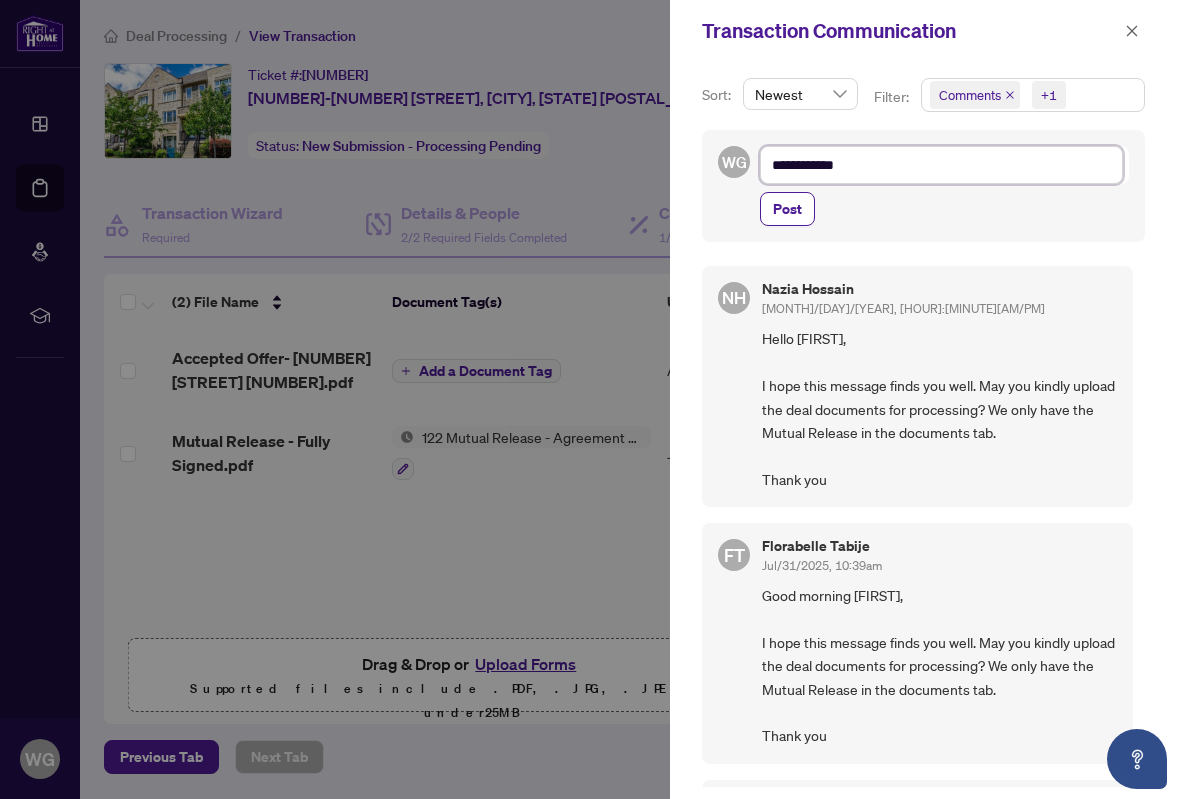 type on "**********" 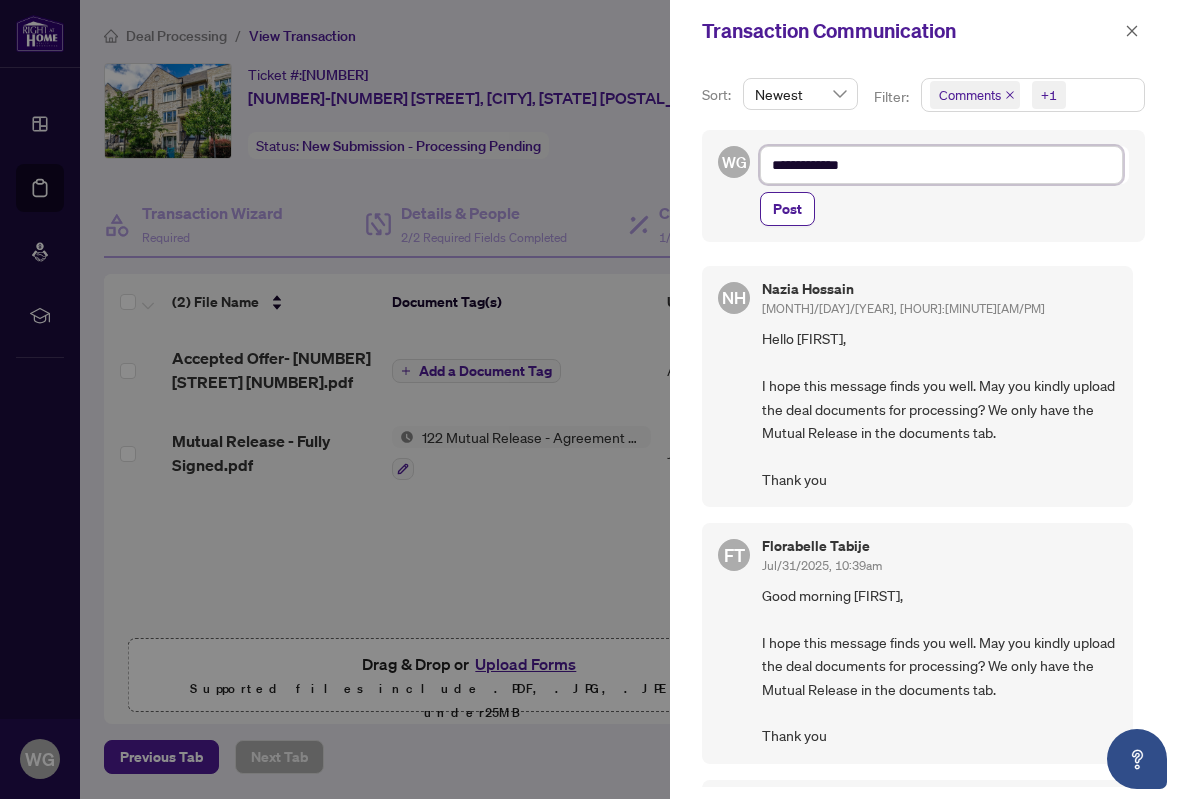 type on "**********" 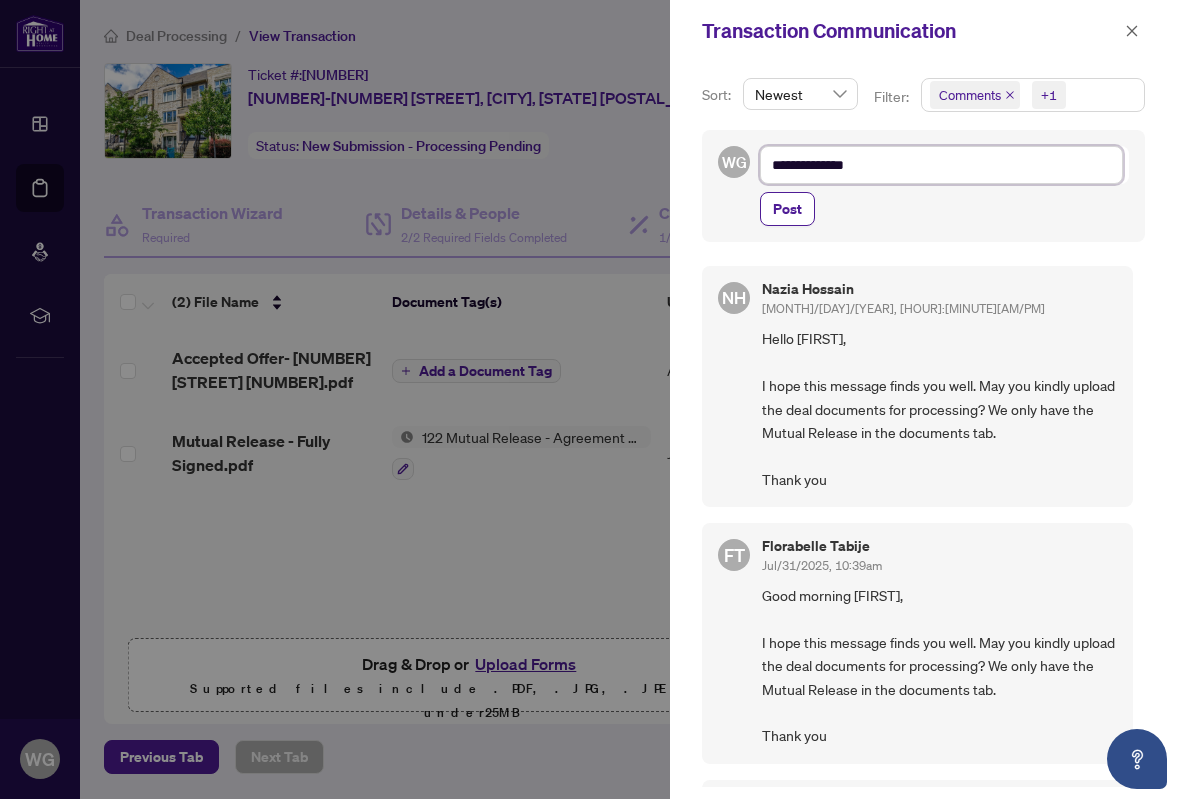 type on "**********" 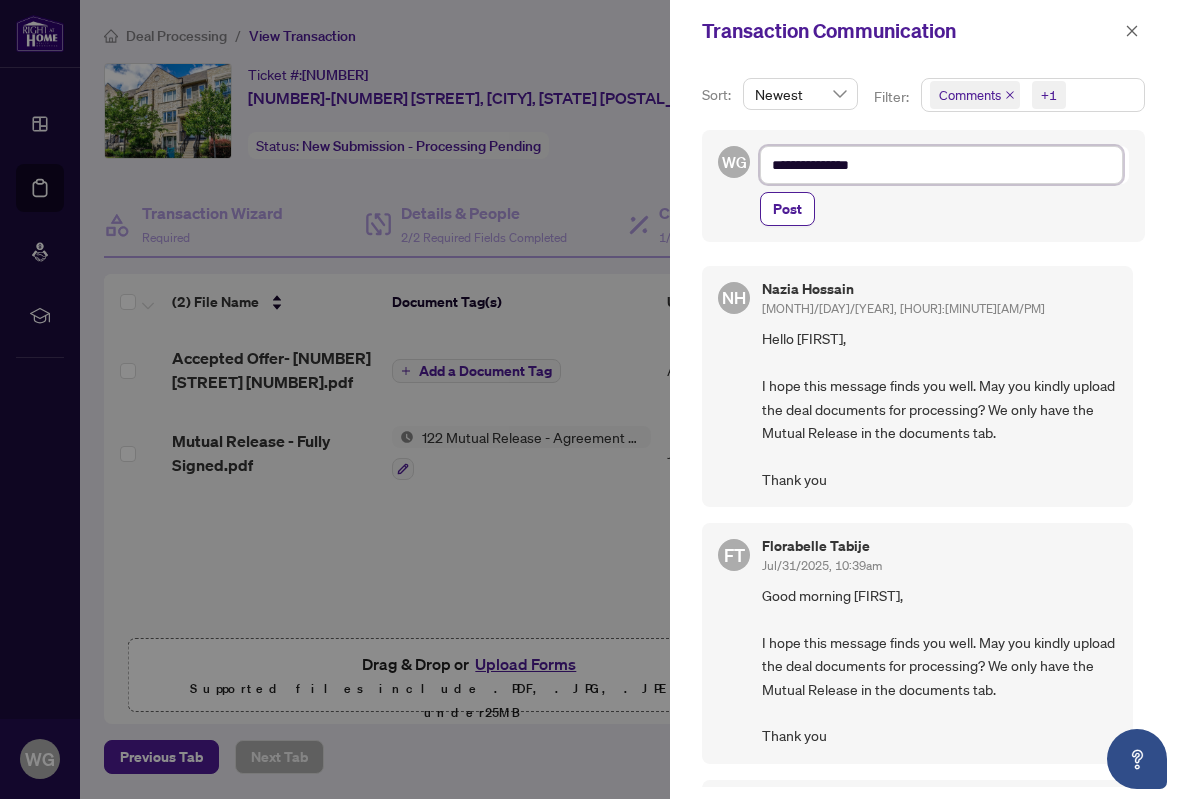type on "**********" 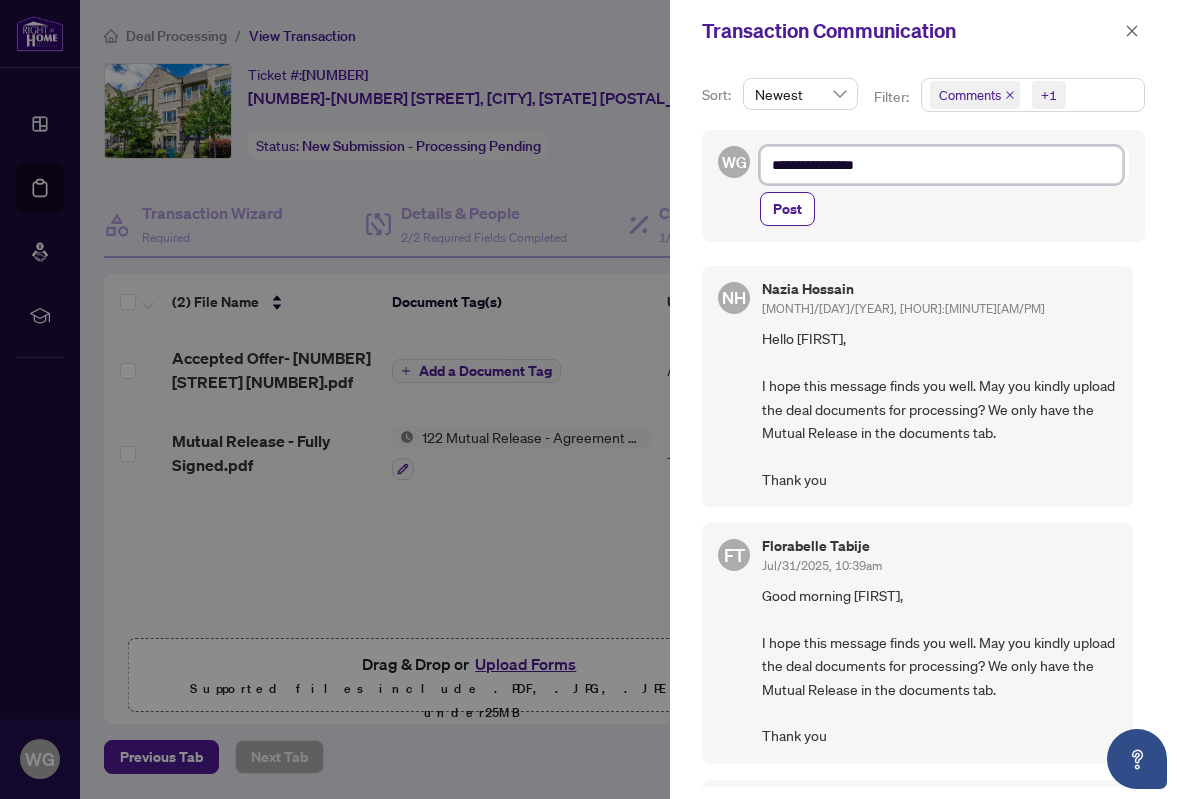 type on "**********" 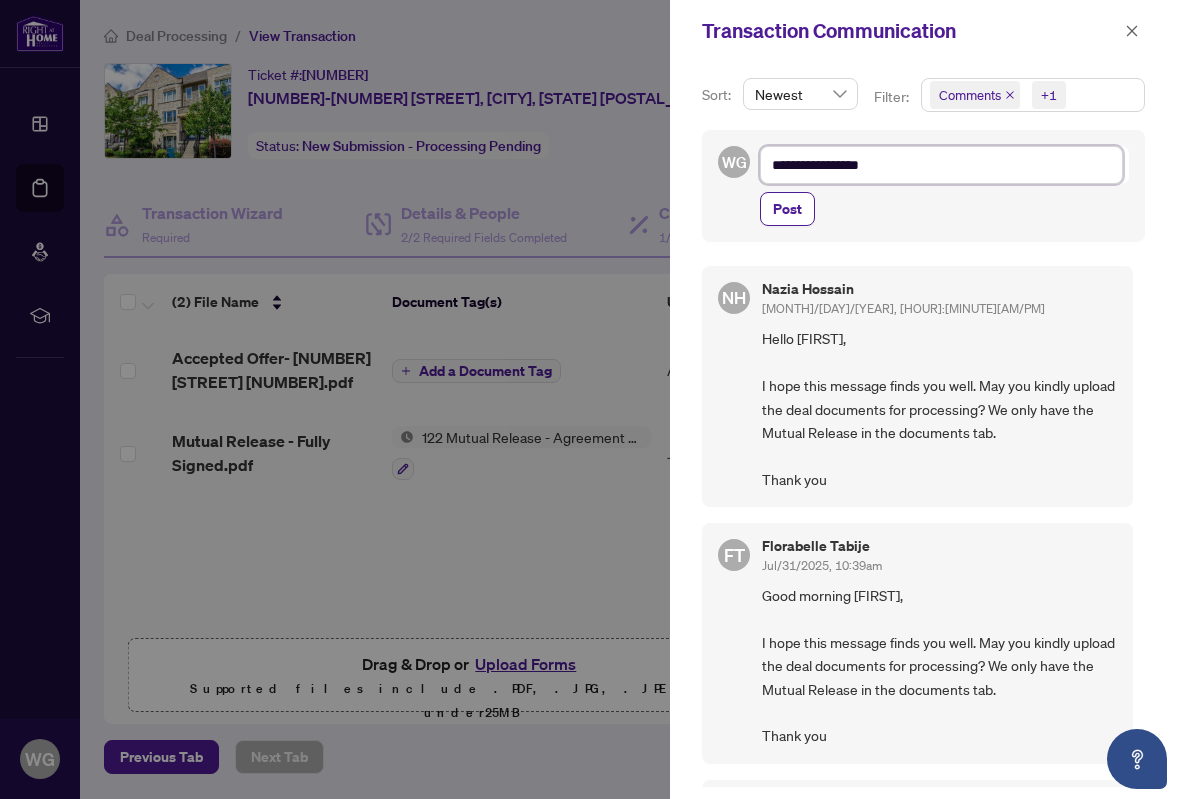 type on "**********" 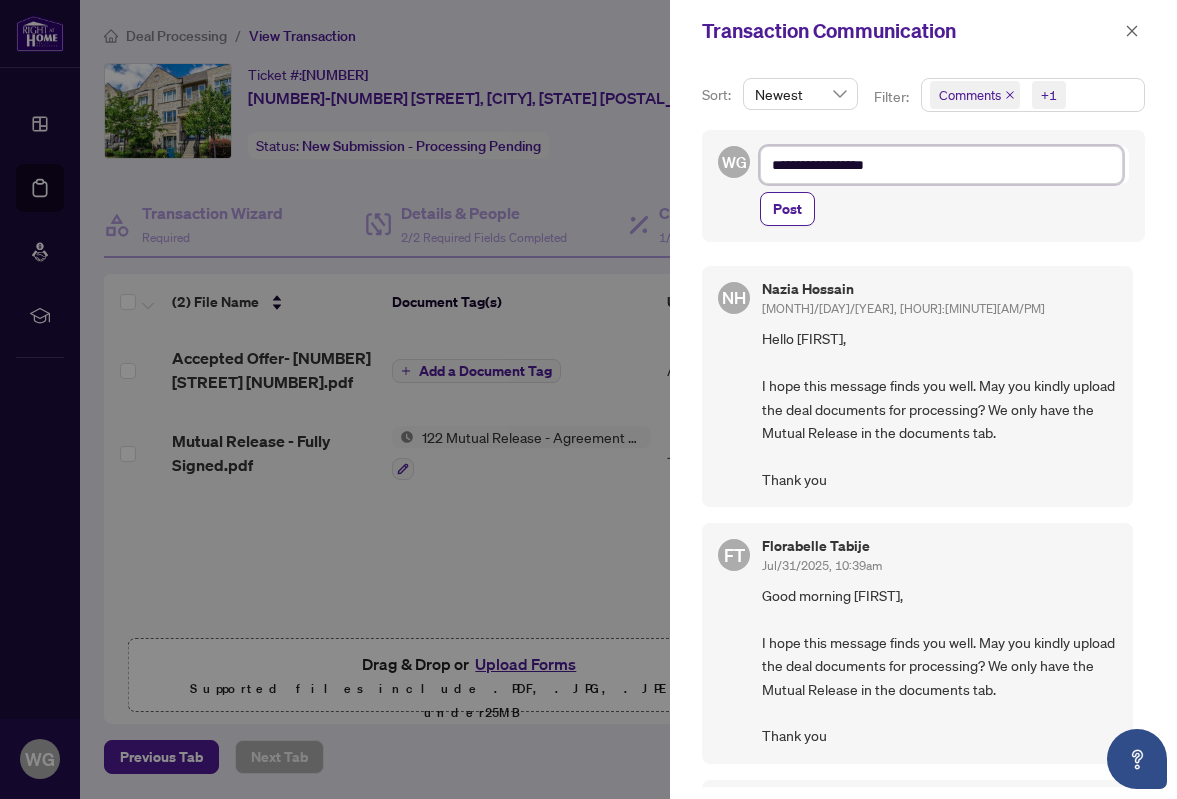 type on "**********" 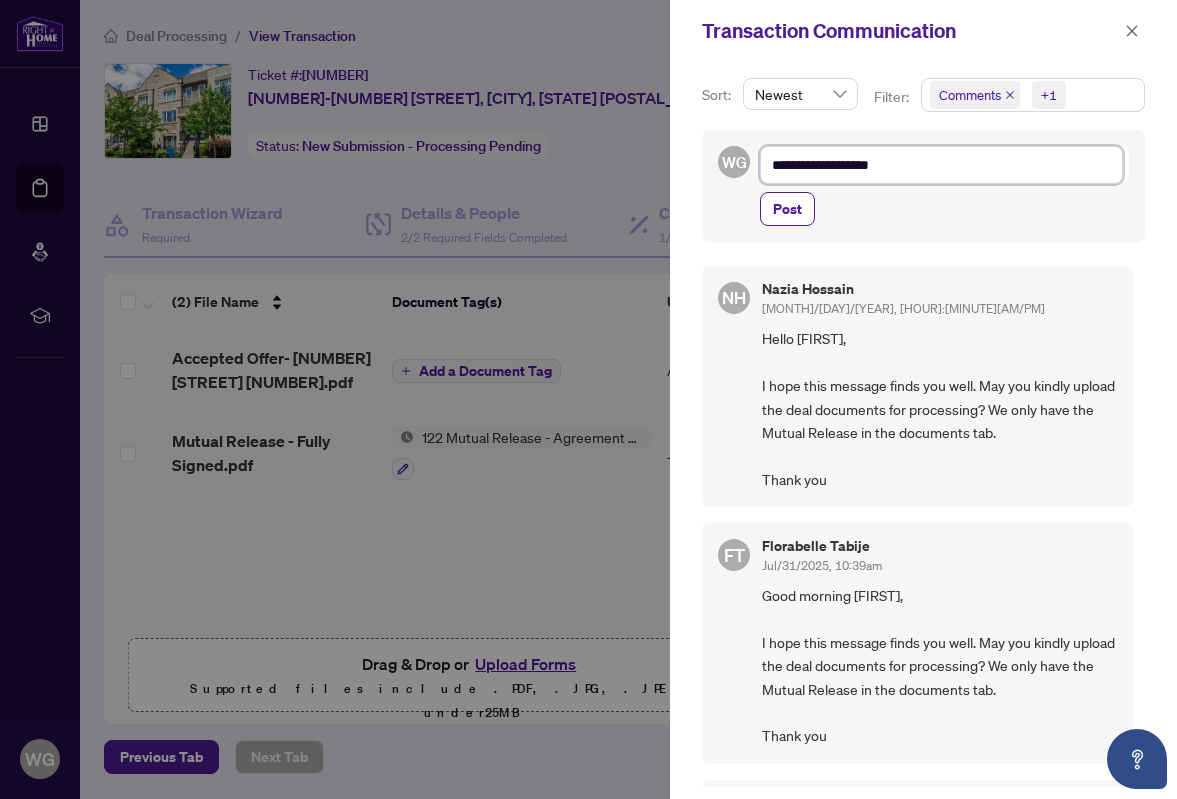 type on "**********" 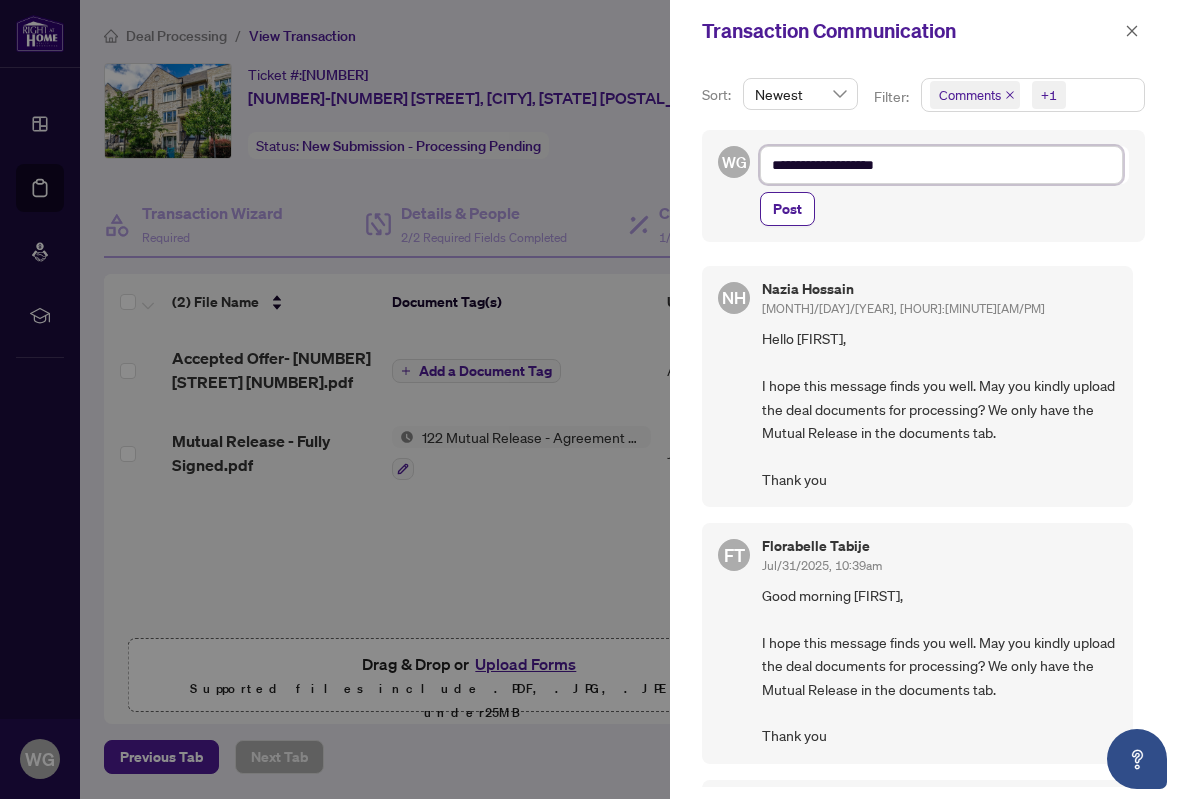type on "**********" 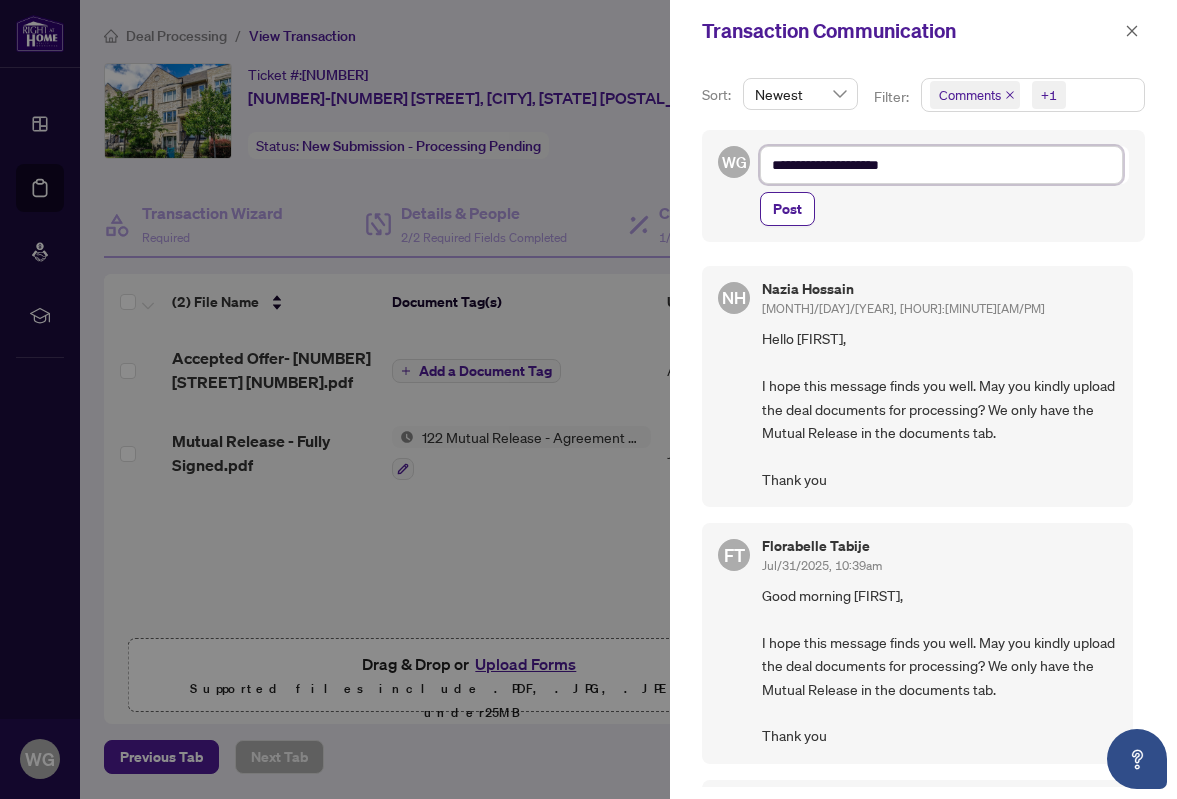type on "**********" 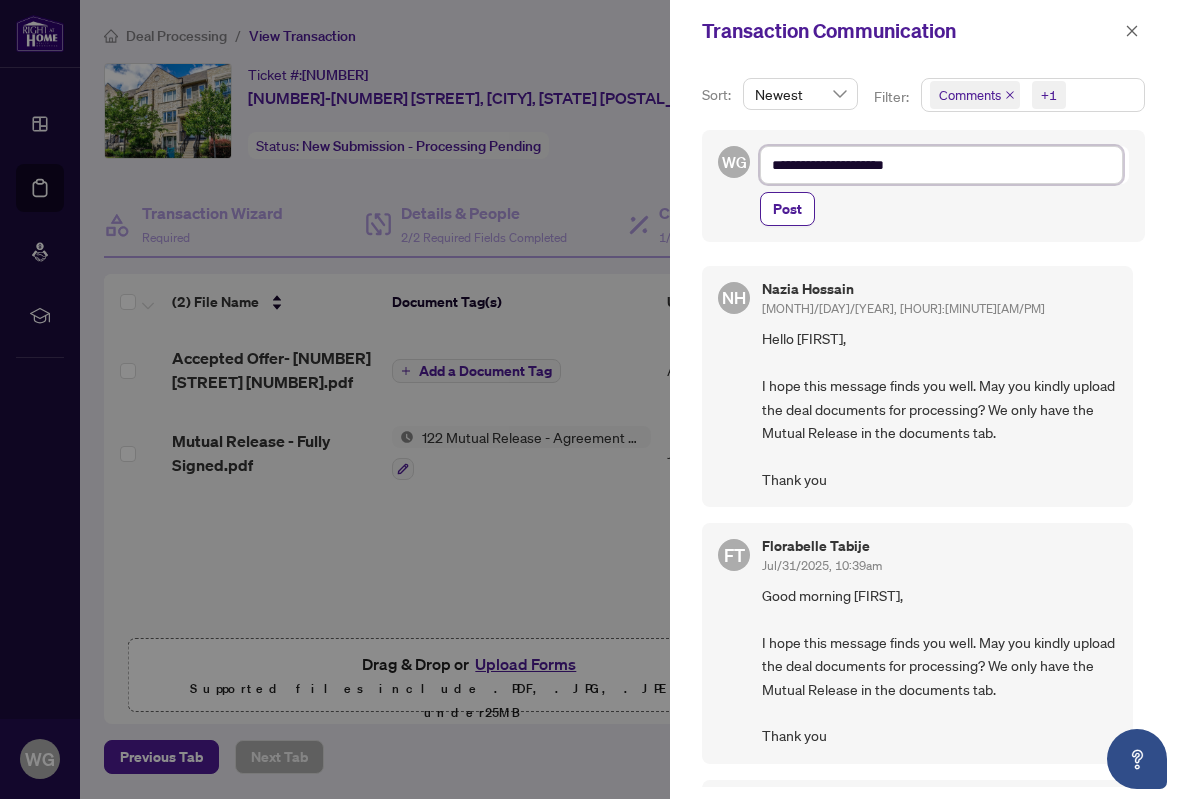 type on "**********" 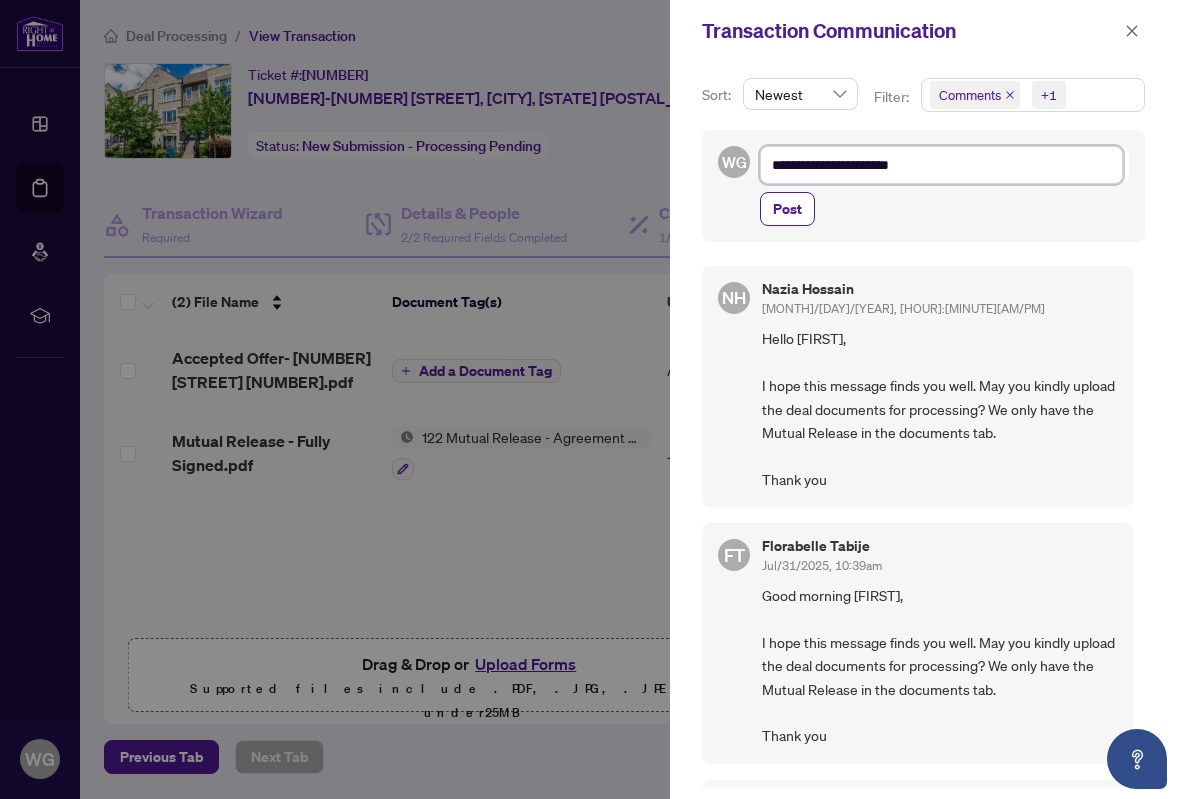 type on "**********" 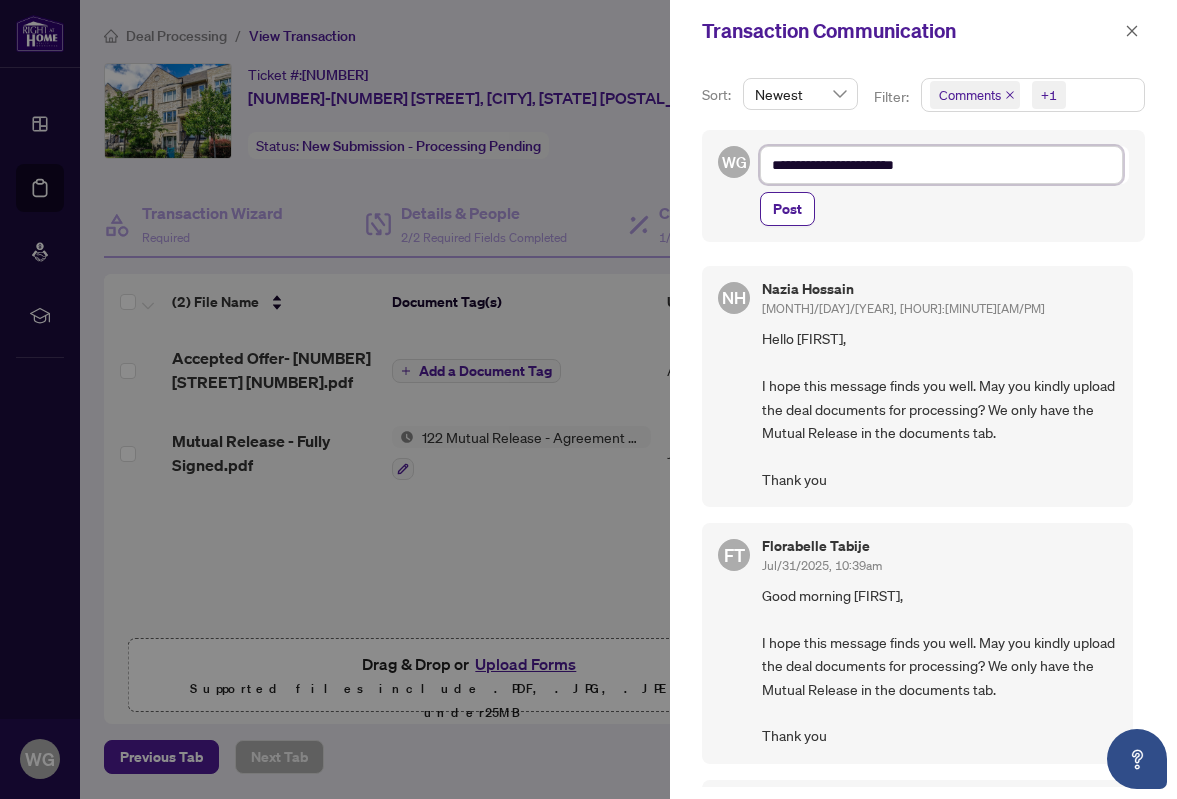 type on "**********" 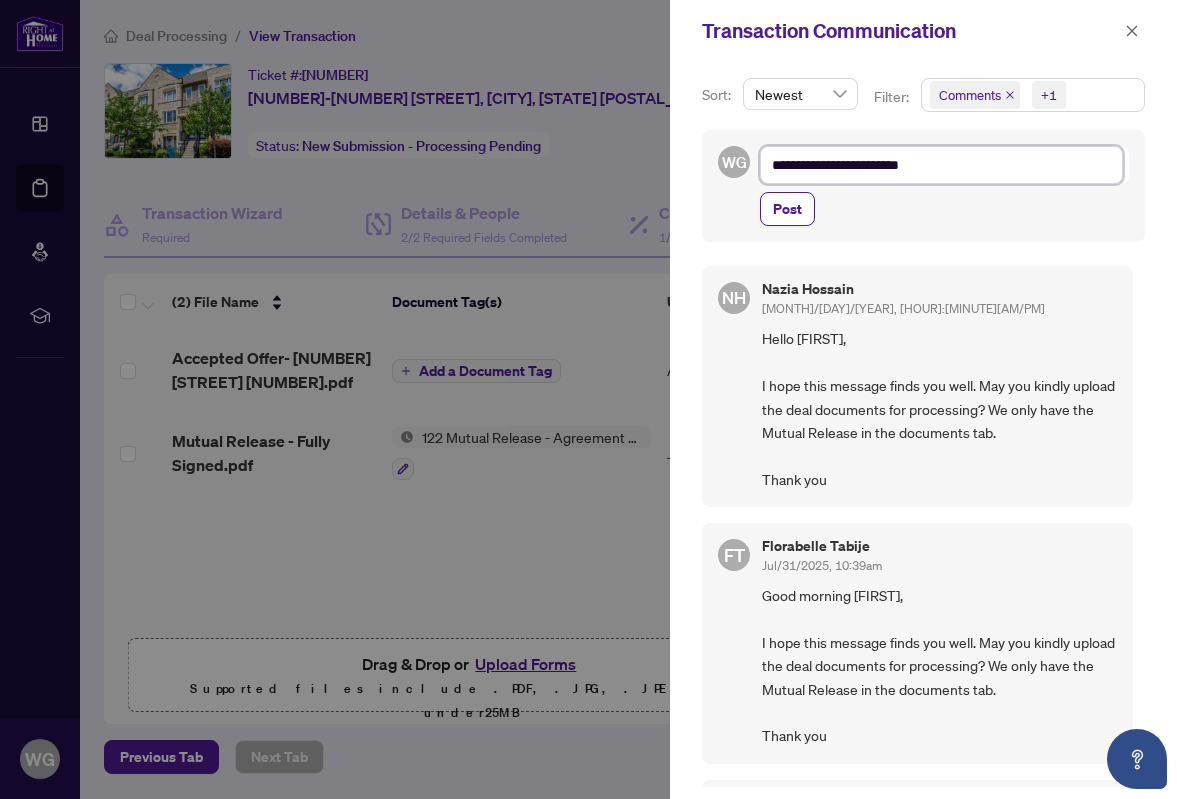 type on "**********" 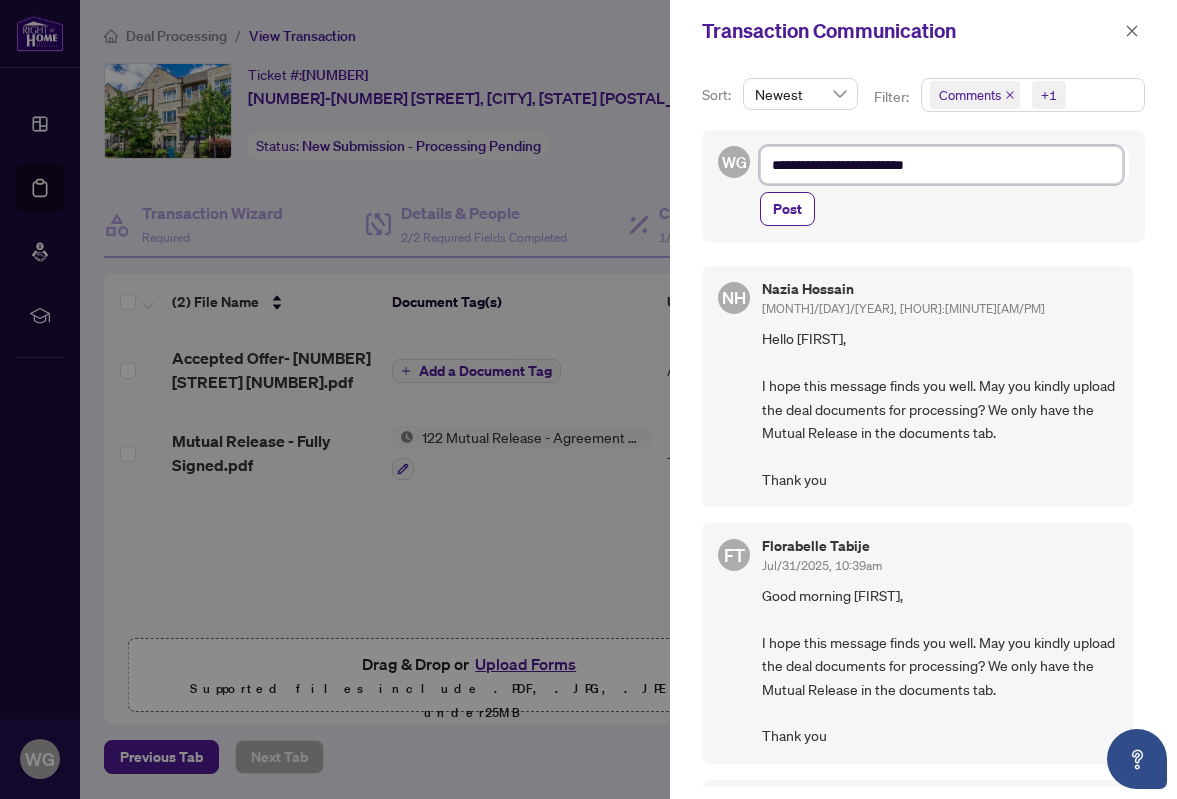 type on "**********" 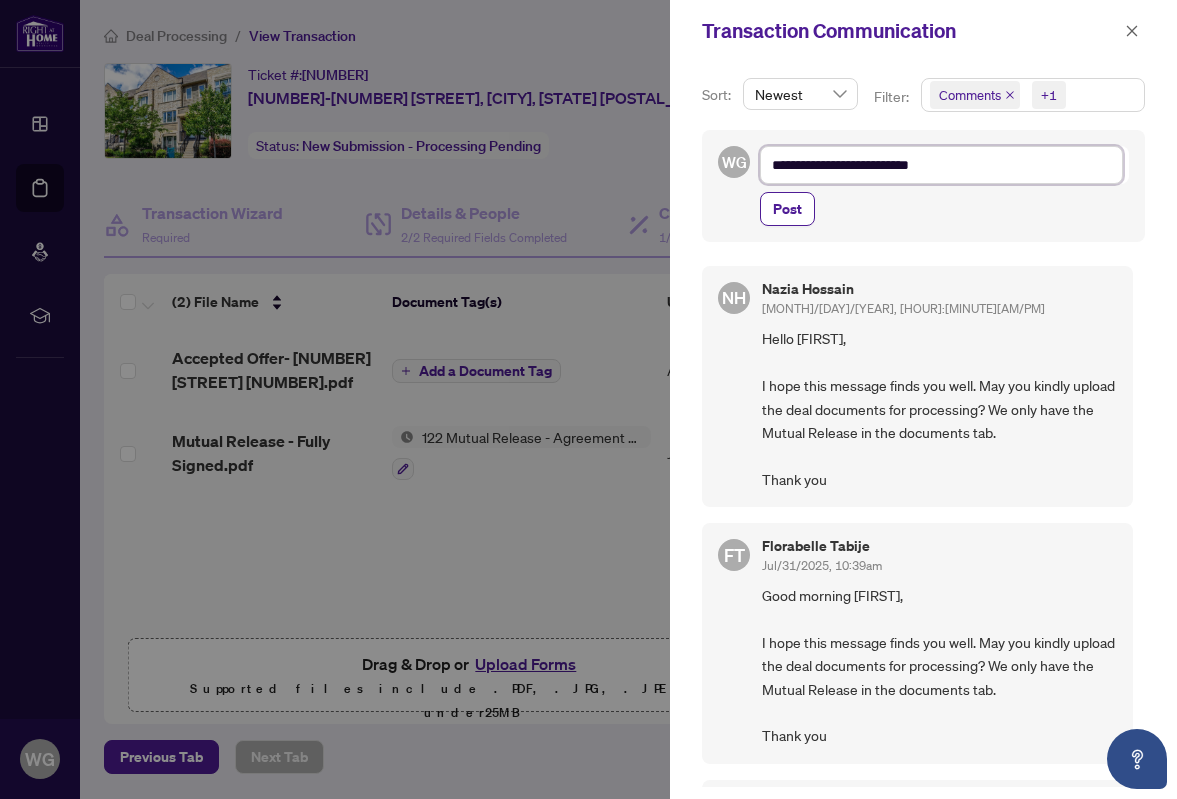 type on "**********" 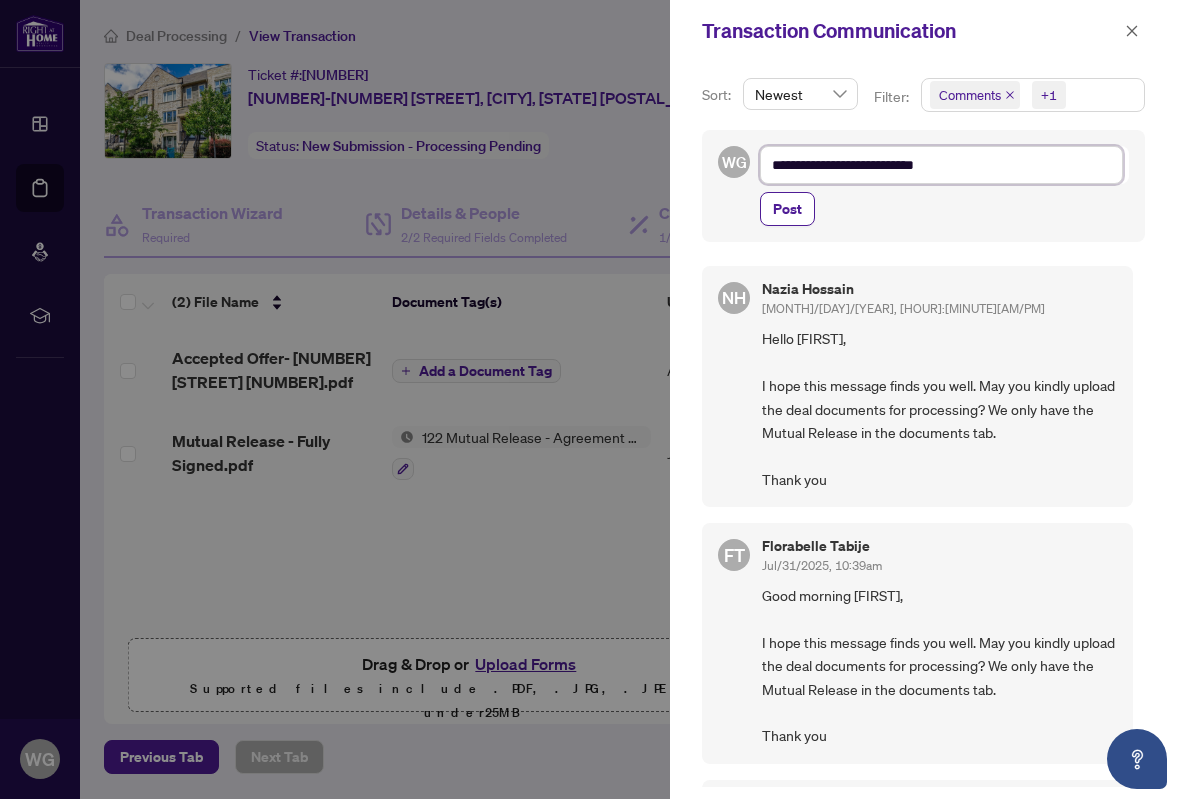 type on "**********" 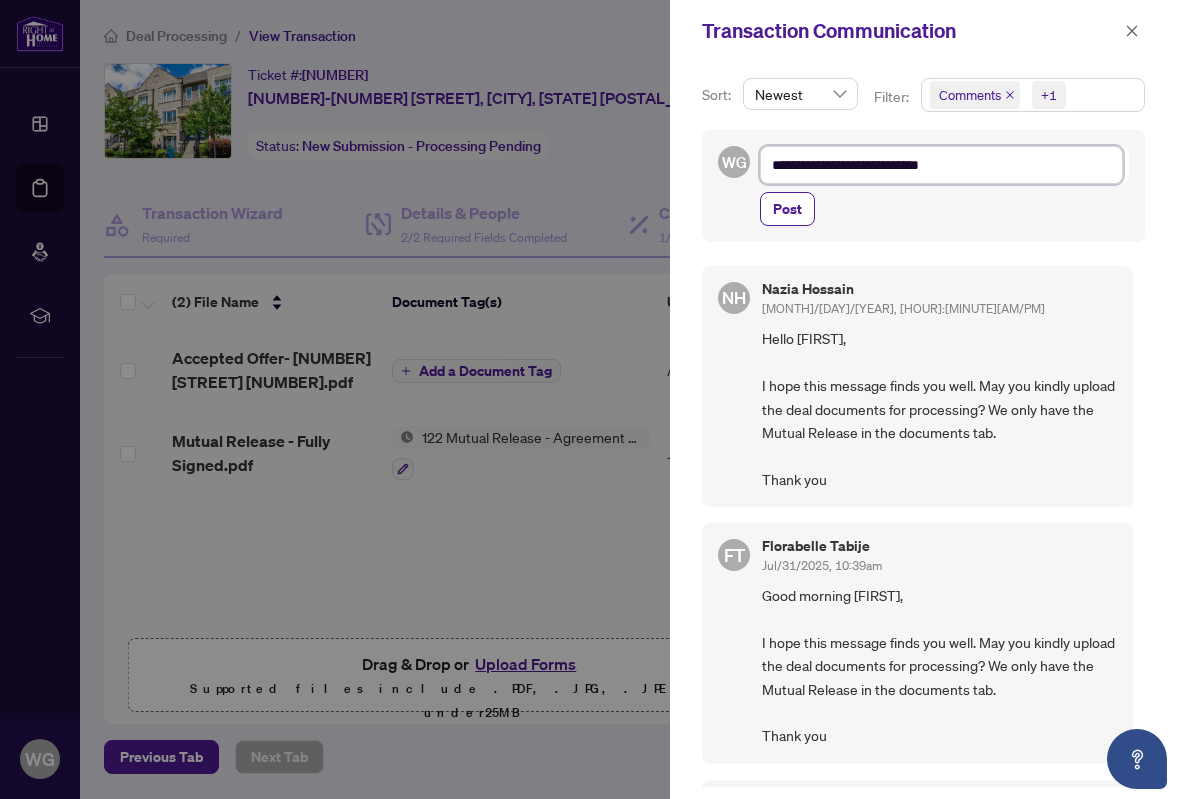 type on "**********" 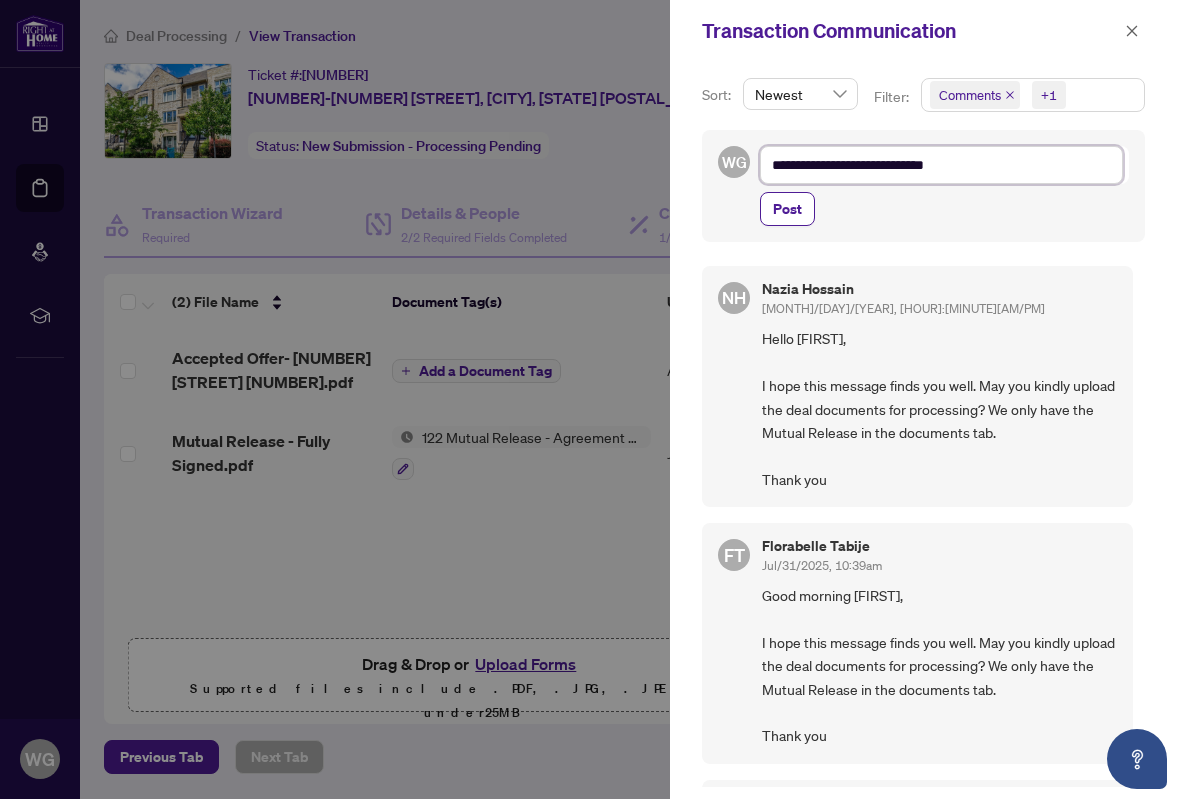 type on "**********" 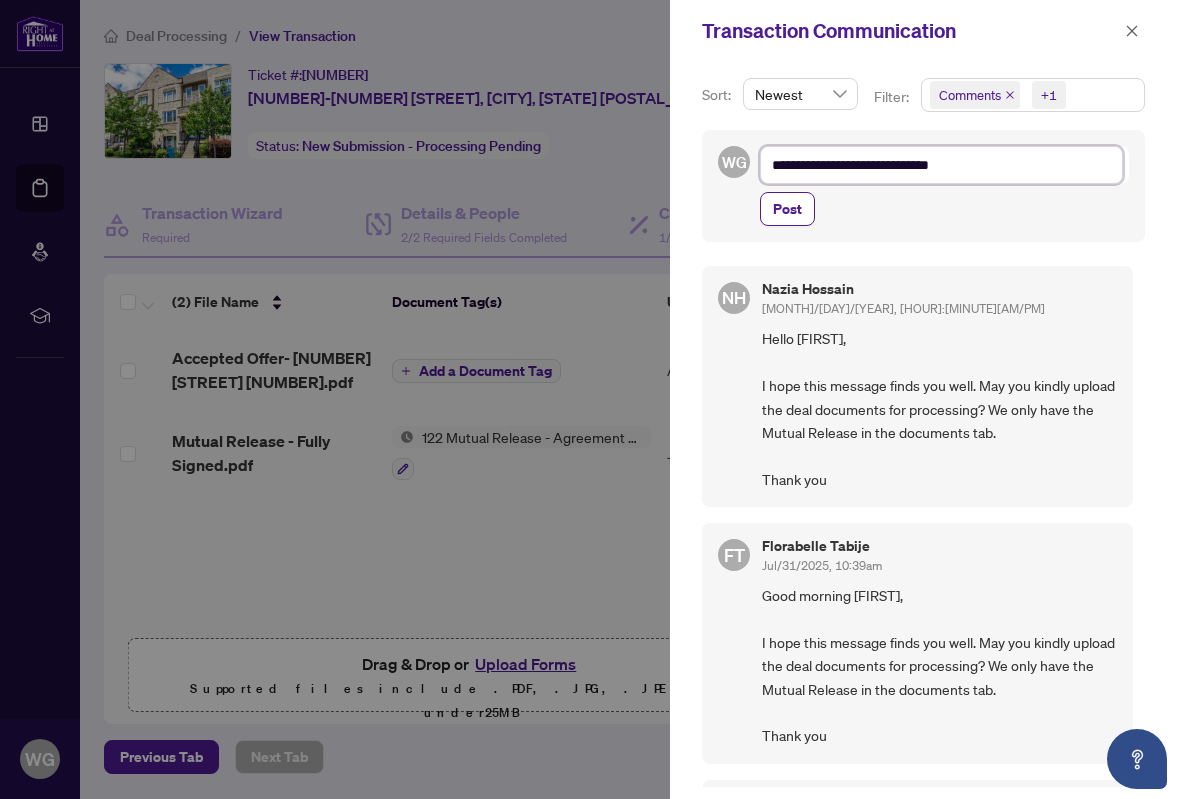 type on "**********" 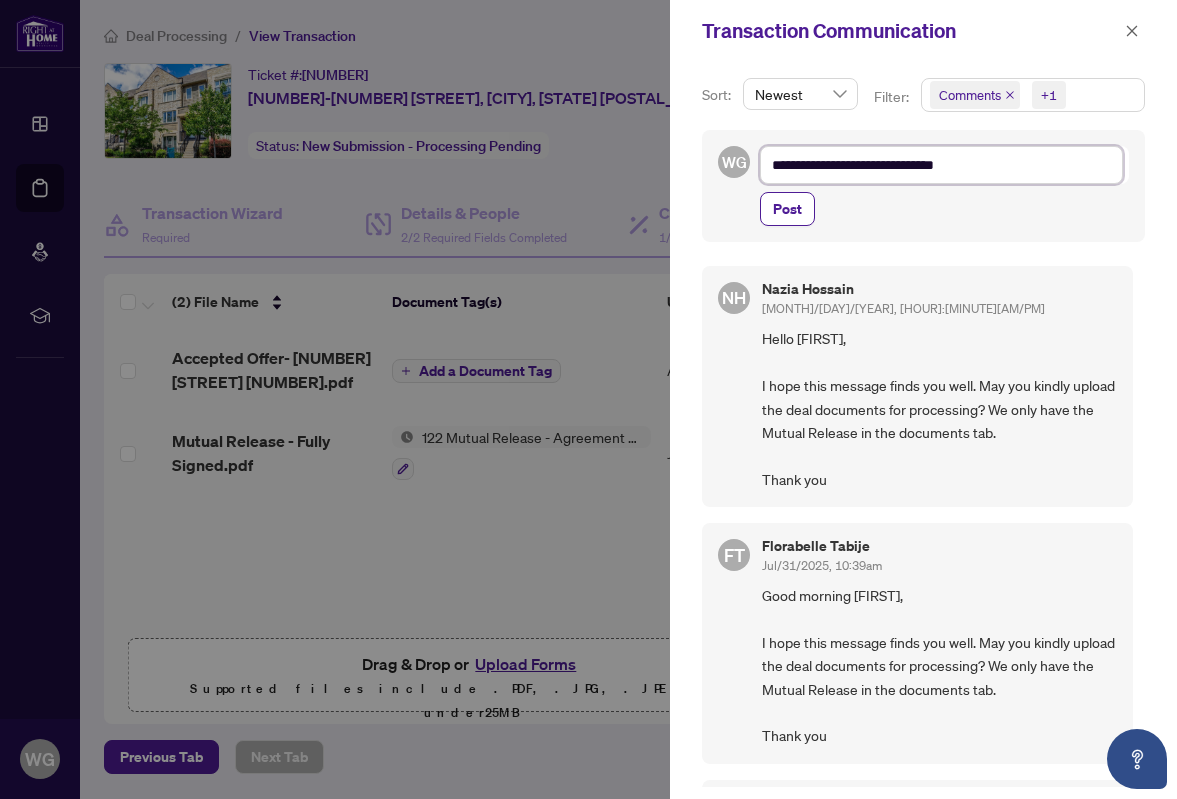 type on "**********" 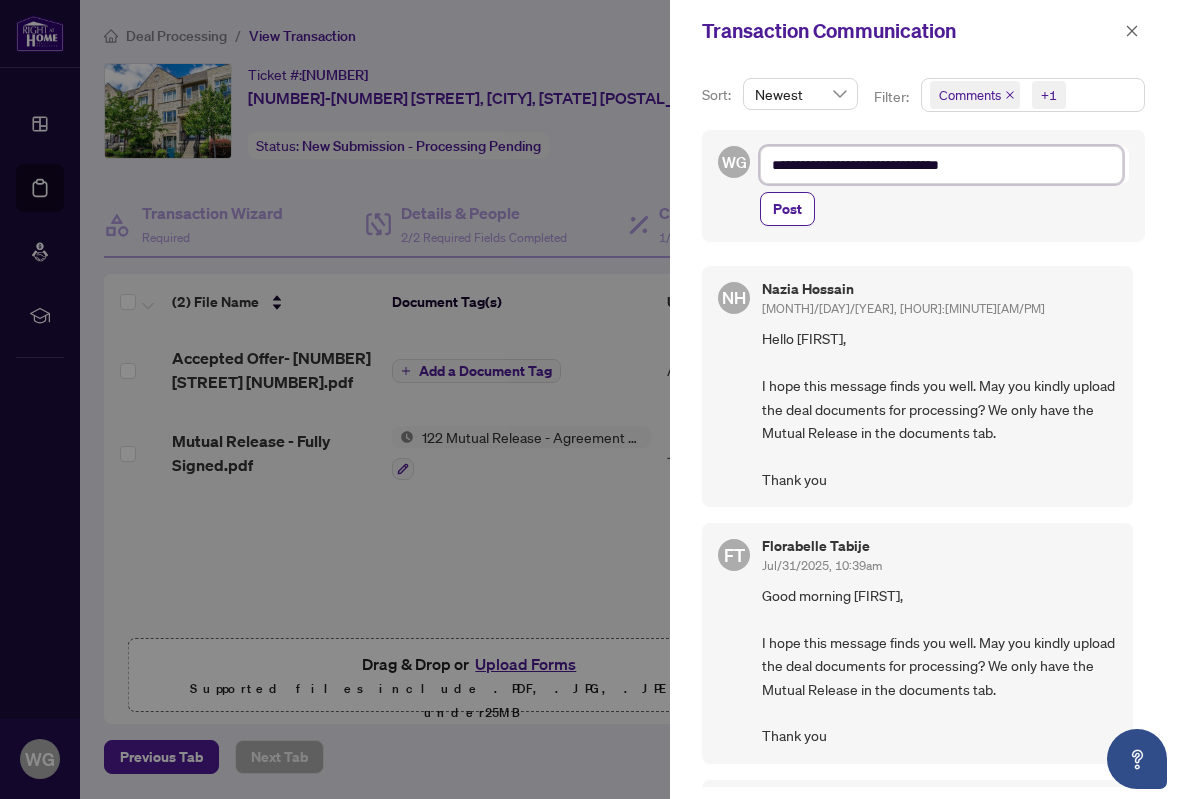 type on "**********" 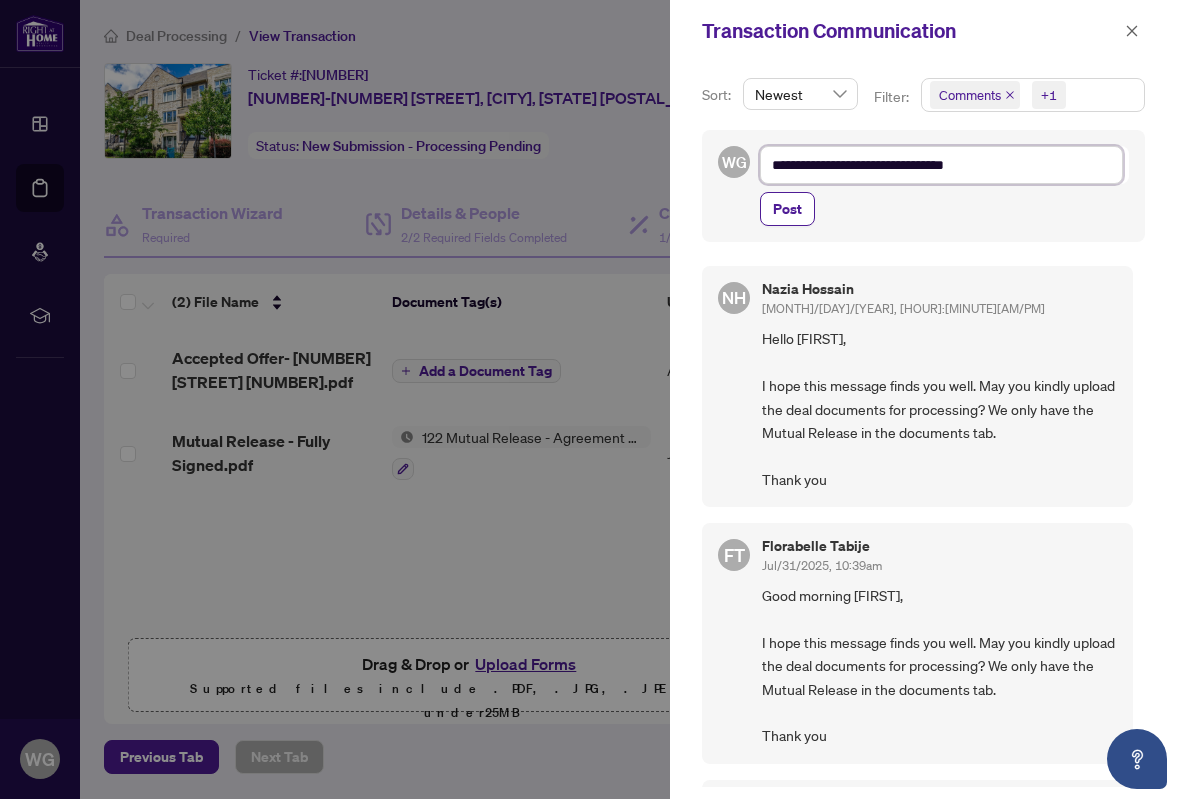 type on "**********" 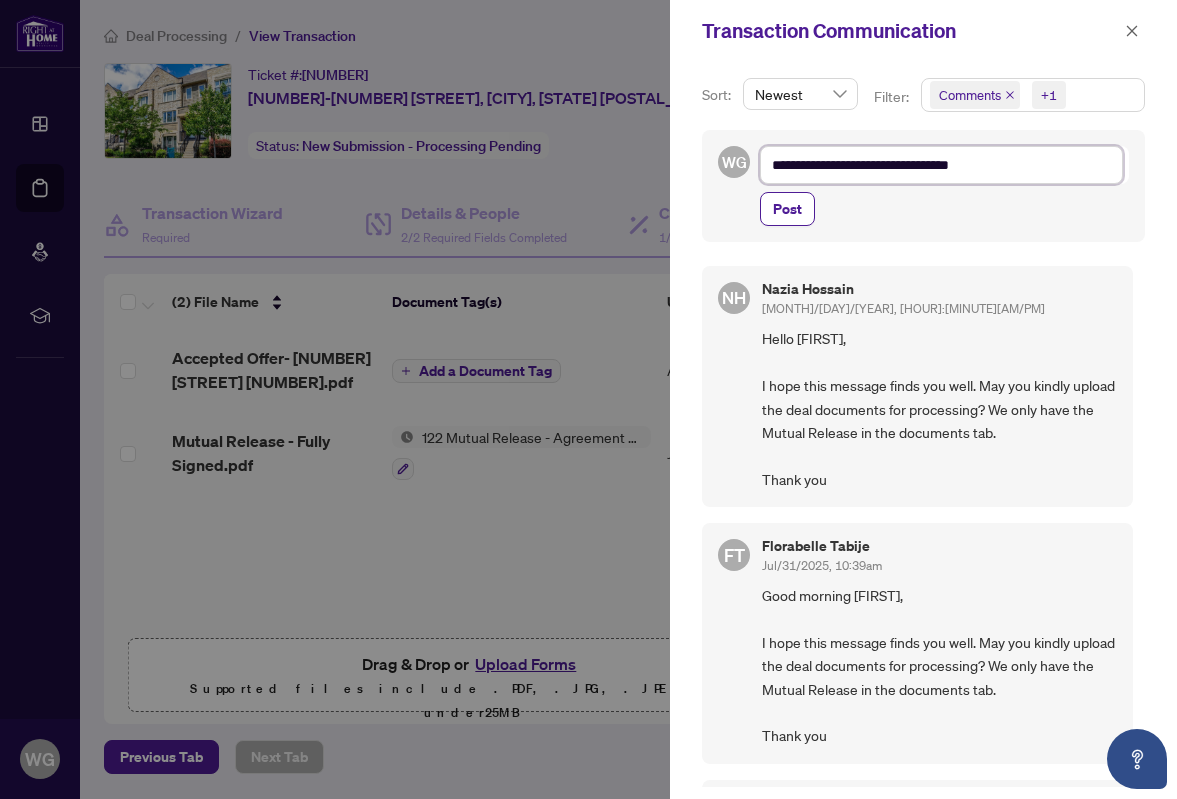 type on "**********" 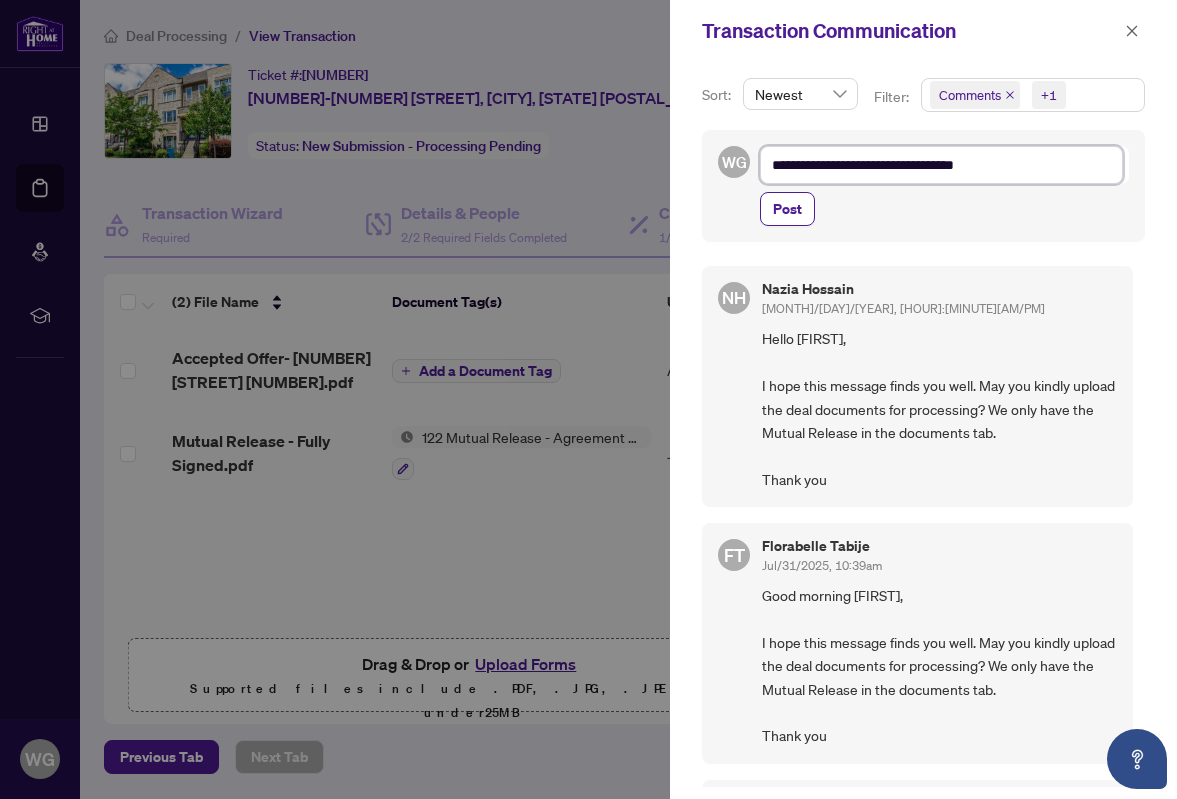 type on "**********" 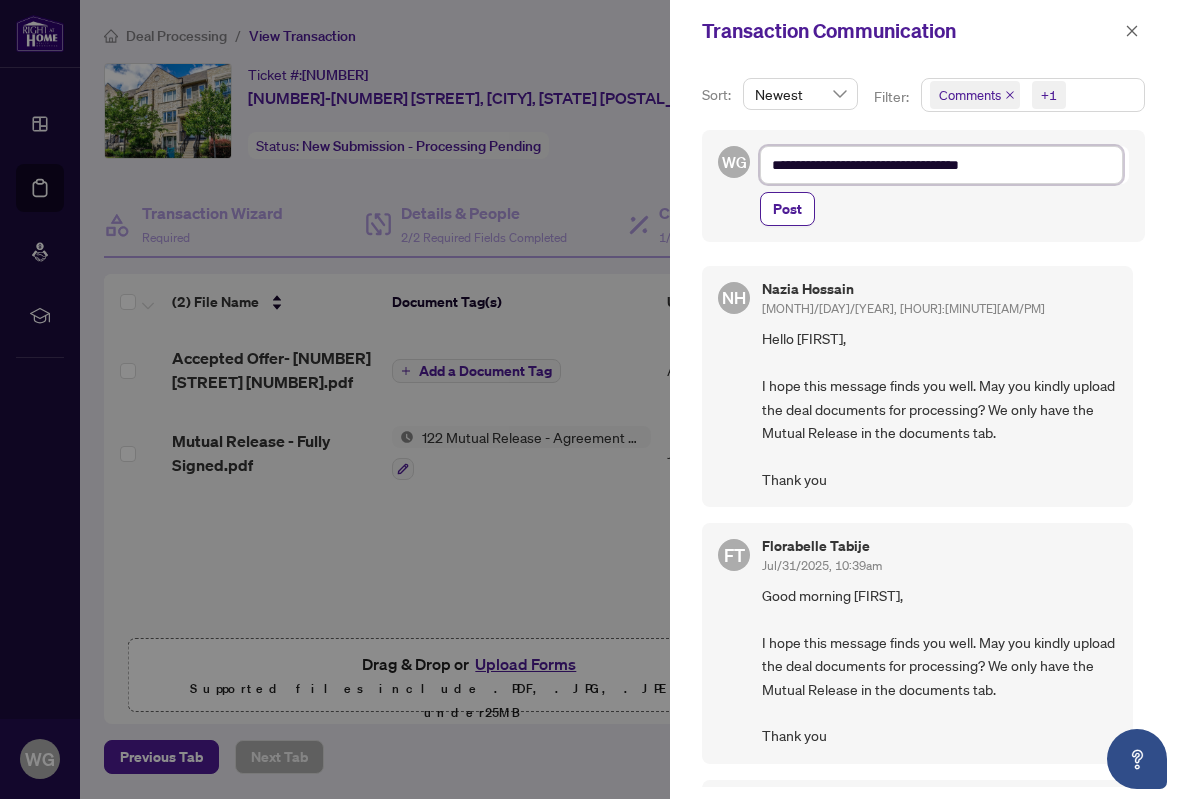 type on "**********" 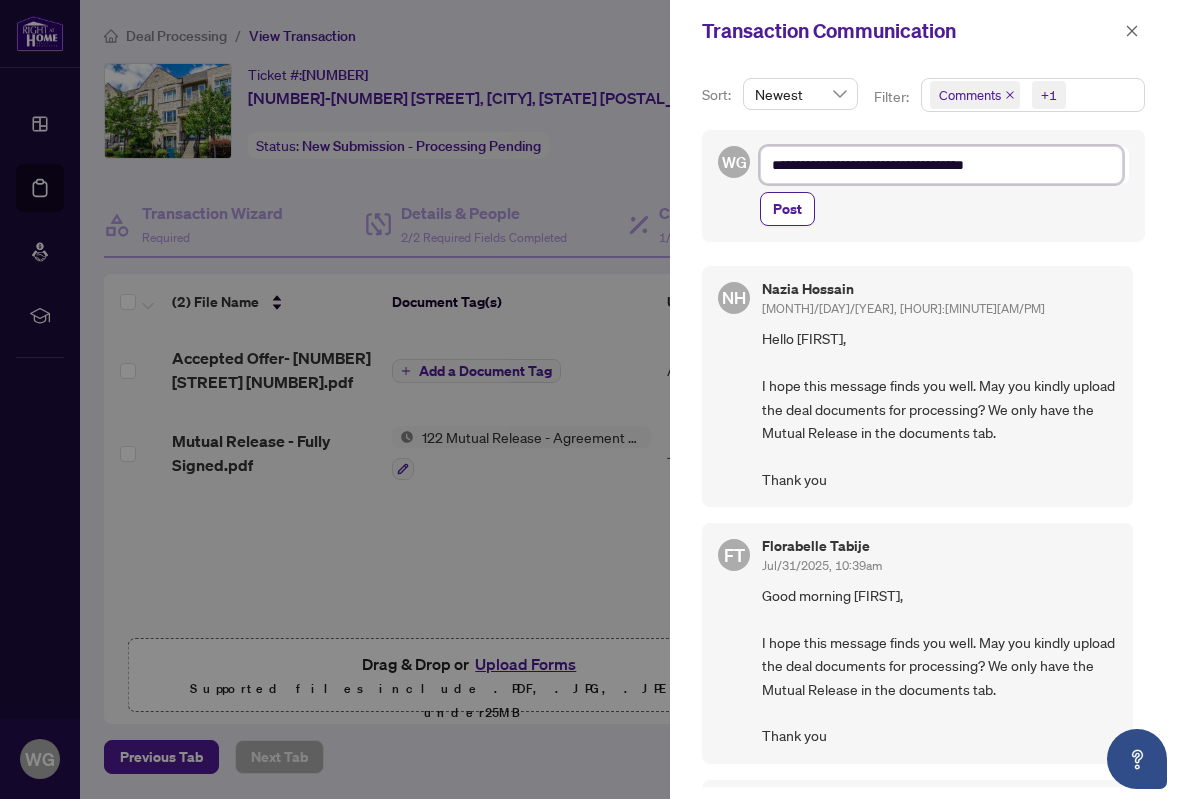 type on "**********" 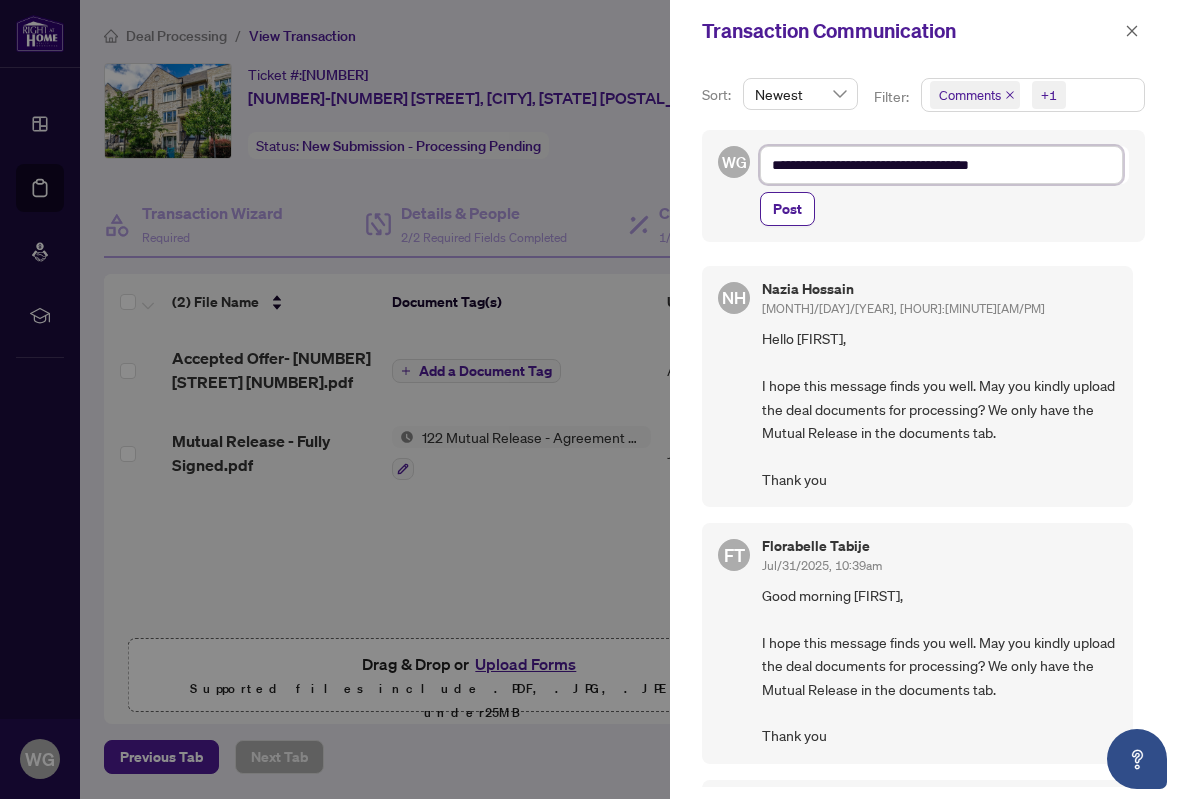 type on "**********" 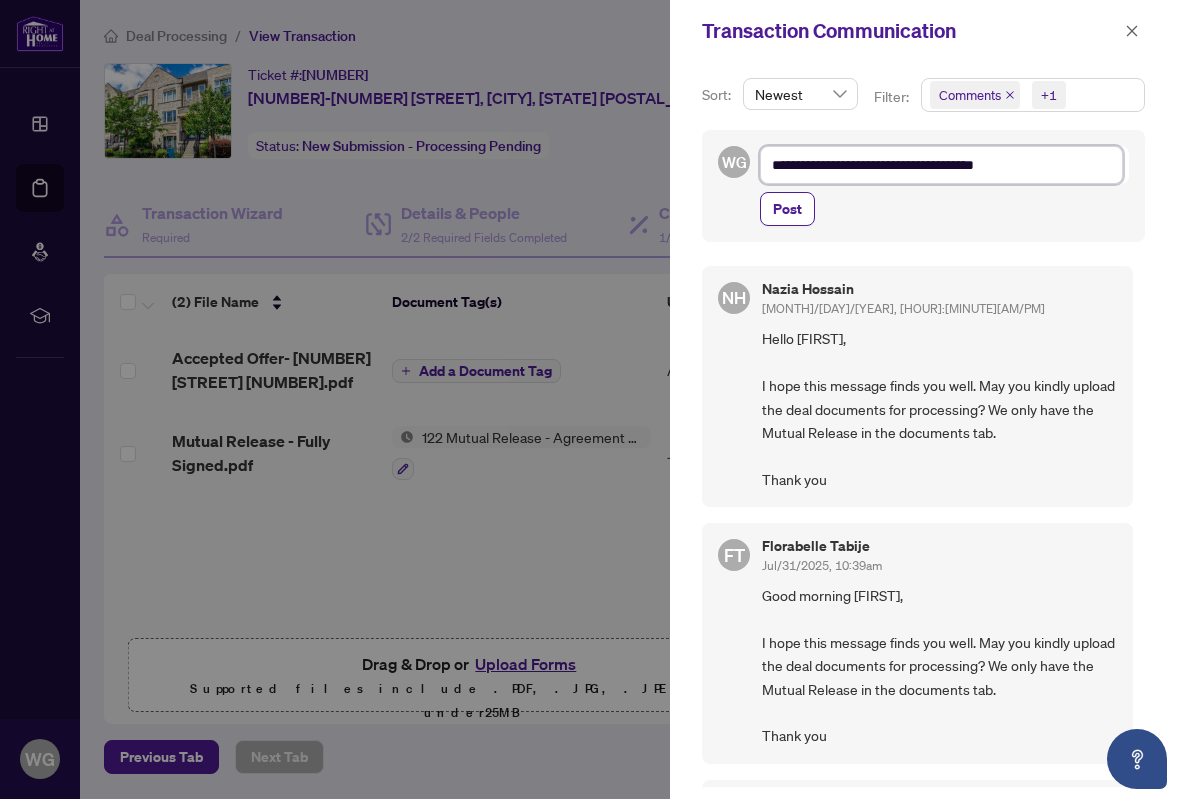 type on "**********" 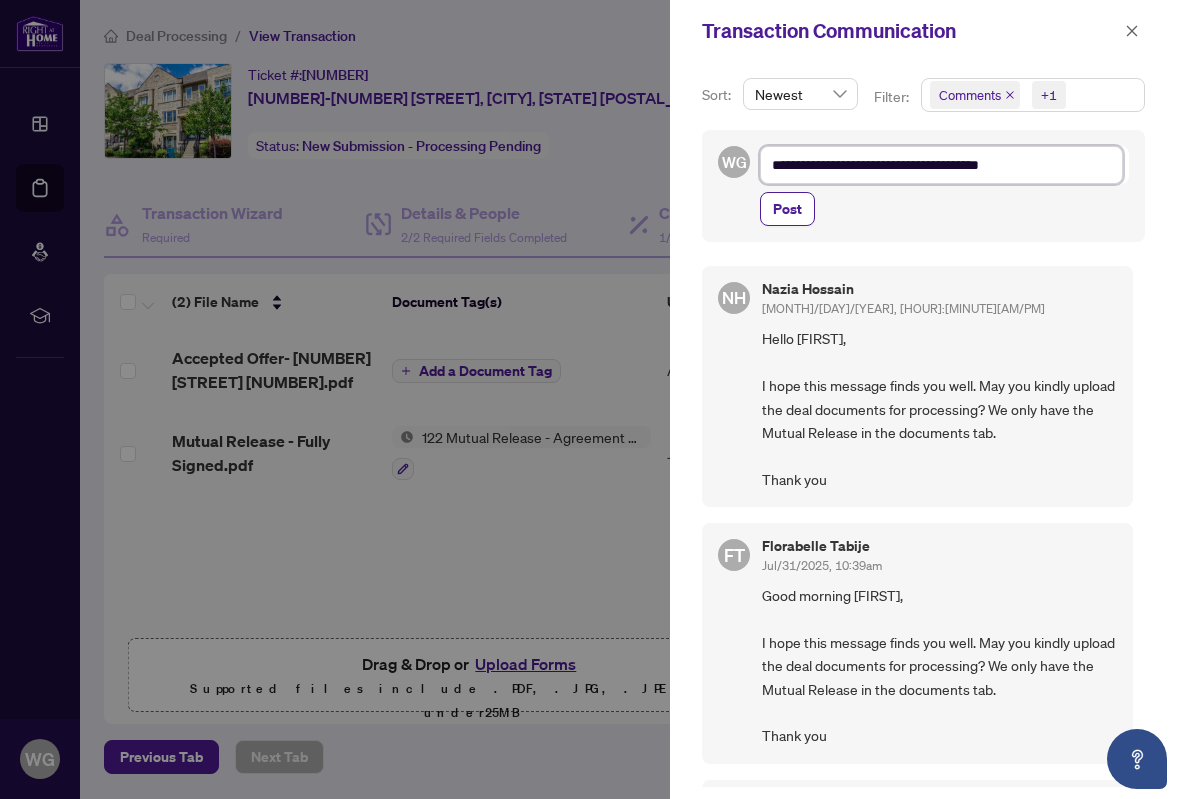 type on "**********" 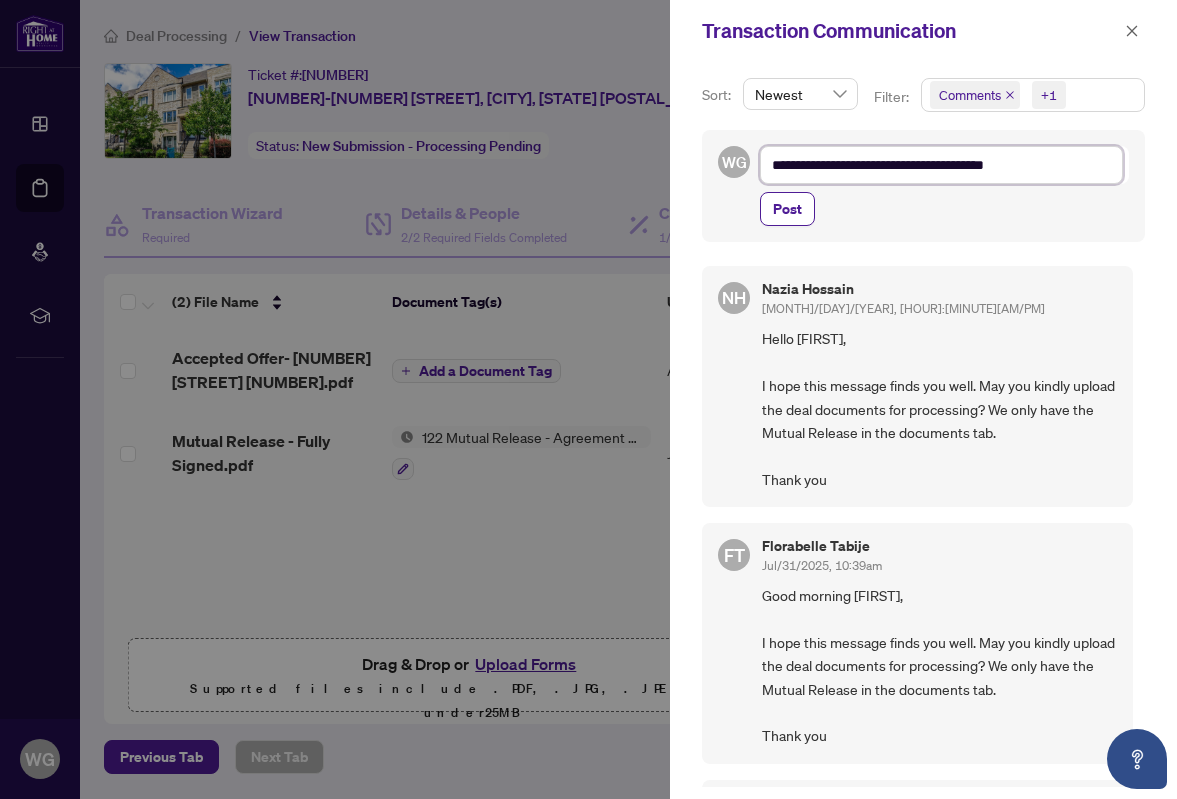 type on "**********" 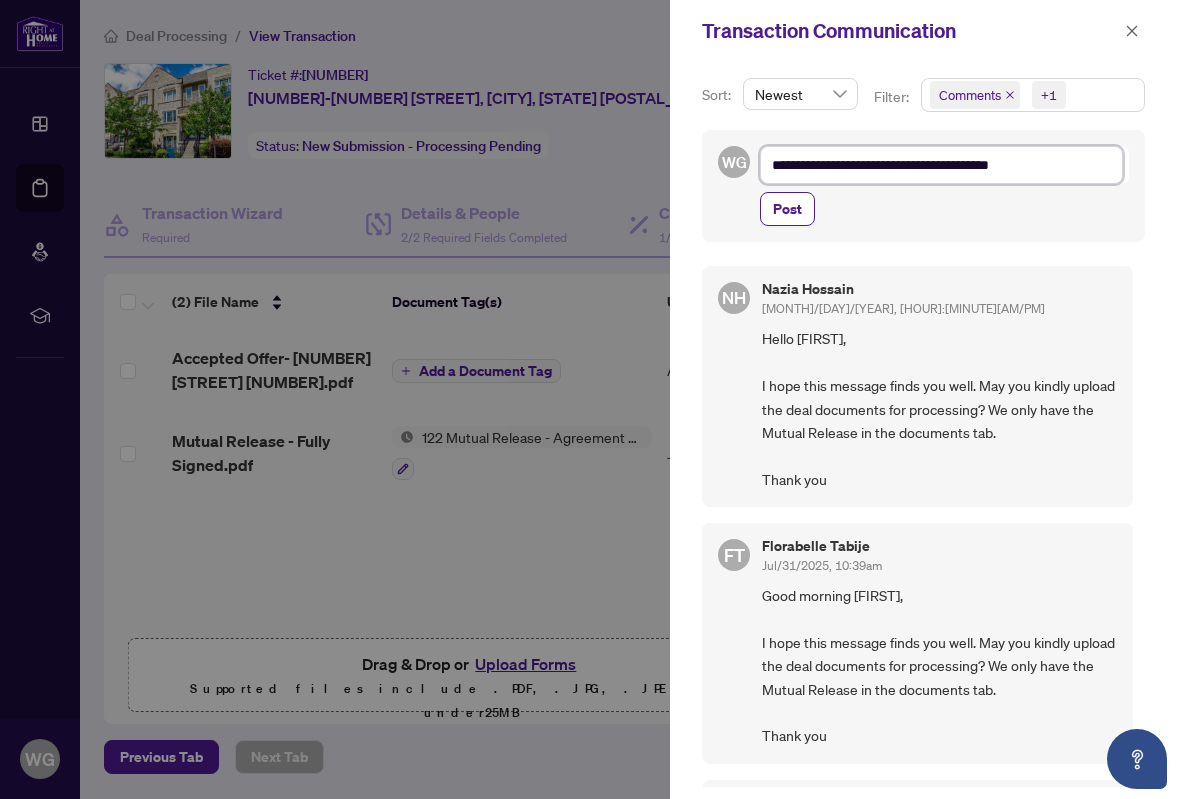 type on "**********" 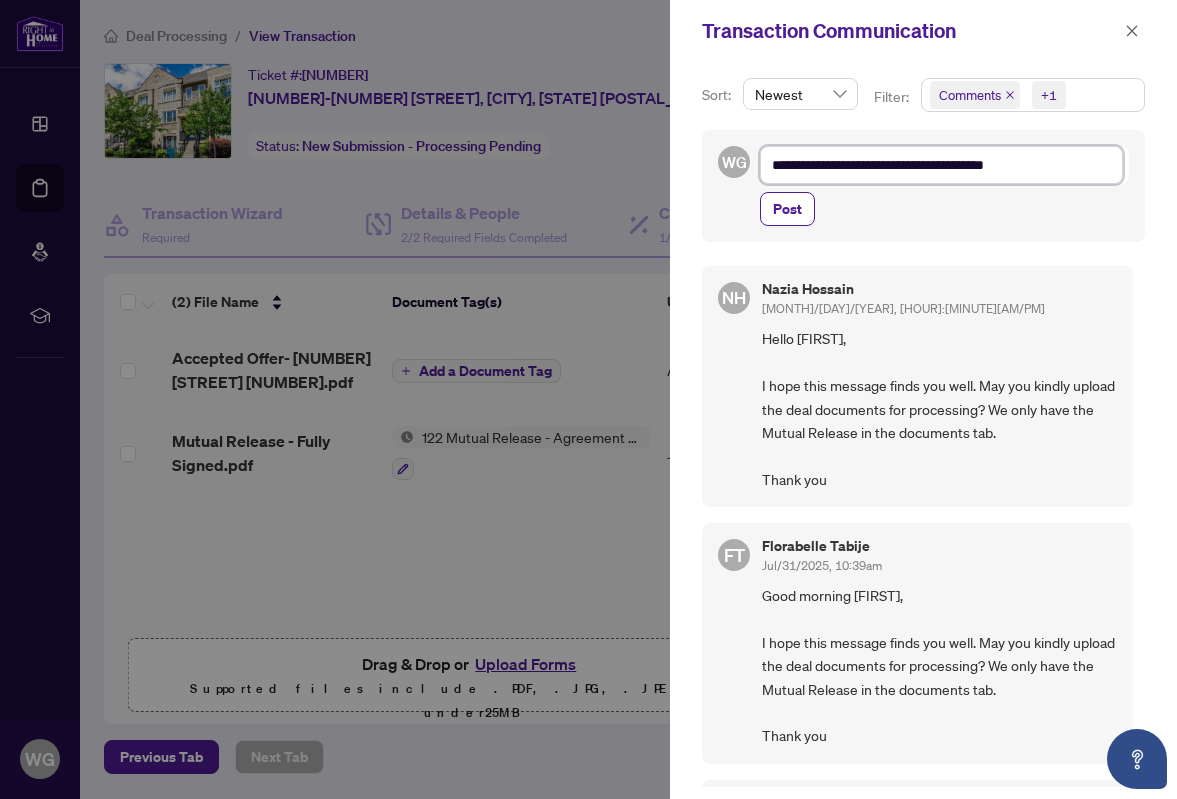 type on "**********" 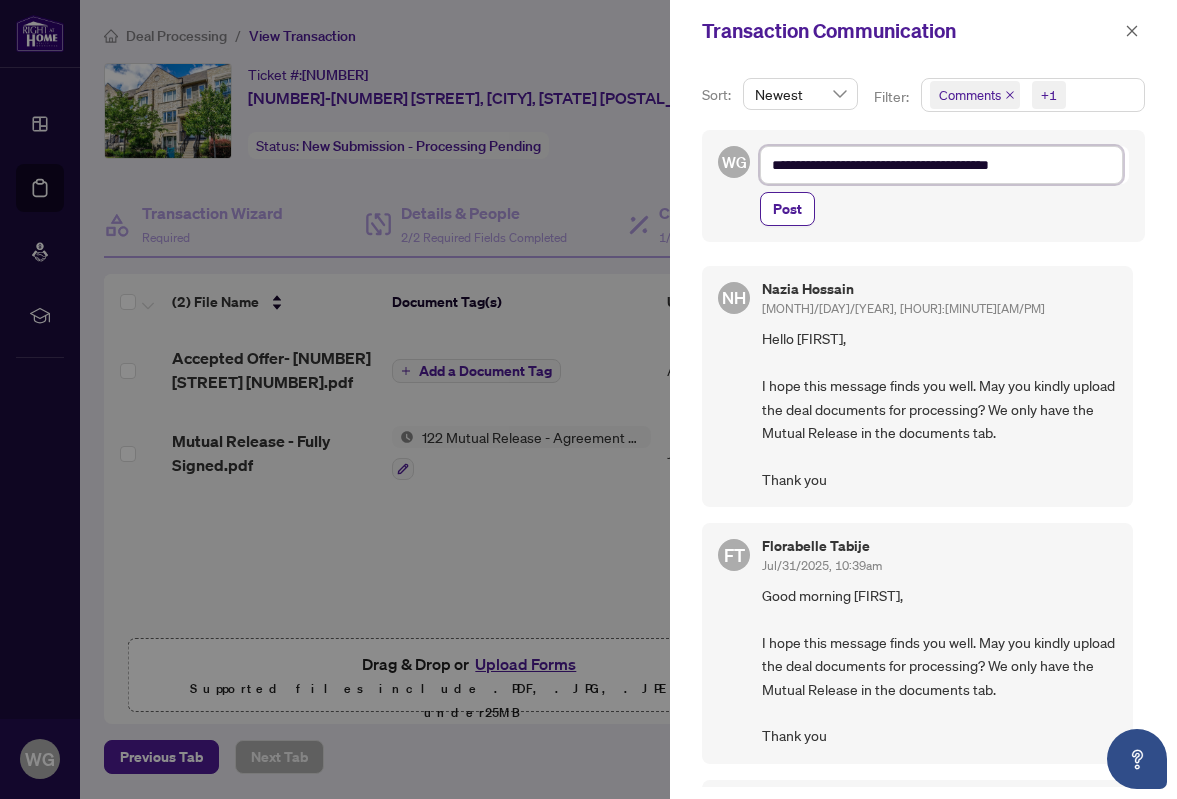 type on "**********" 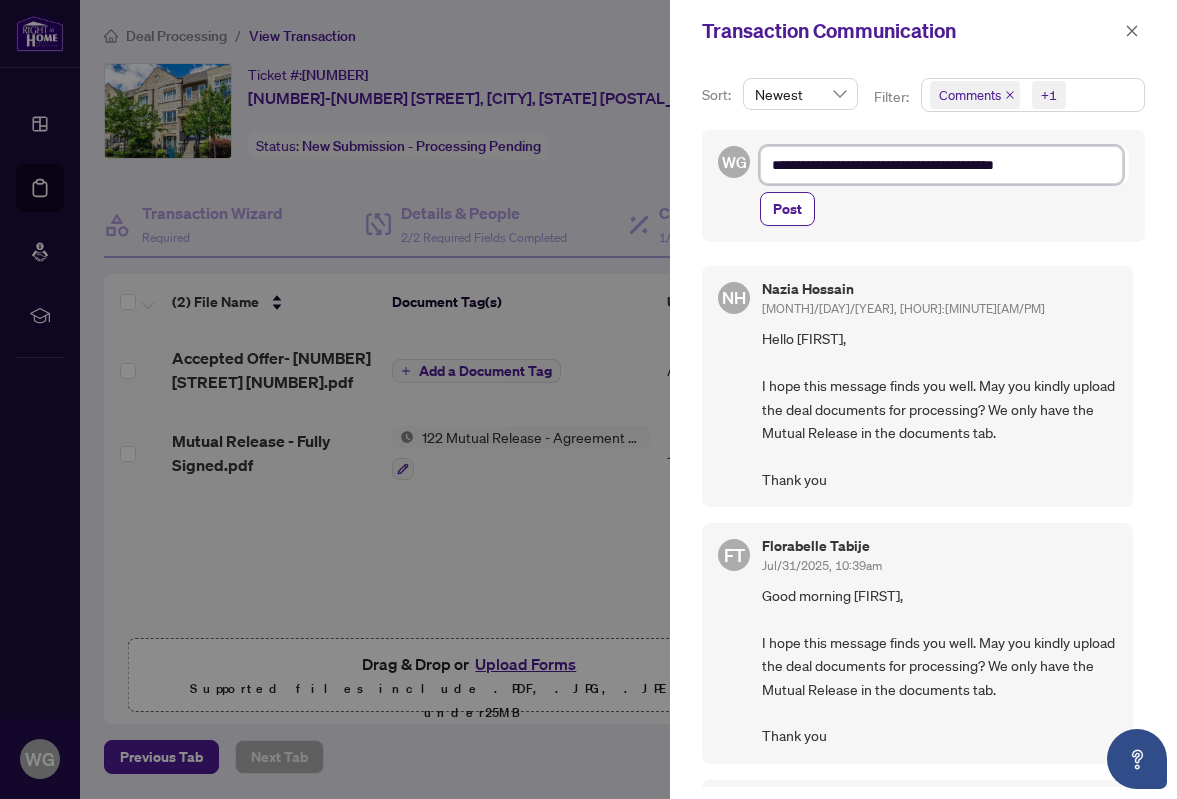 type on "**********" 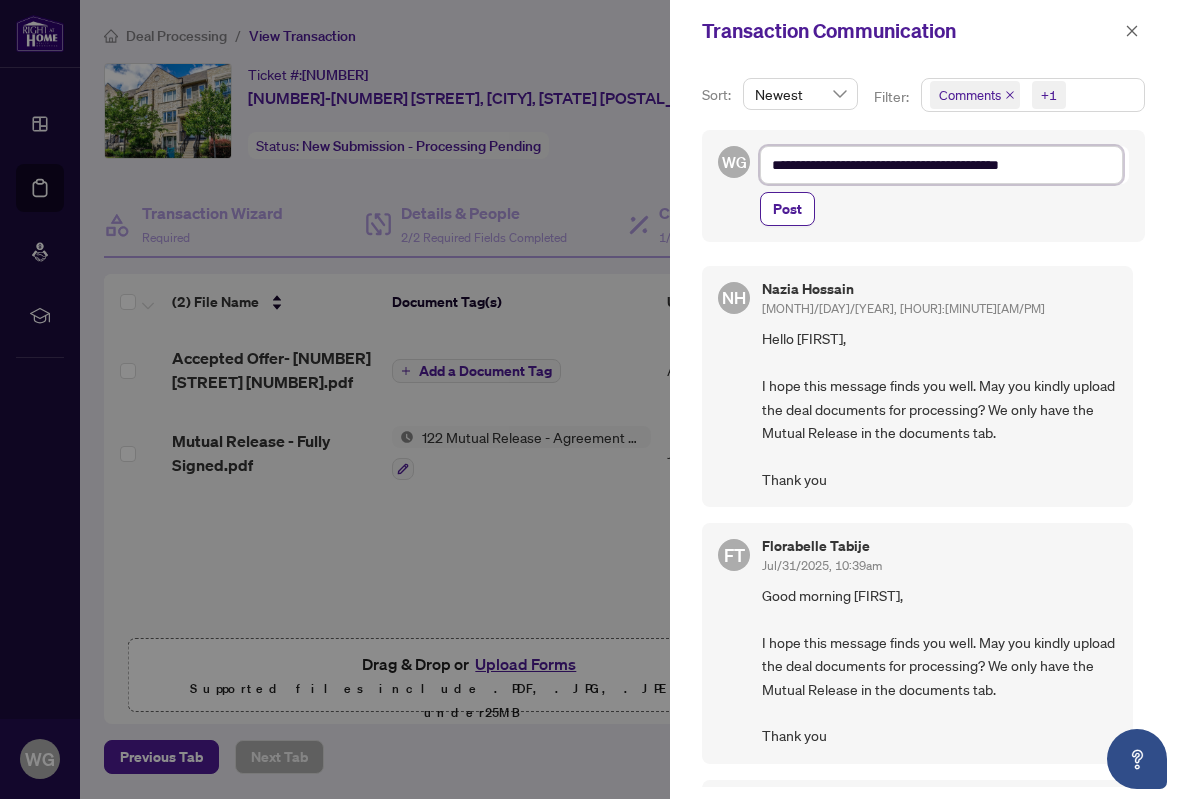 type on "**********" 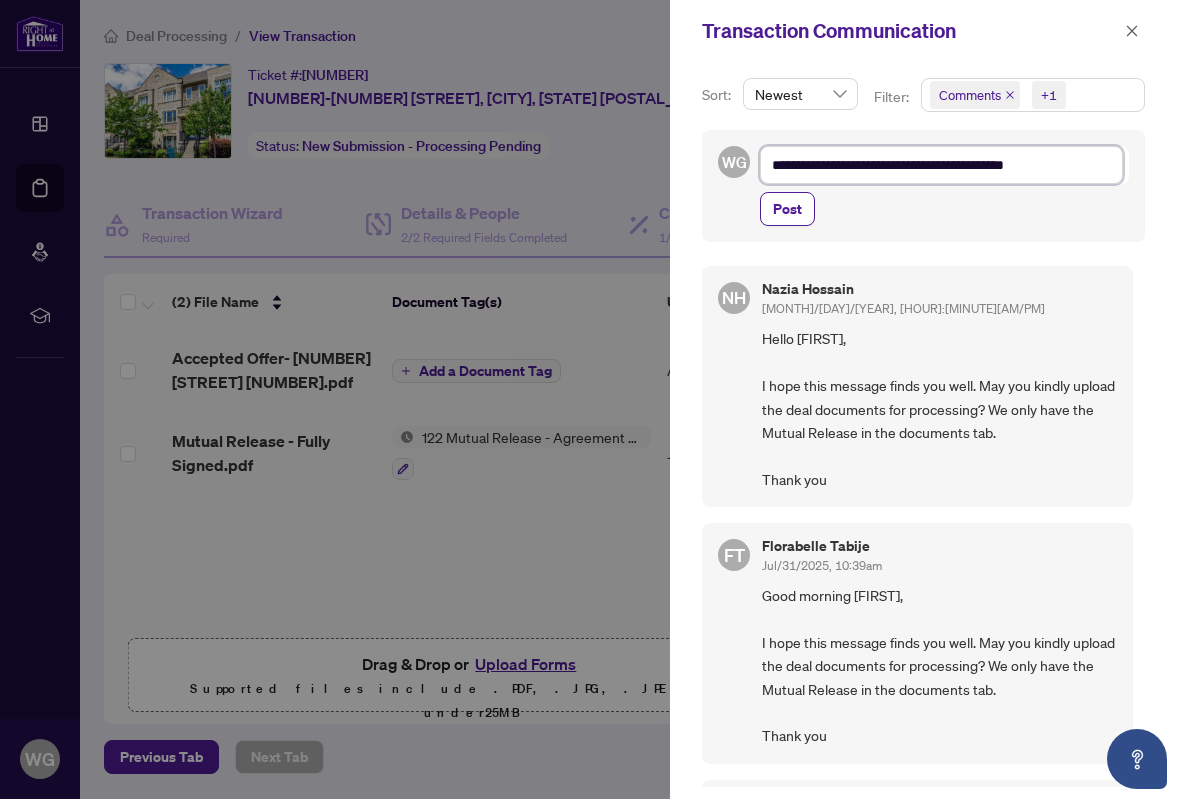 type on "**********" 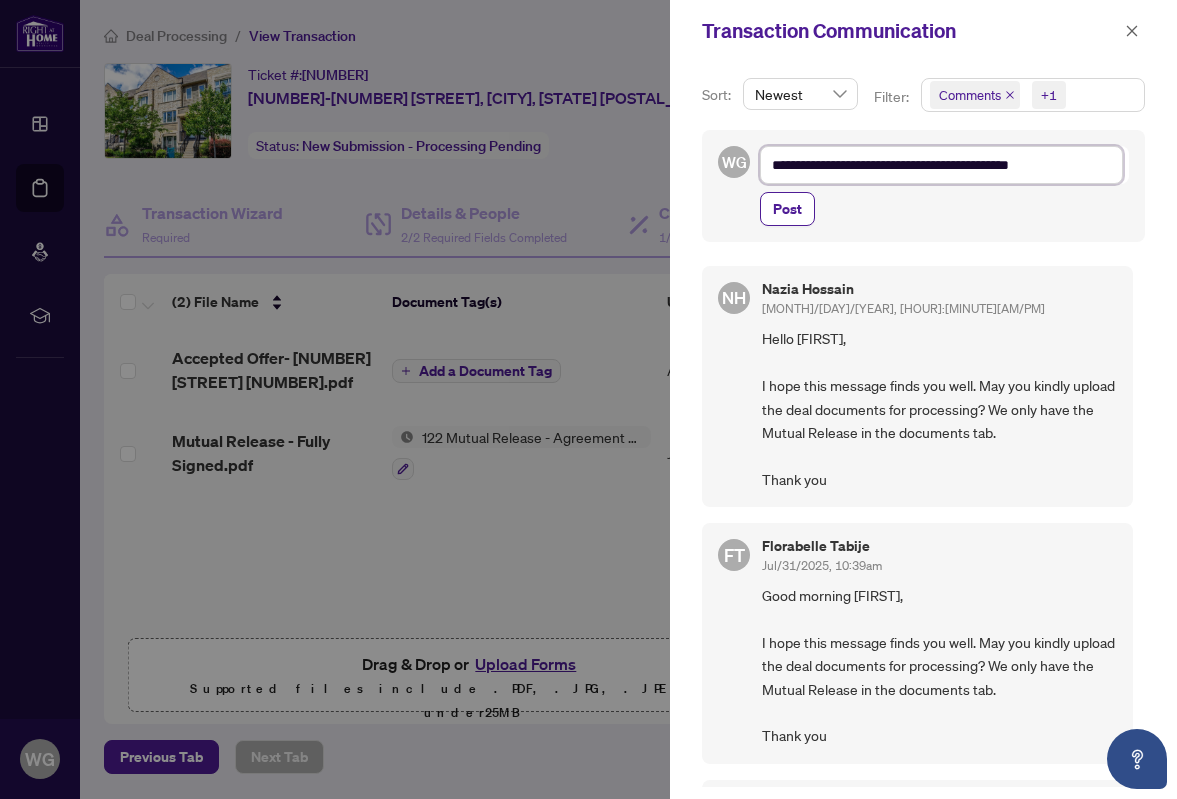 type on "**********" 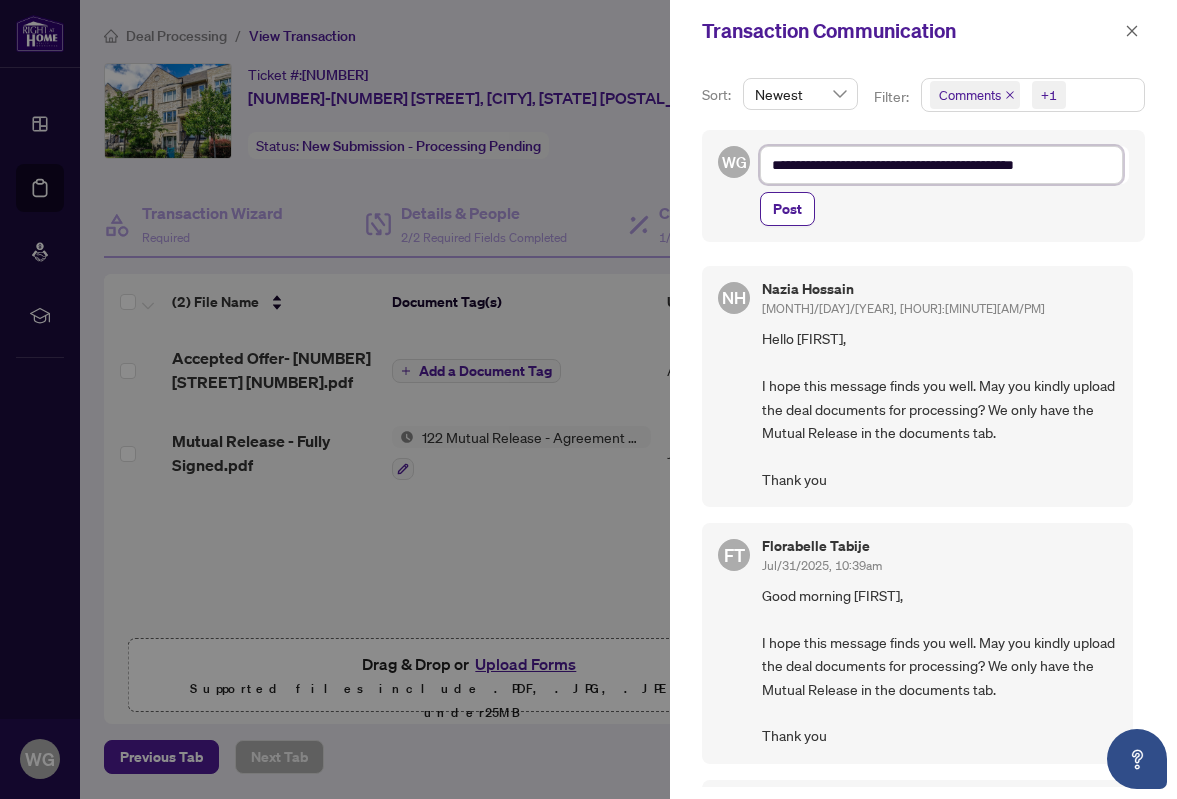 type on "**********" 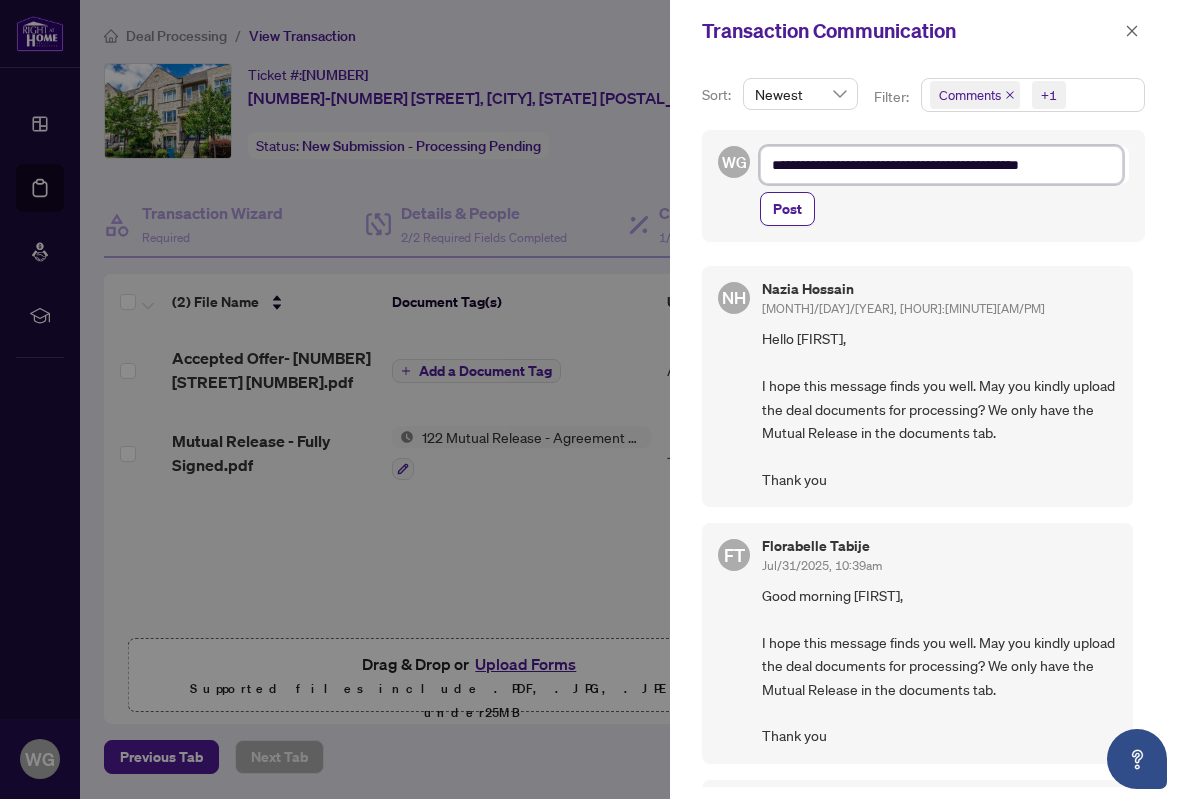 type on "**********" 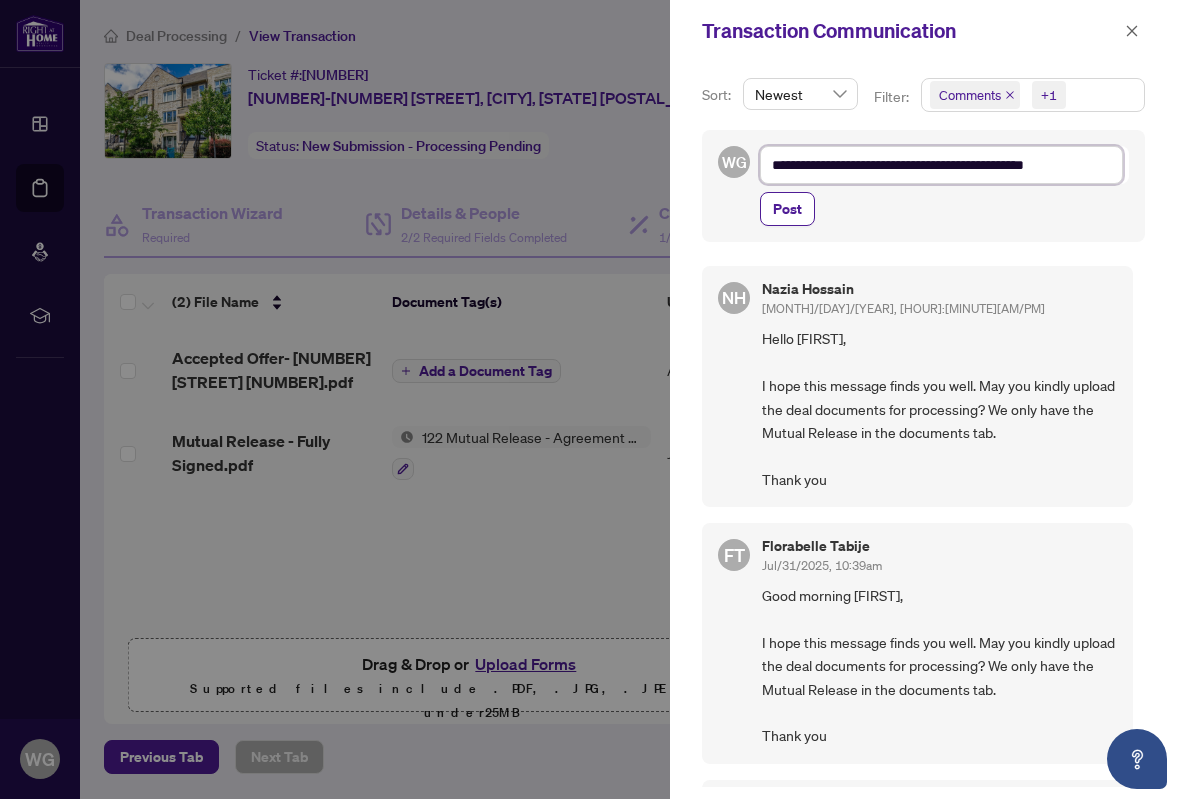 type on "**********" 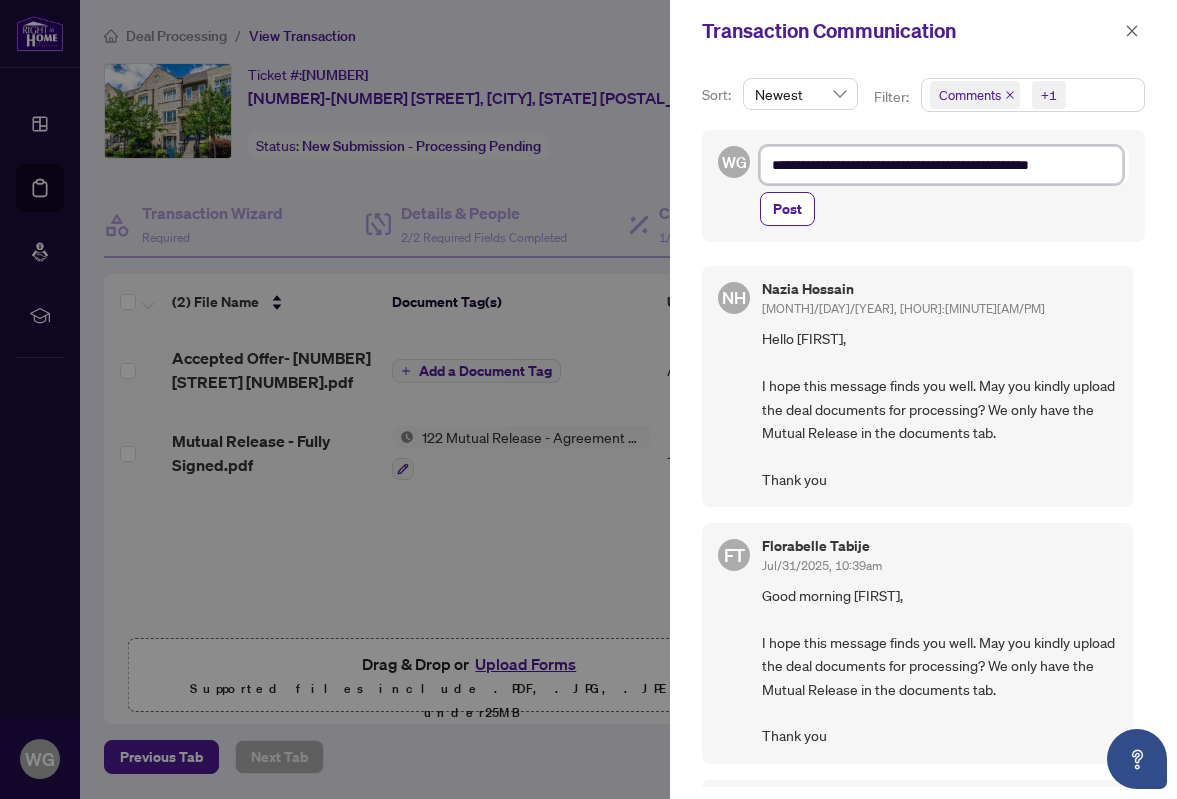 type on "**********" 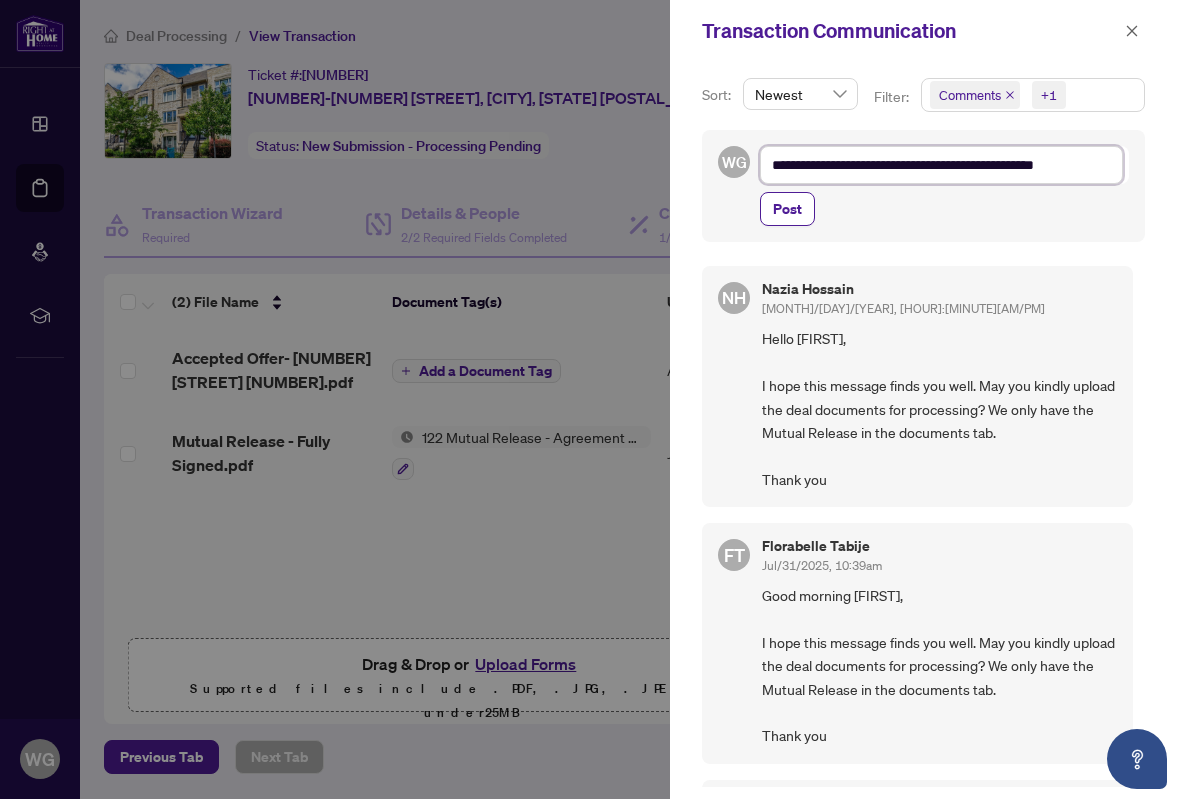 type on "**********" 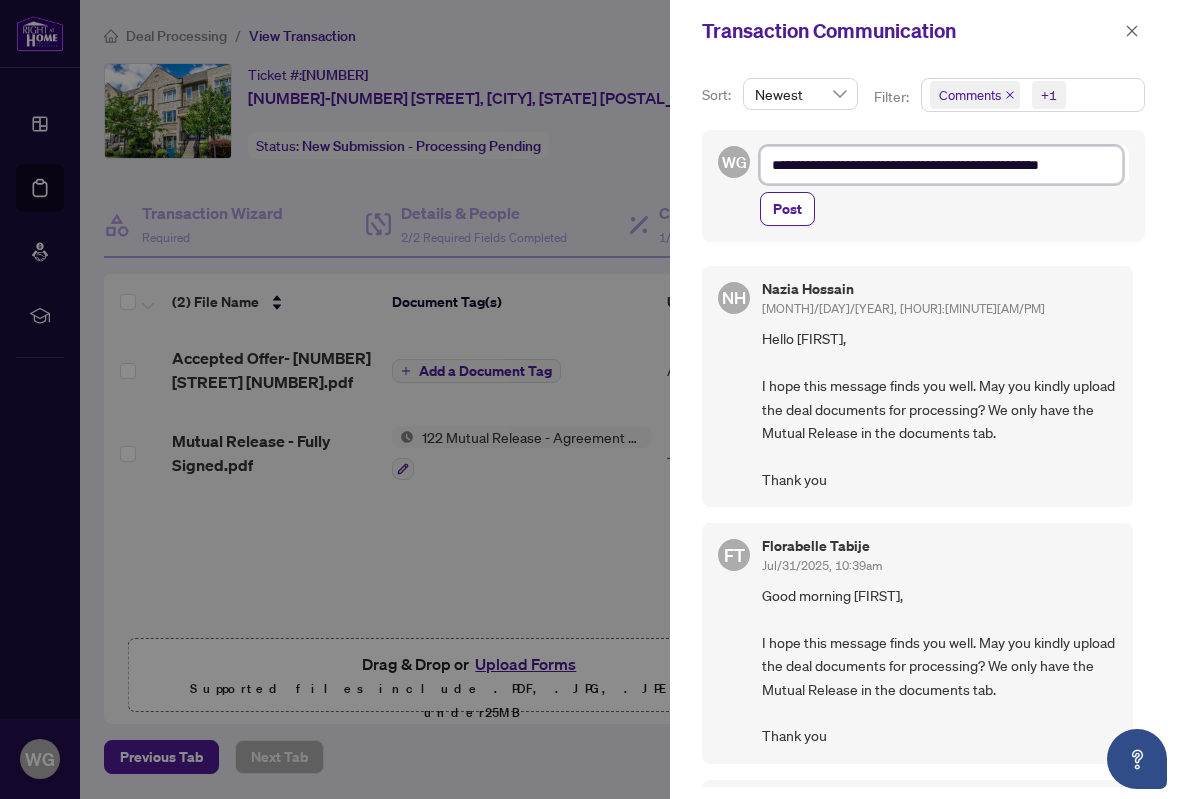 type on "**********" 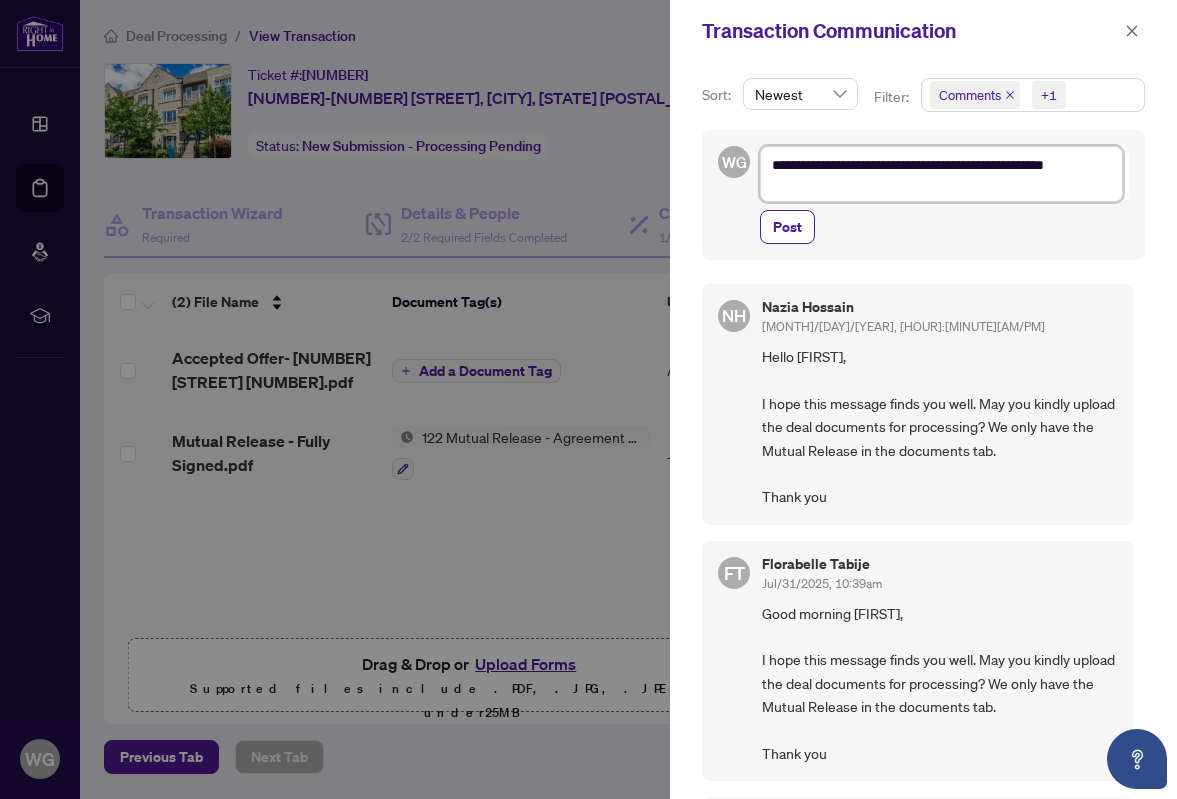 scroll, scrollTop: 0, scrollLeft: 0, axis: both 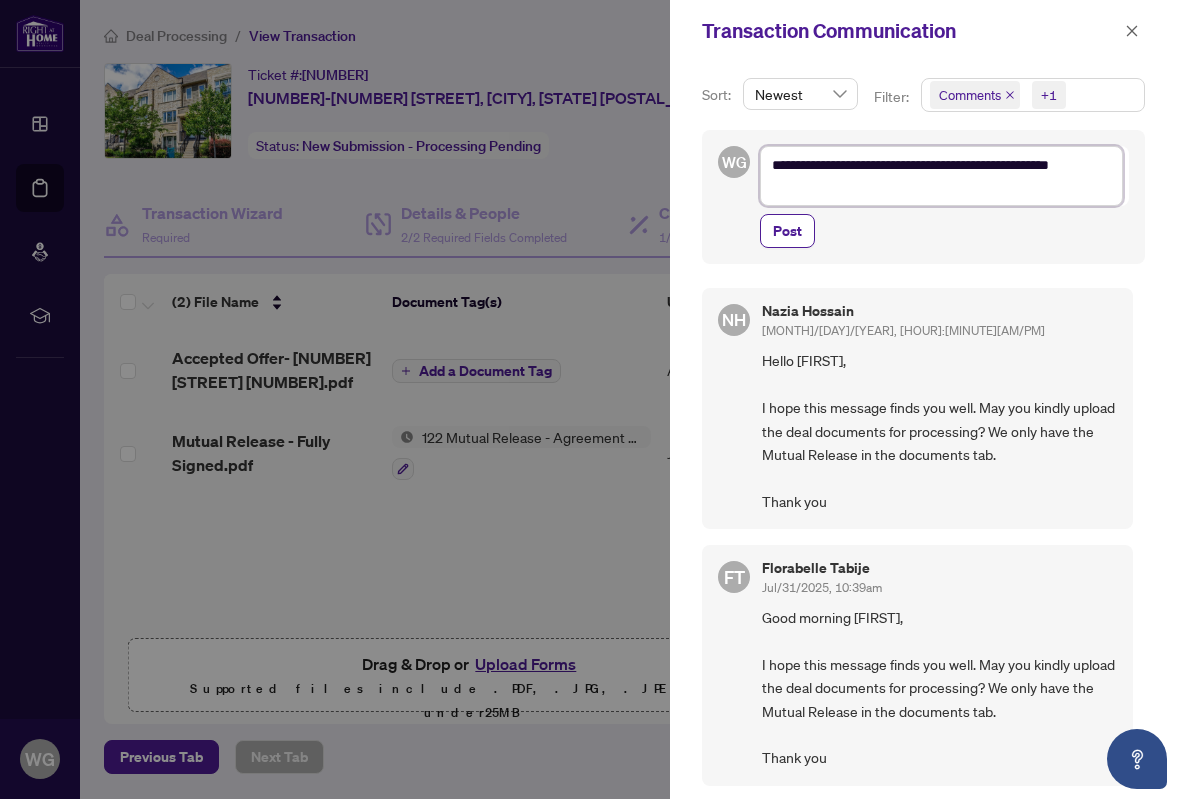 type on "**********" 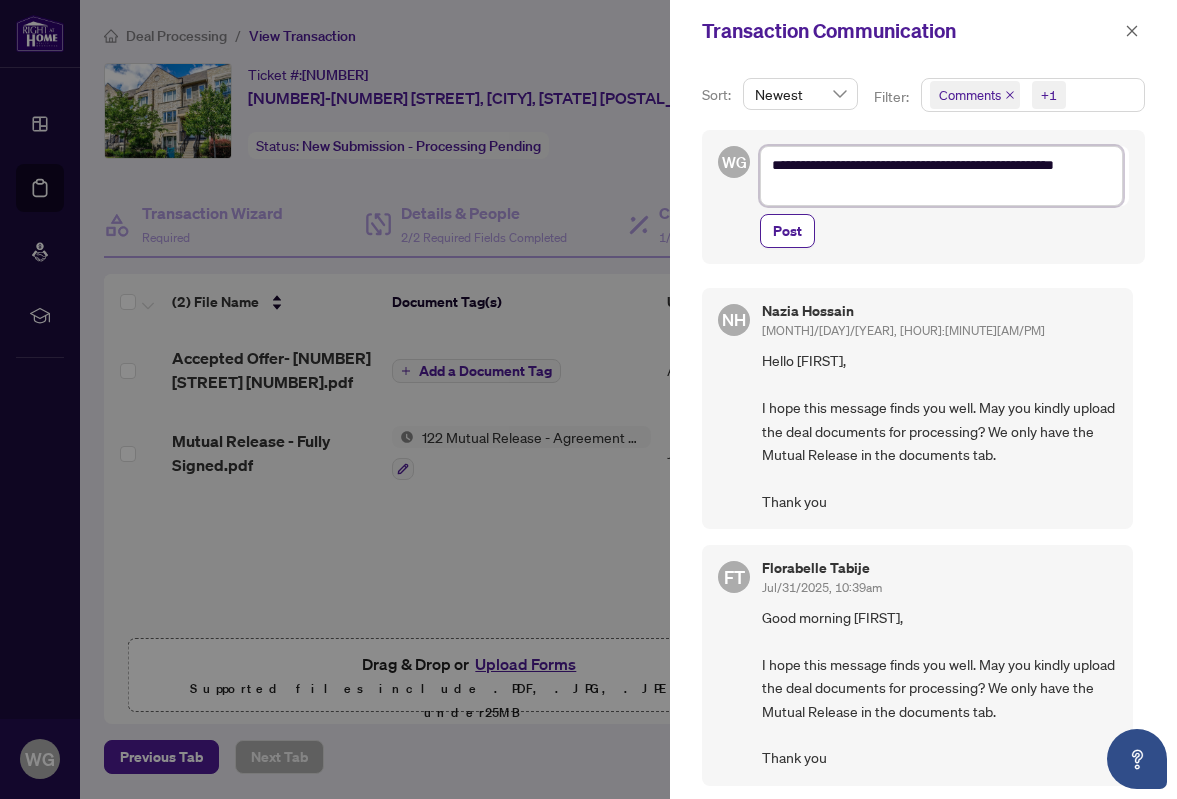 type on "**********" 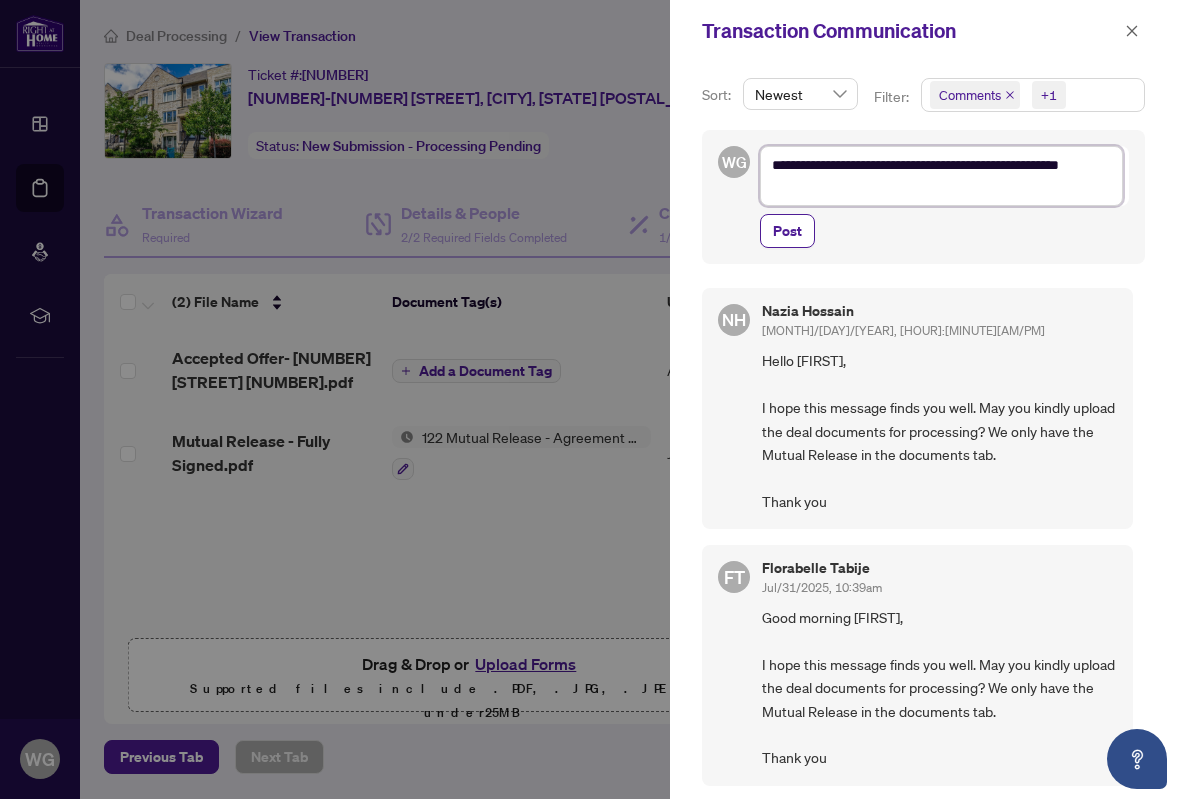 type on "**********" 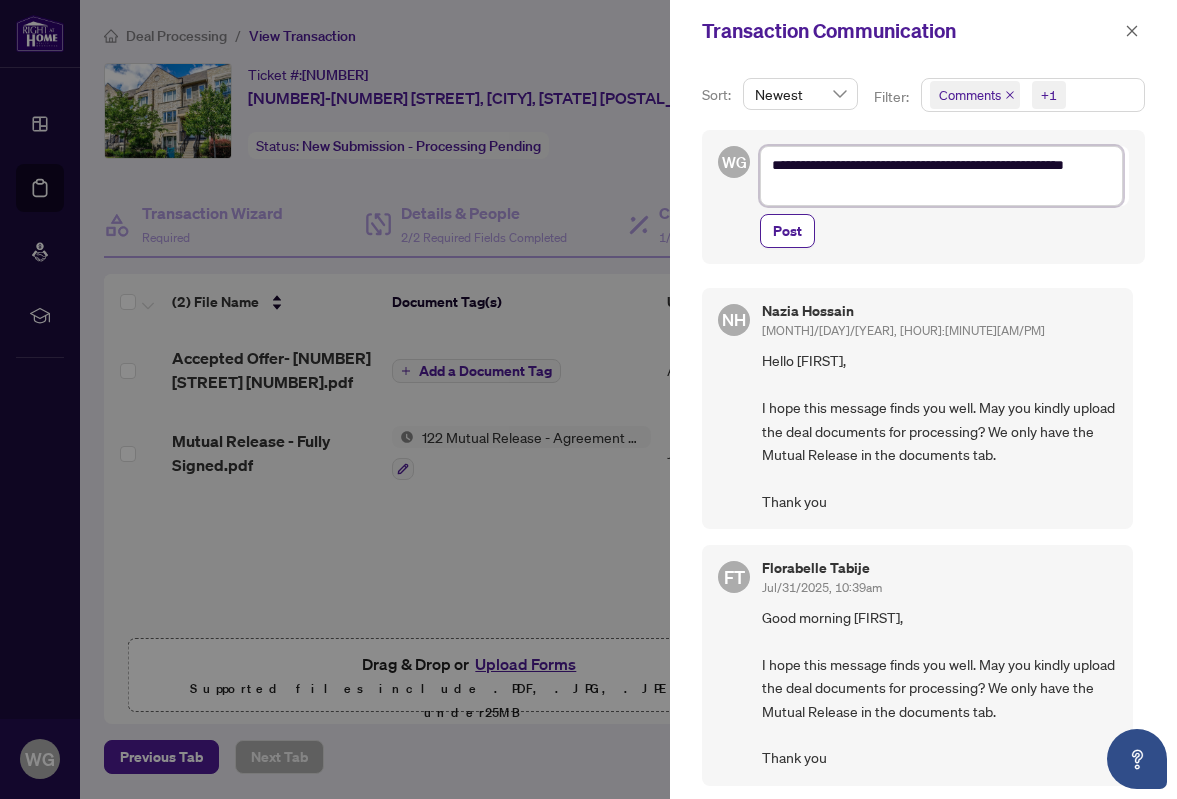 type on "**********" 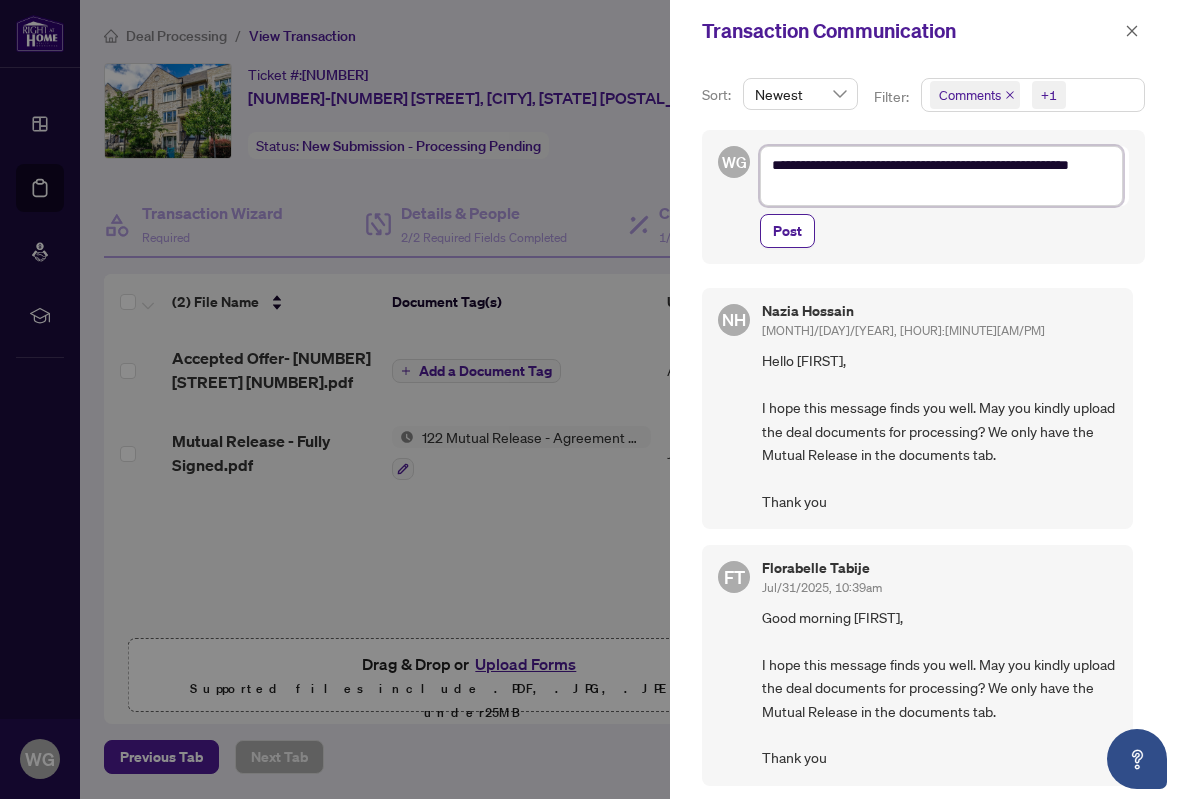 type on "**********" 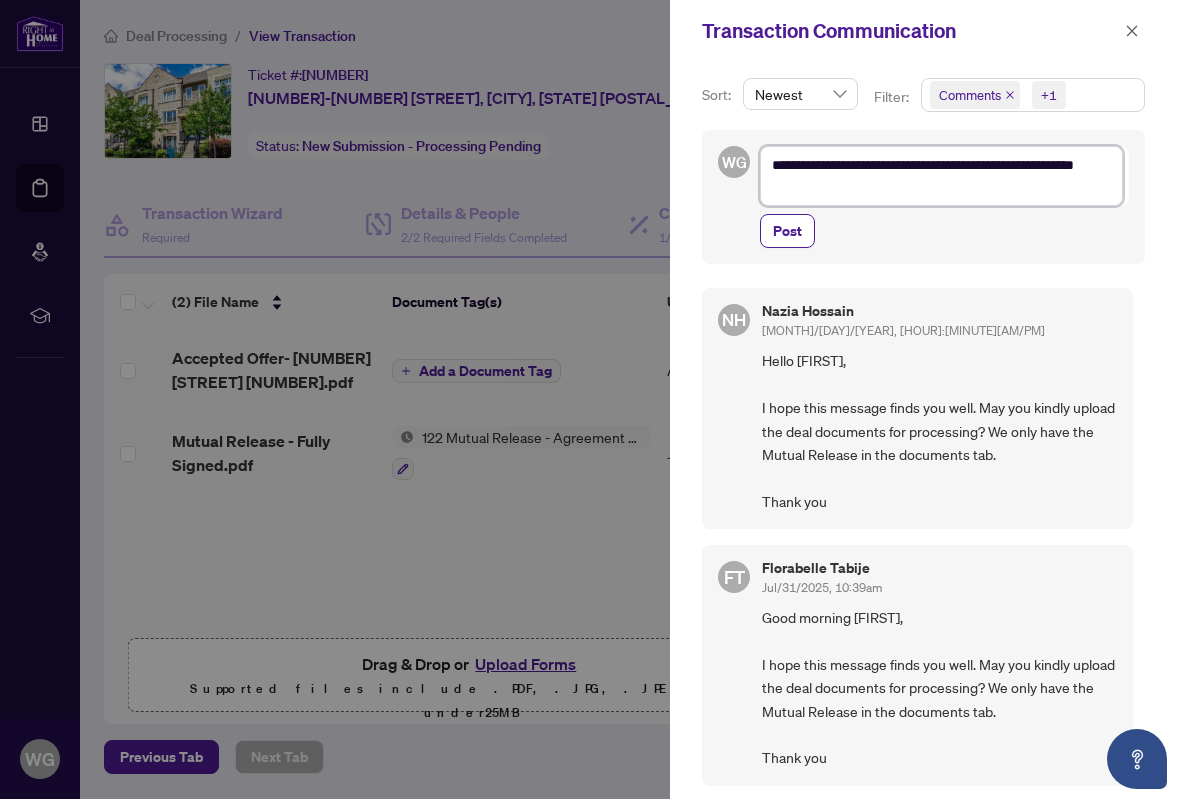 type on "**********" 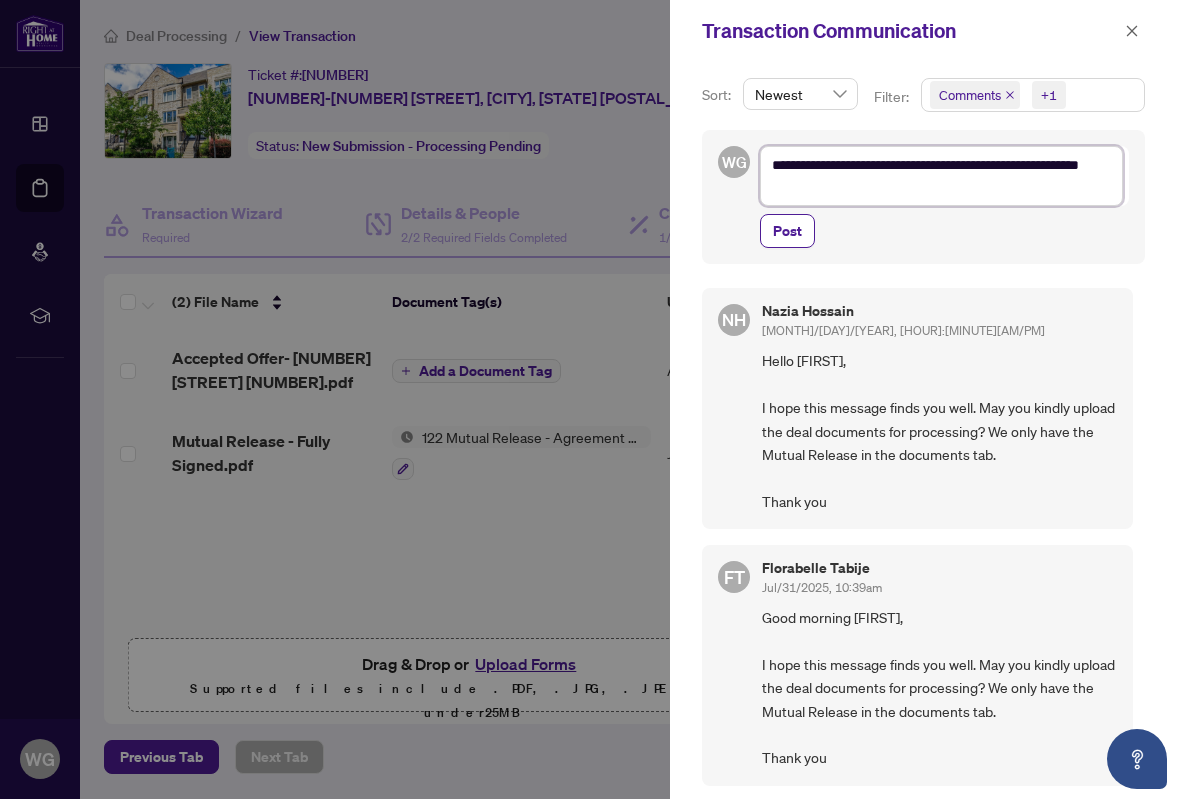 type on "**********" 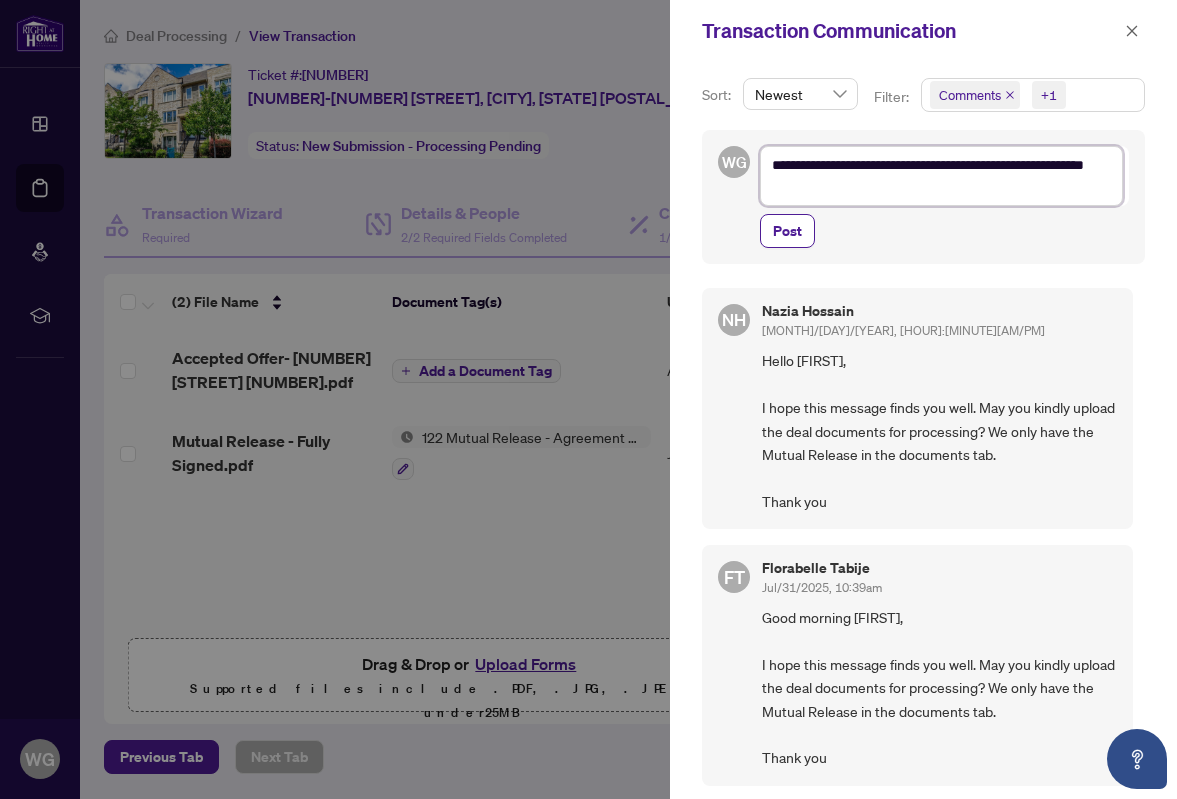 type on "**********" 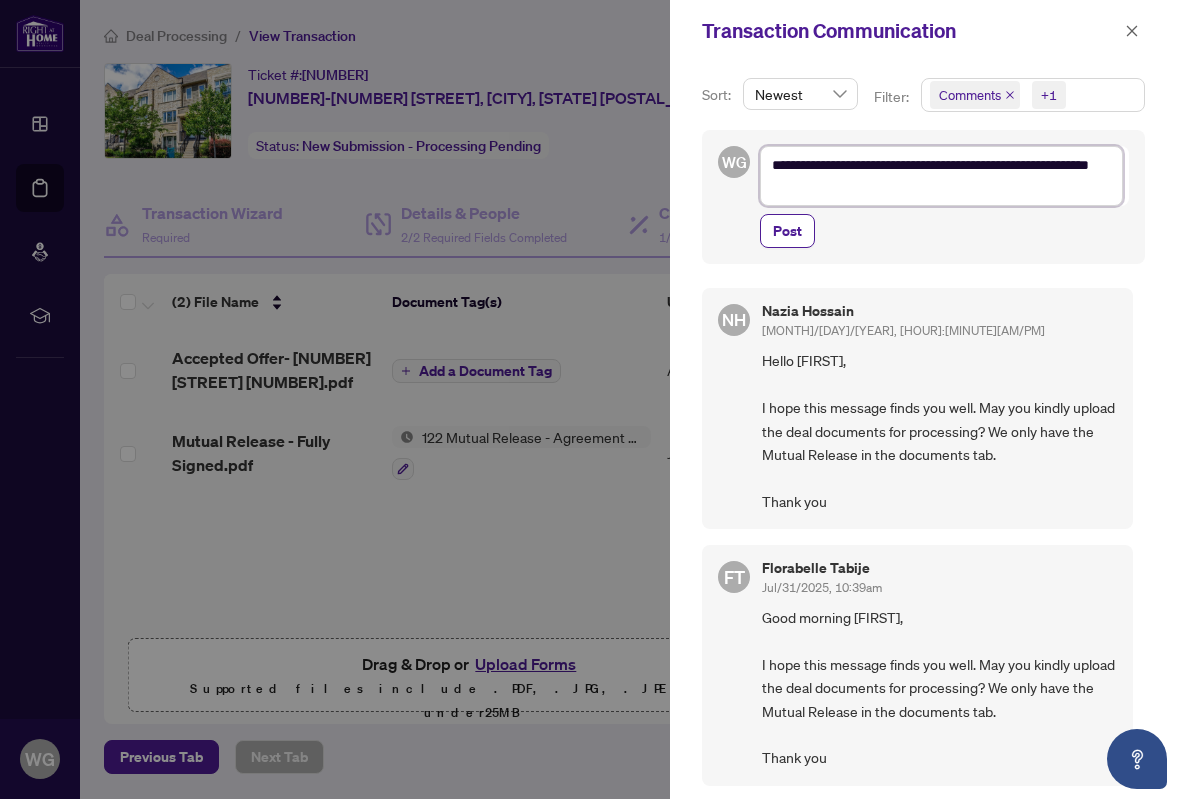 type on "**********" 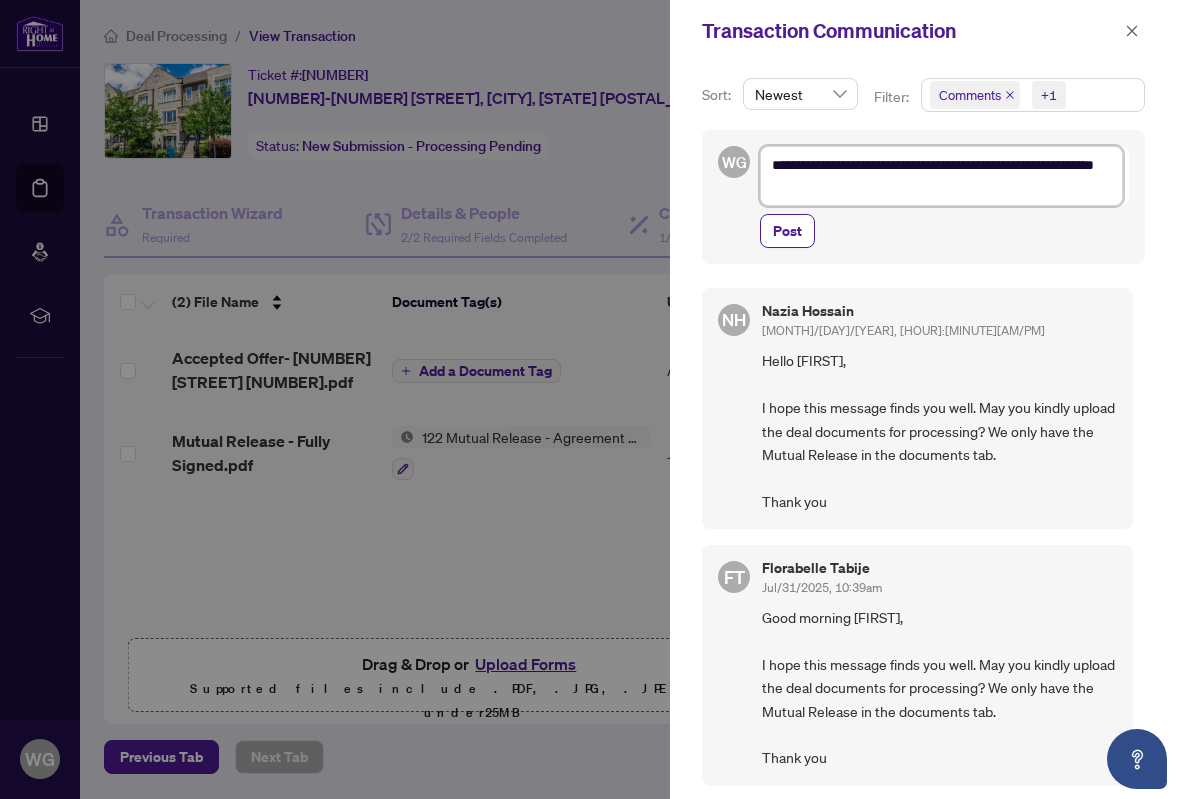 type on "**********" 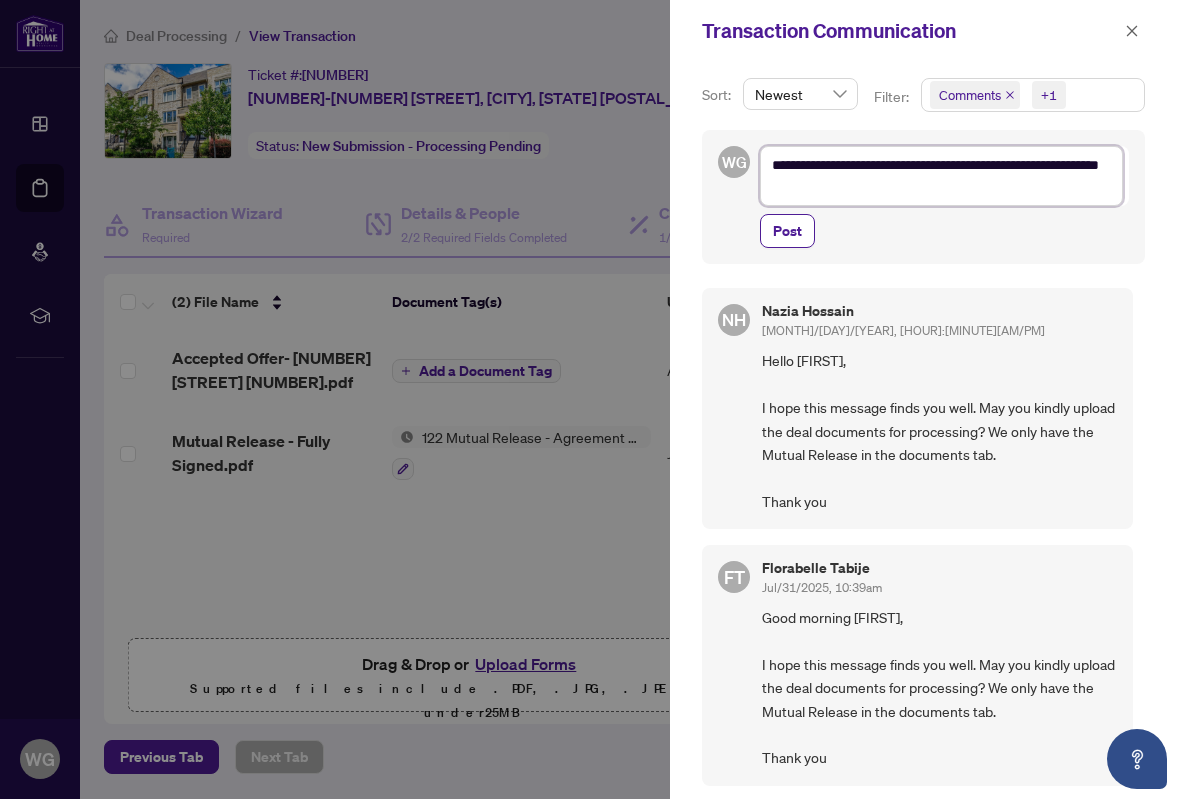 type on "**********" 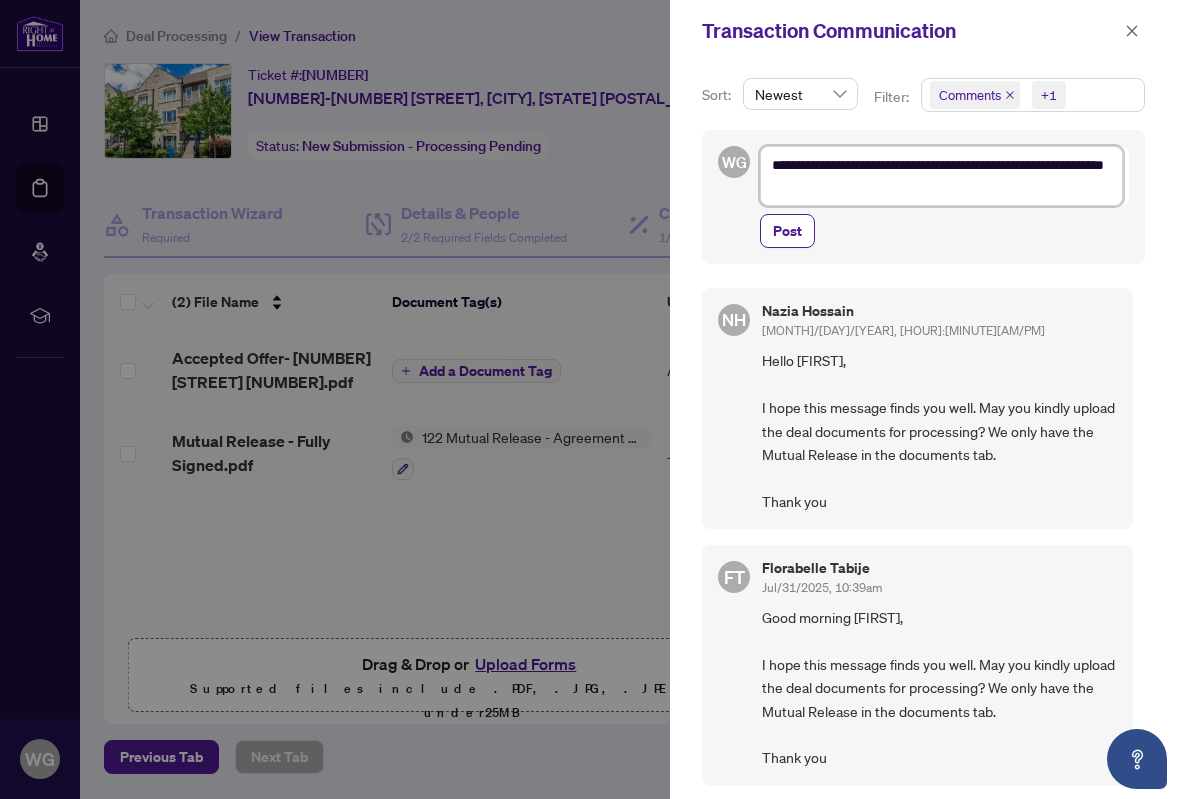 type on "**********" 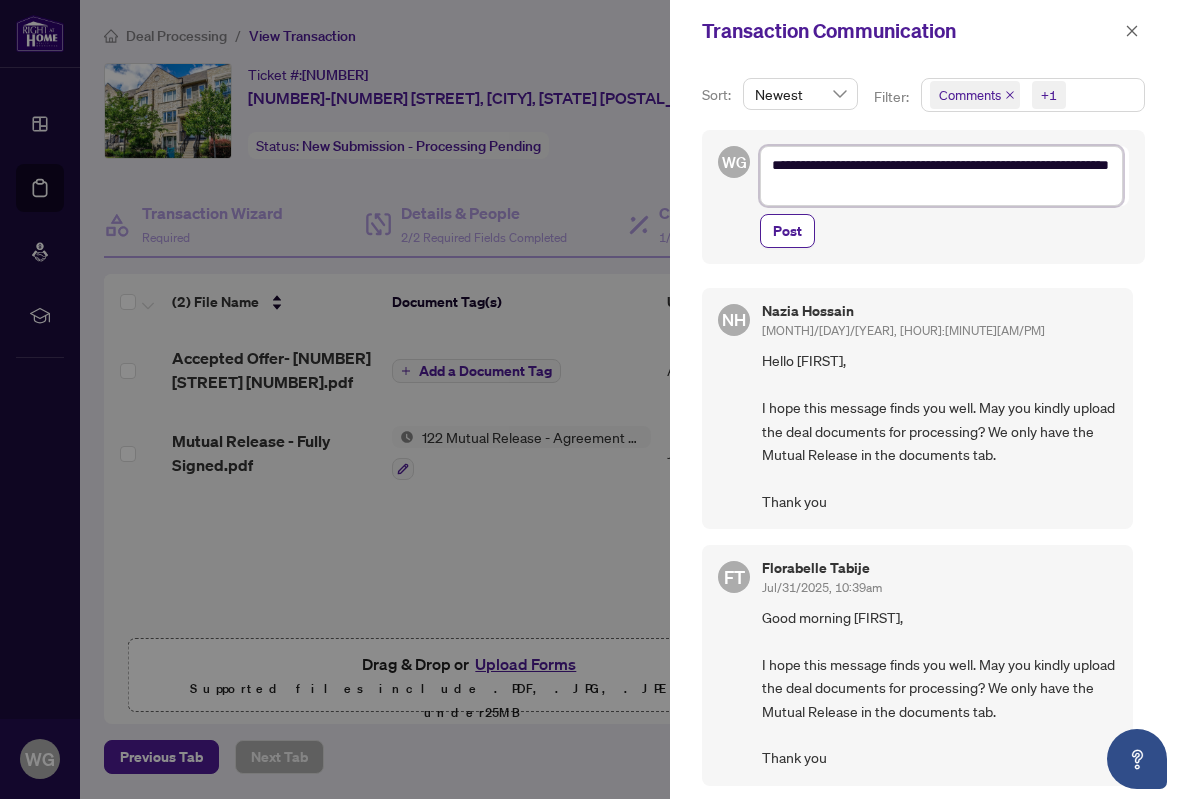 type on "**********" 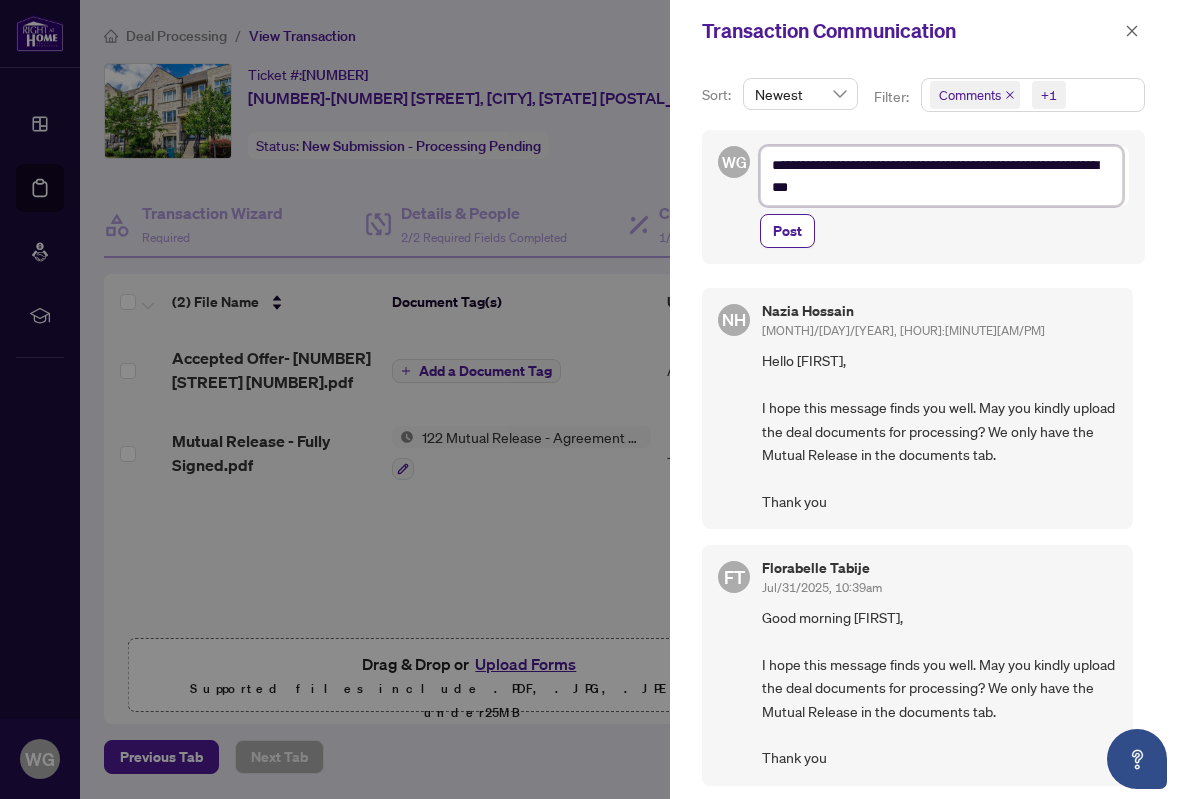 type on "**********" 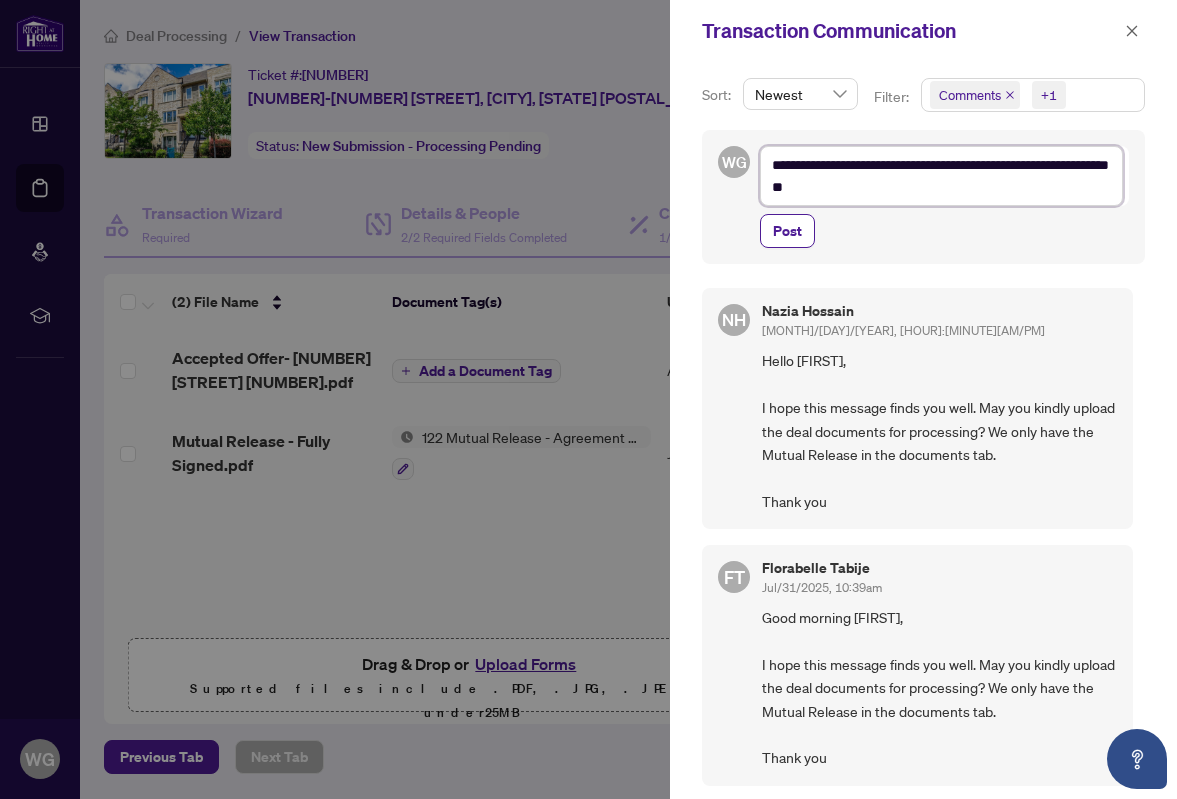 type on "**********" 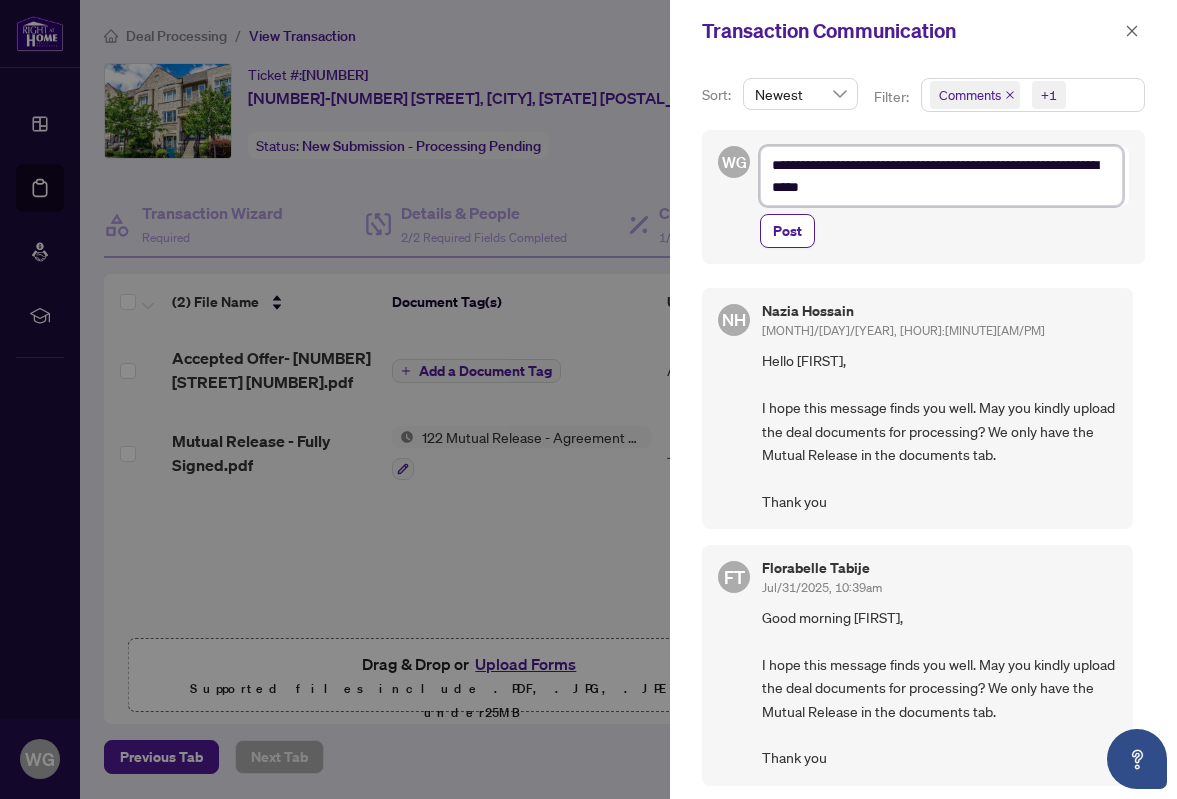 type on "**********" 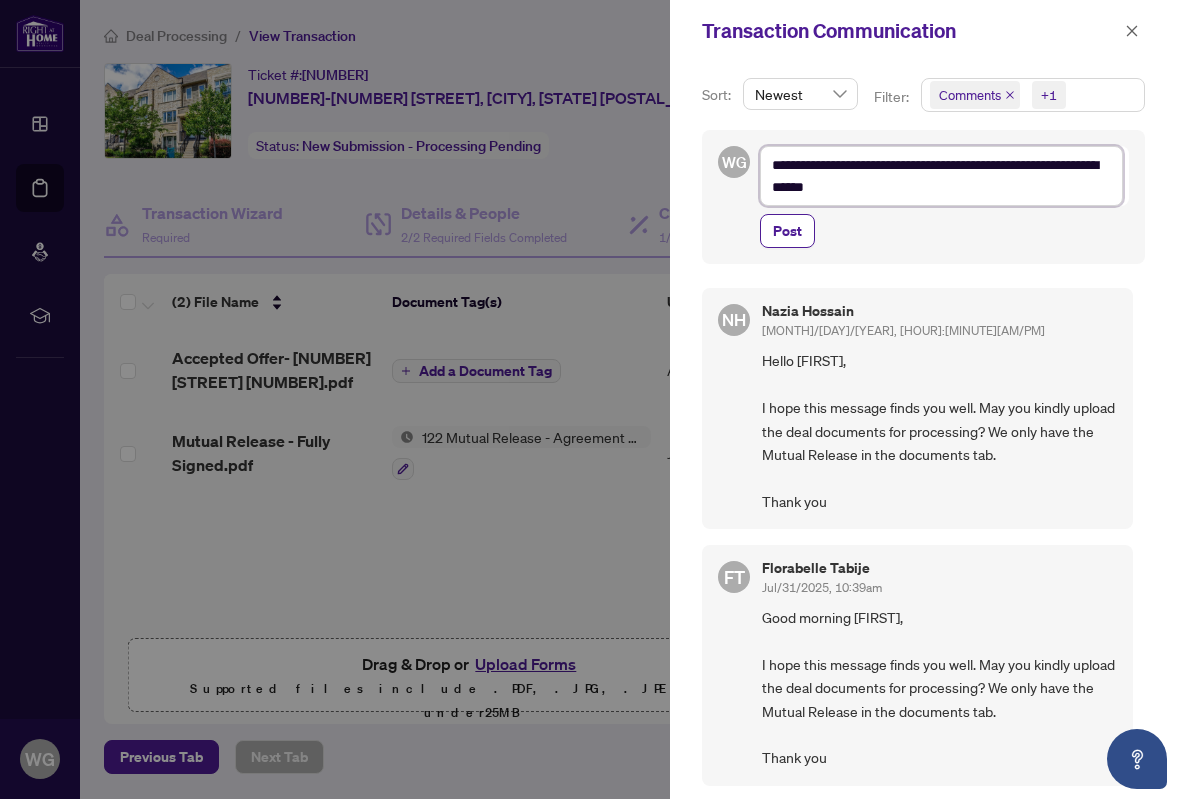 type on "**********" 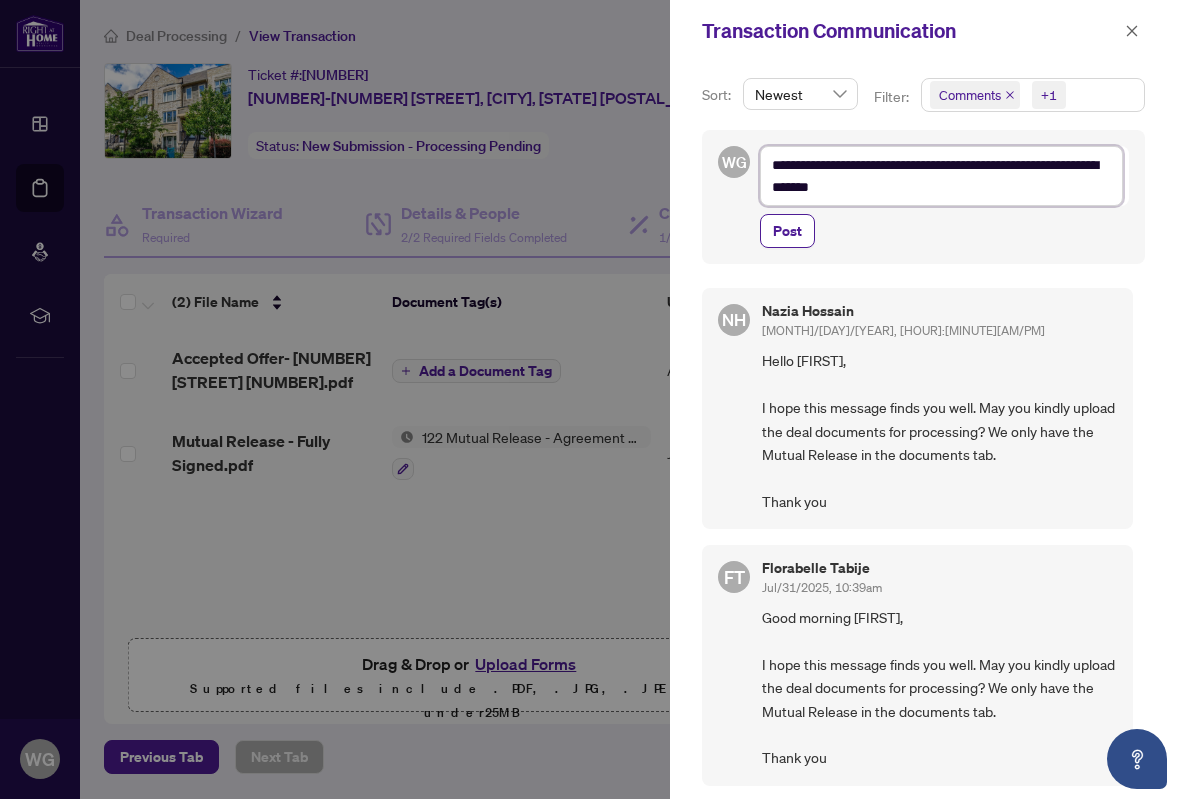 type on "**********" 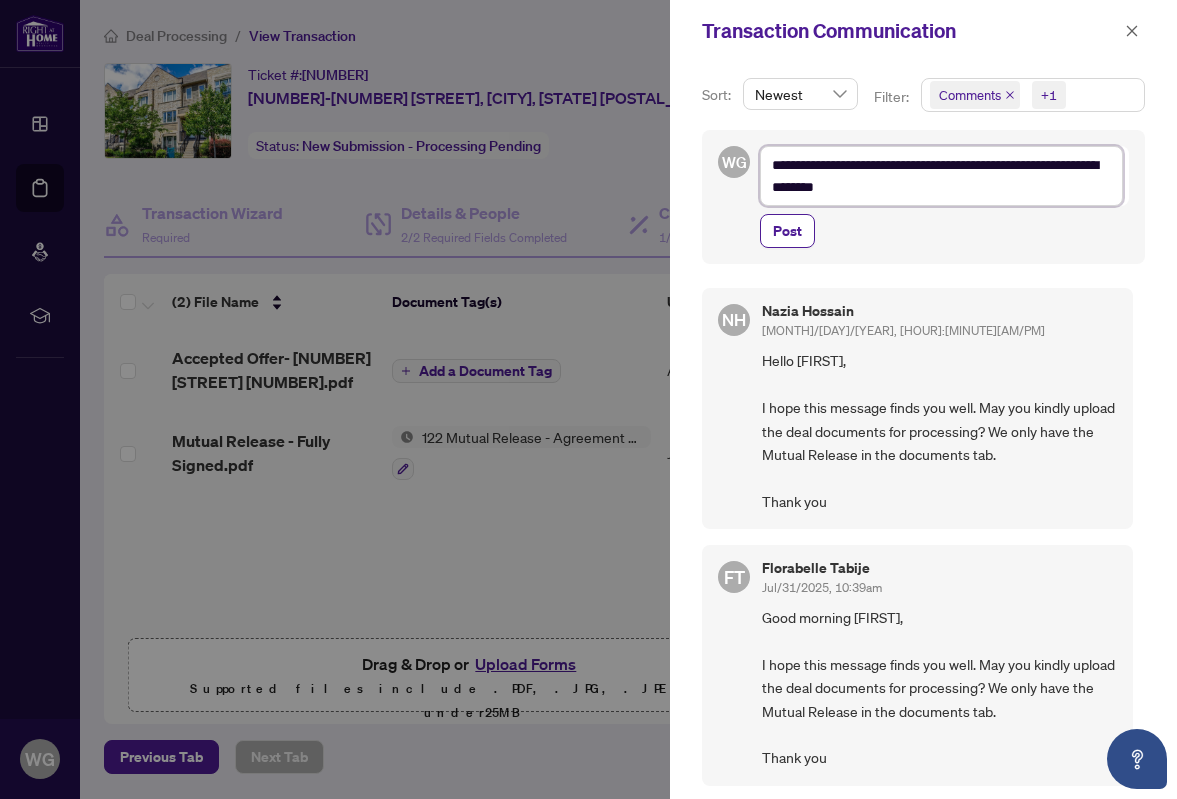 type on "**********" 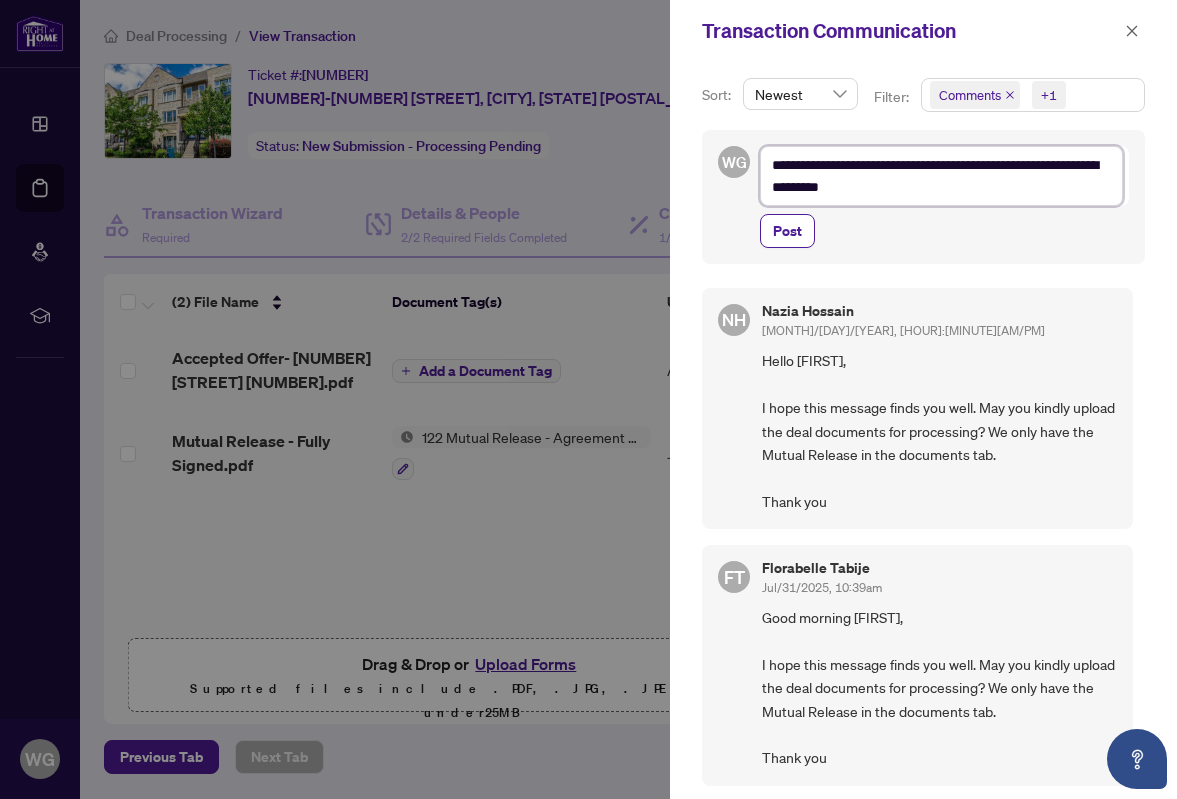 type on "**********" 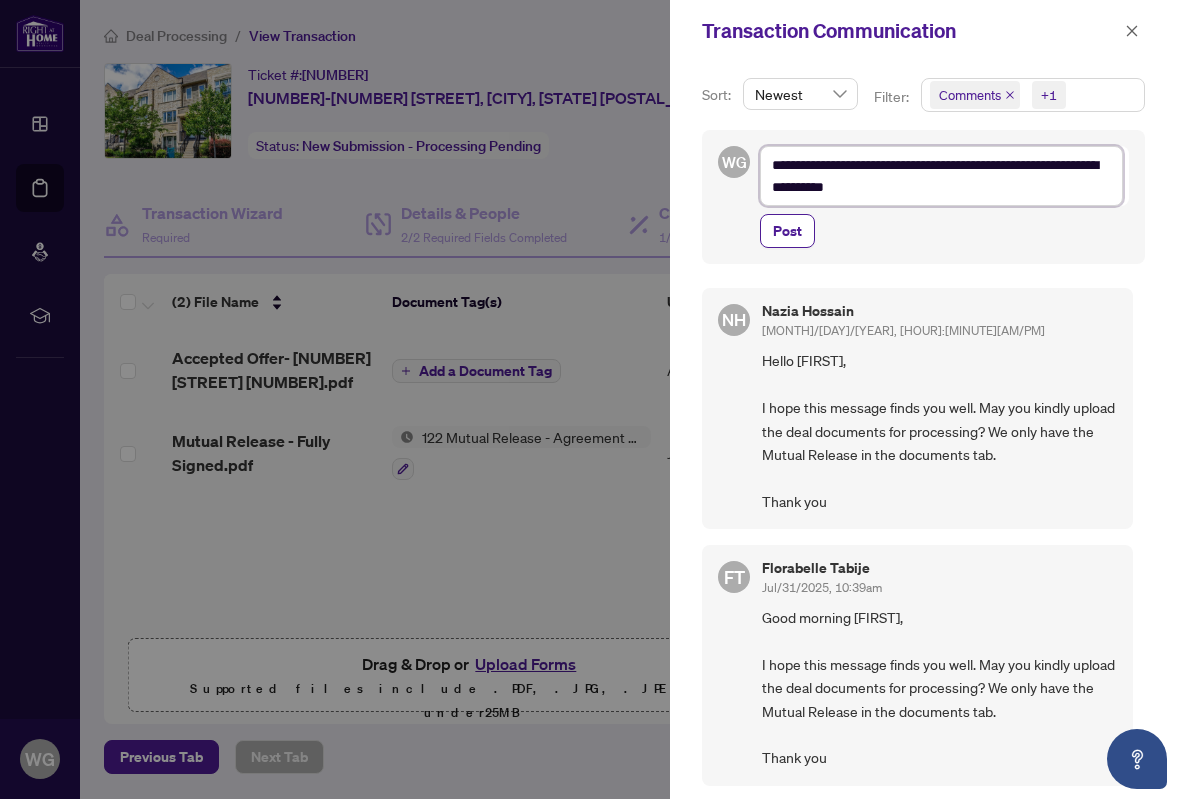 type on "**********" 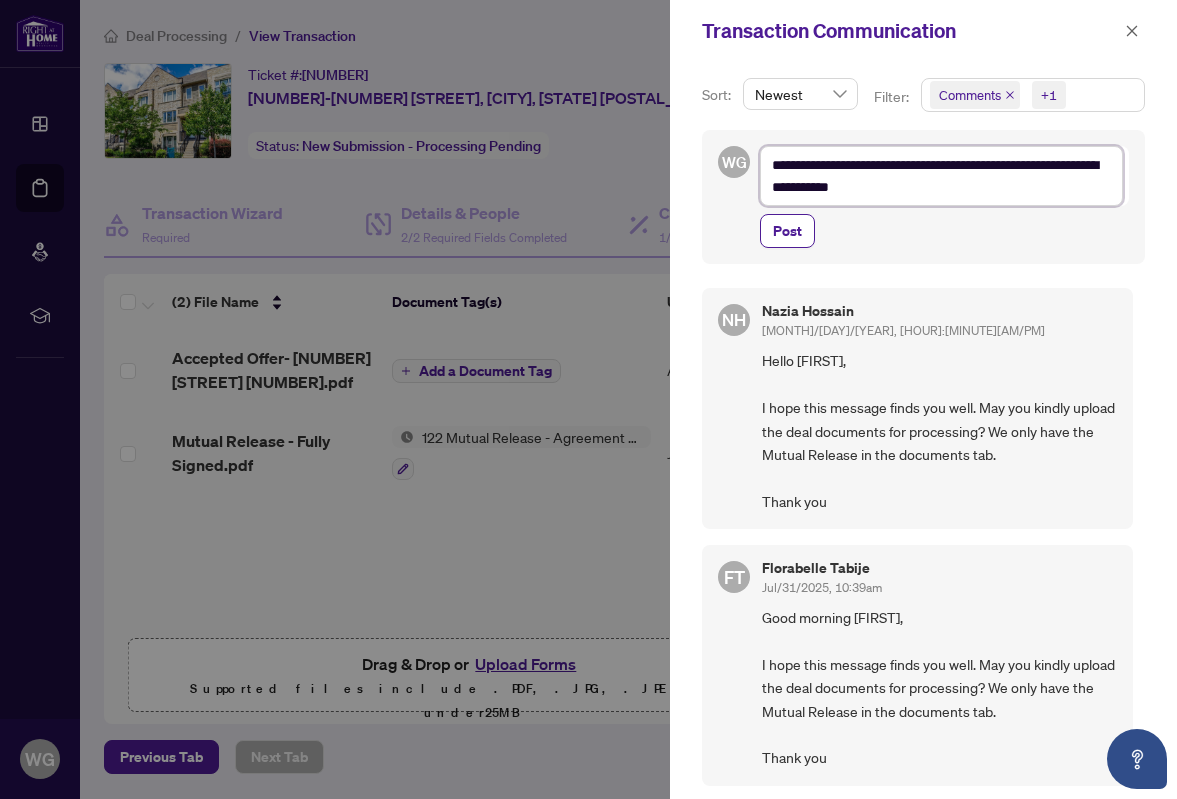 type on "**********" 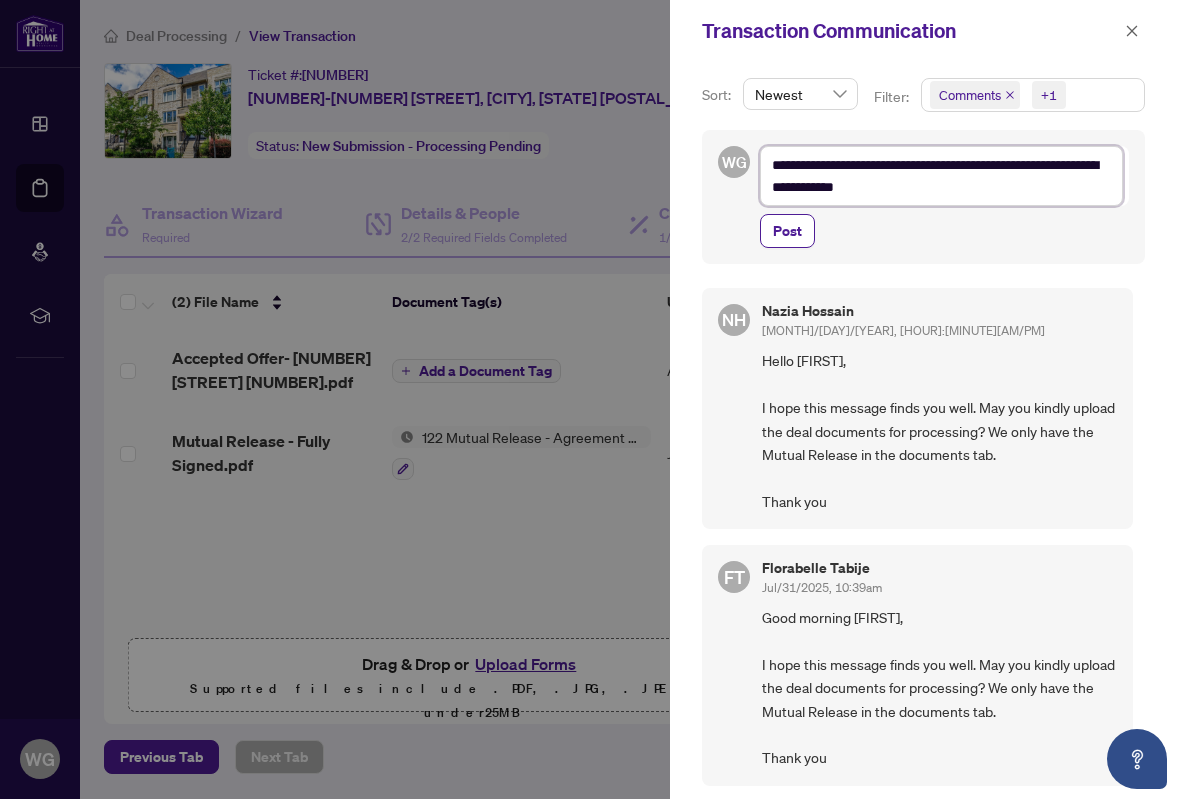 type on "**********" 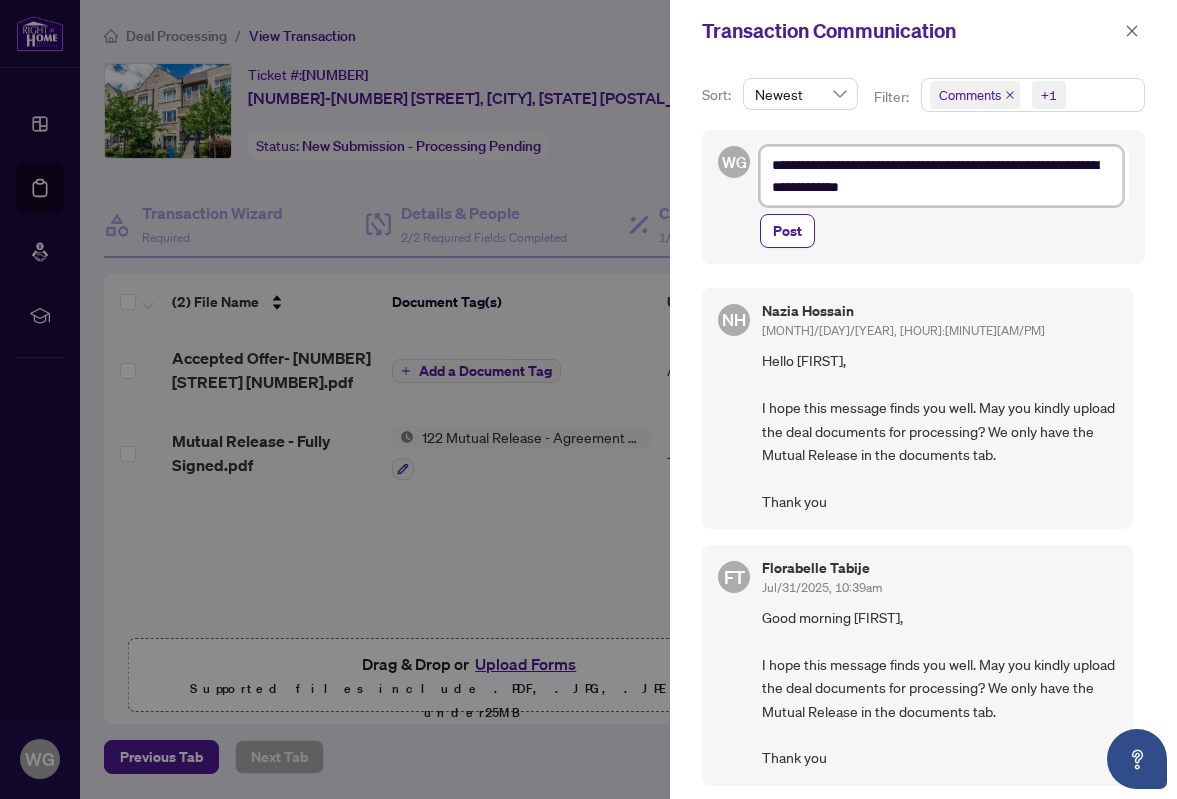 type on "**********" 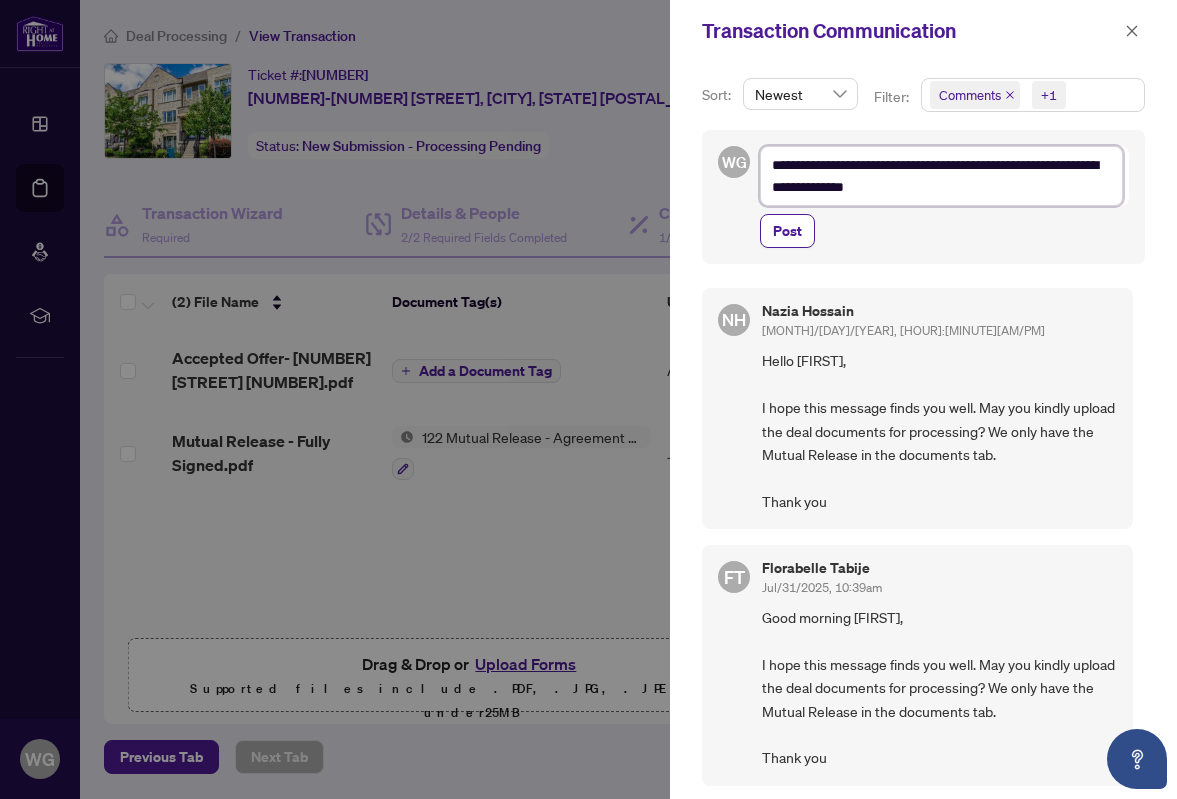 type on "**********" 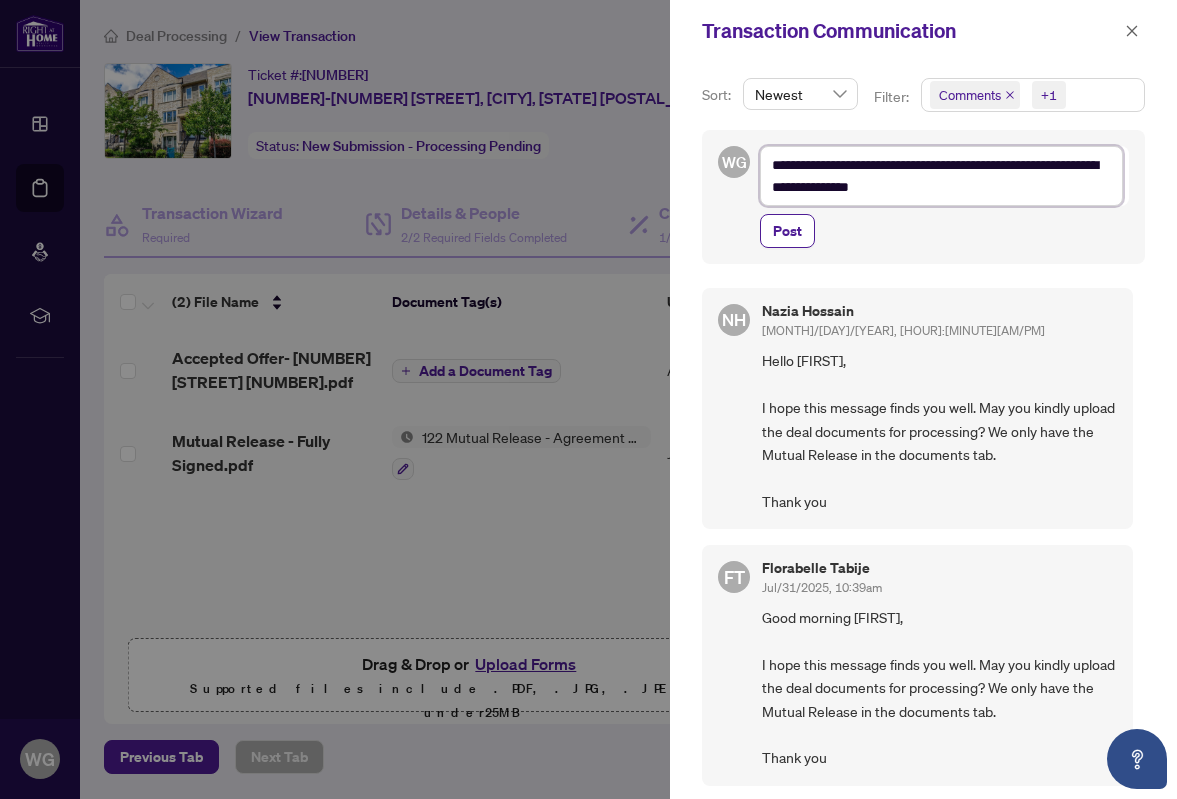 type on "**********" 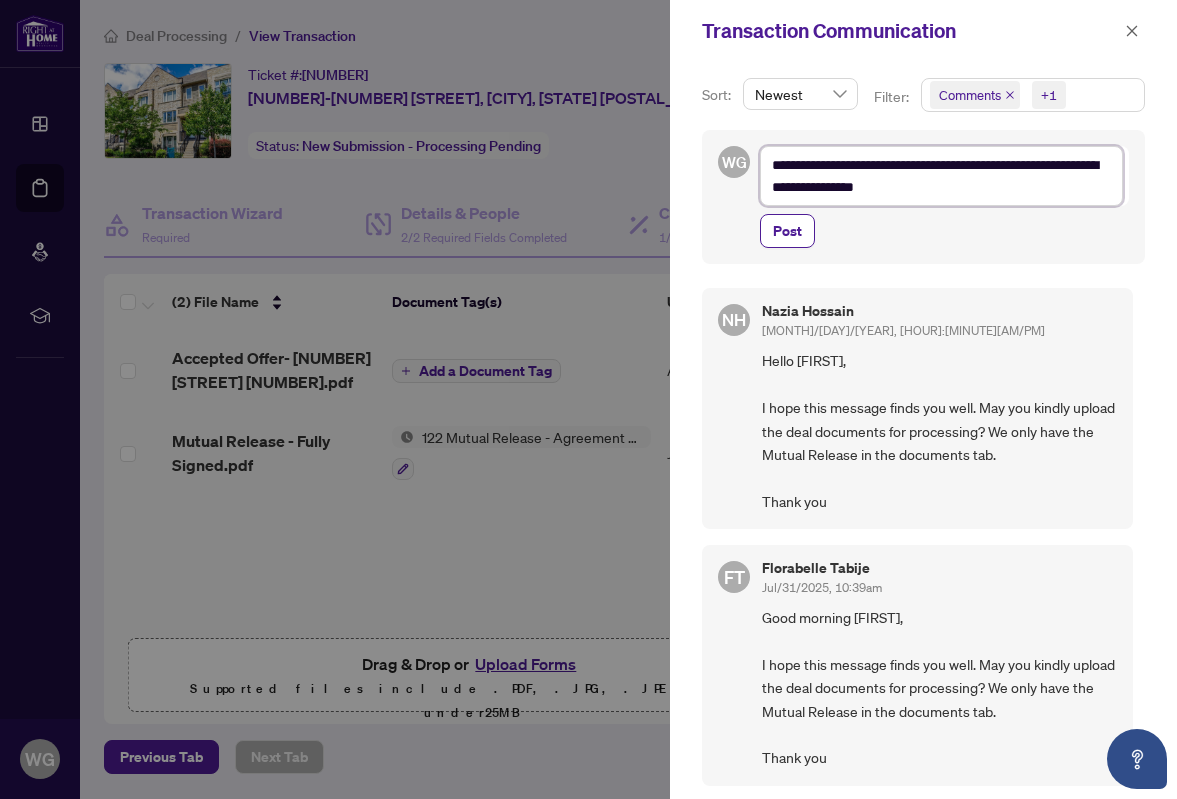 type on "**********" 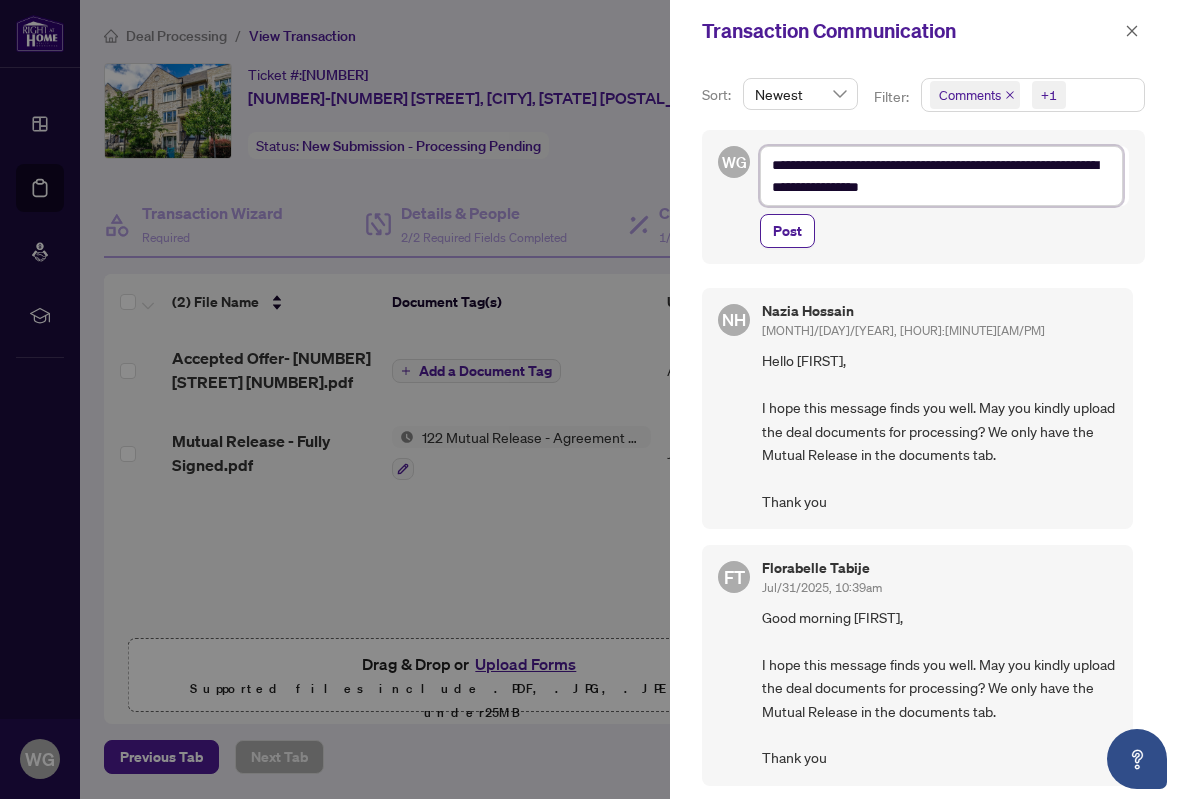 type on "**********" 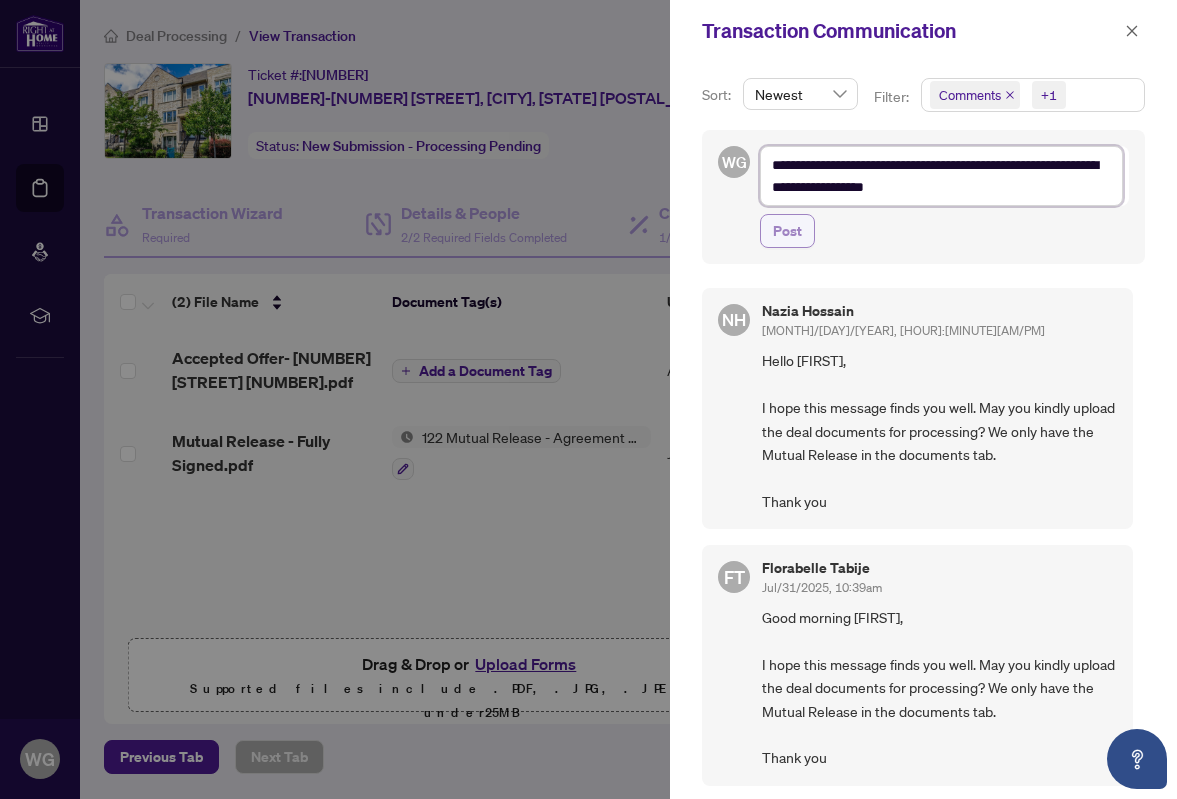 type on "**********" 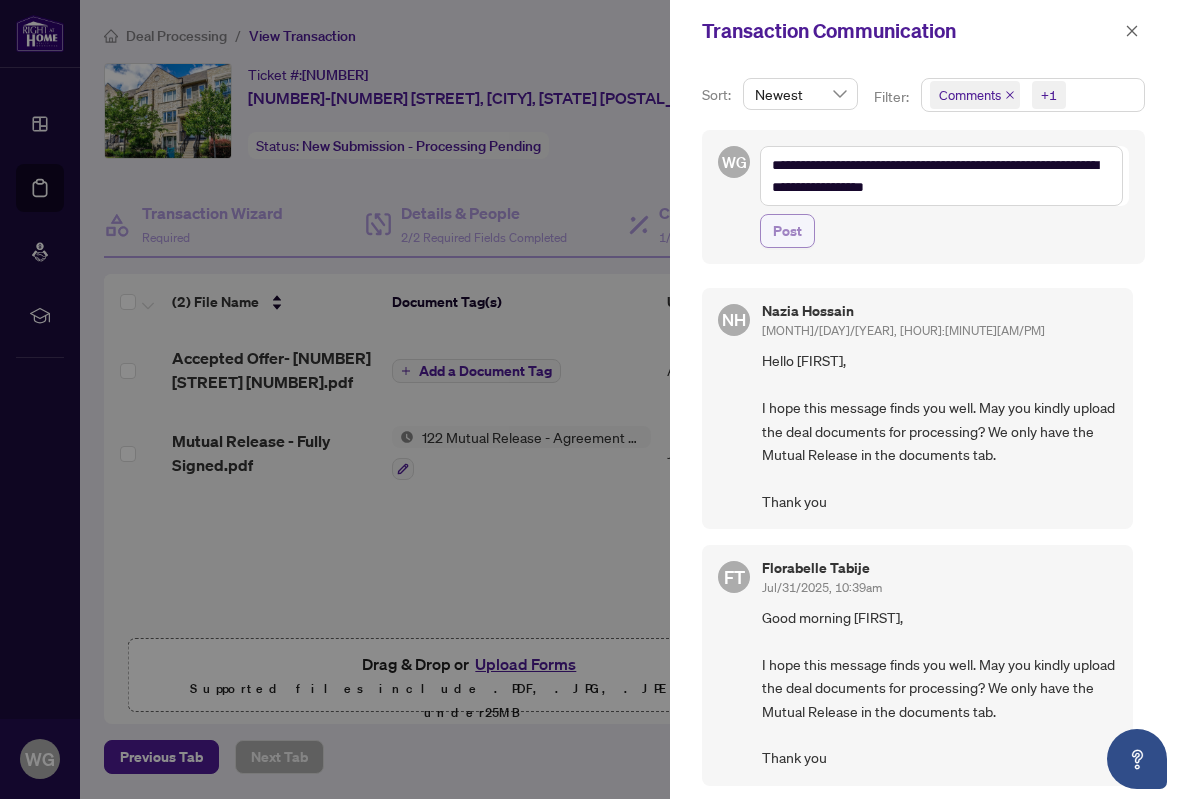 click on "Post" at bounding box center (787, 231) 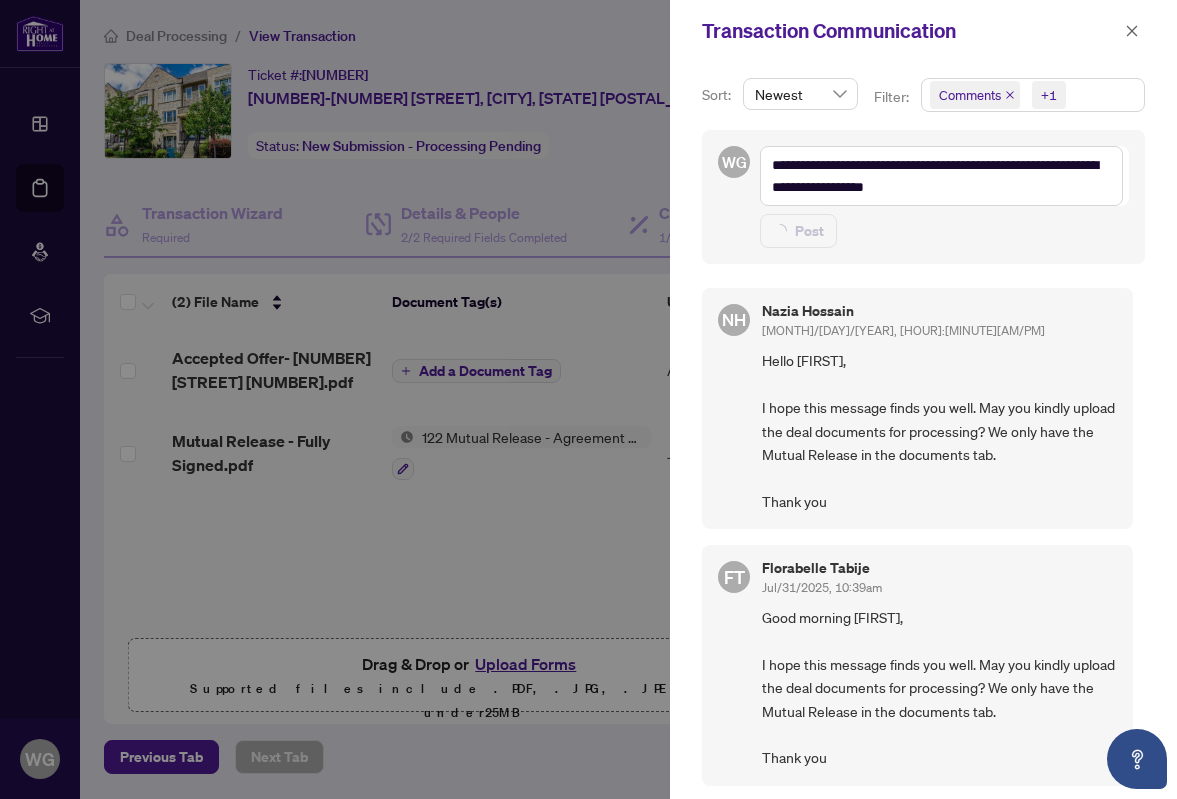 type on "**********" 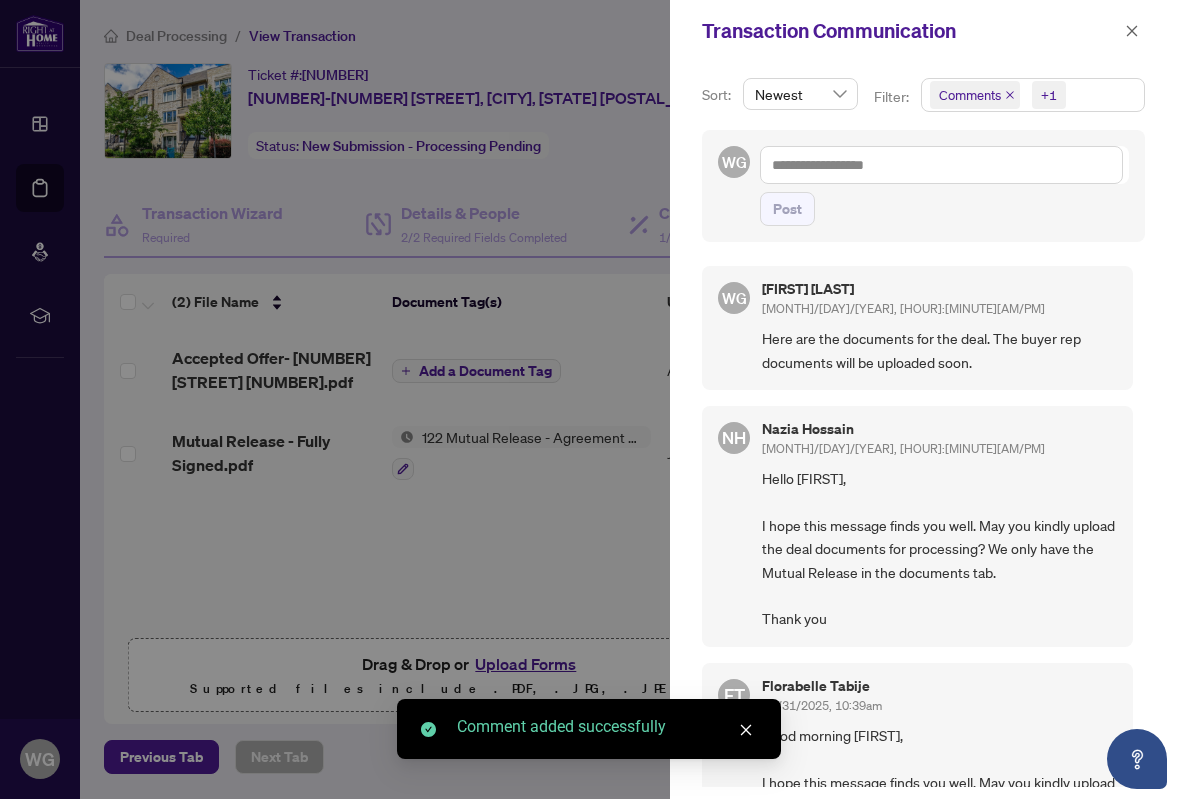click at bounding box center [588, 399] 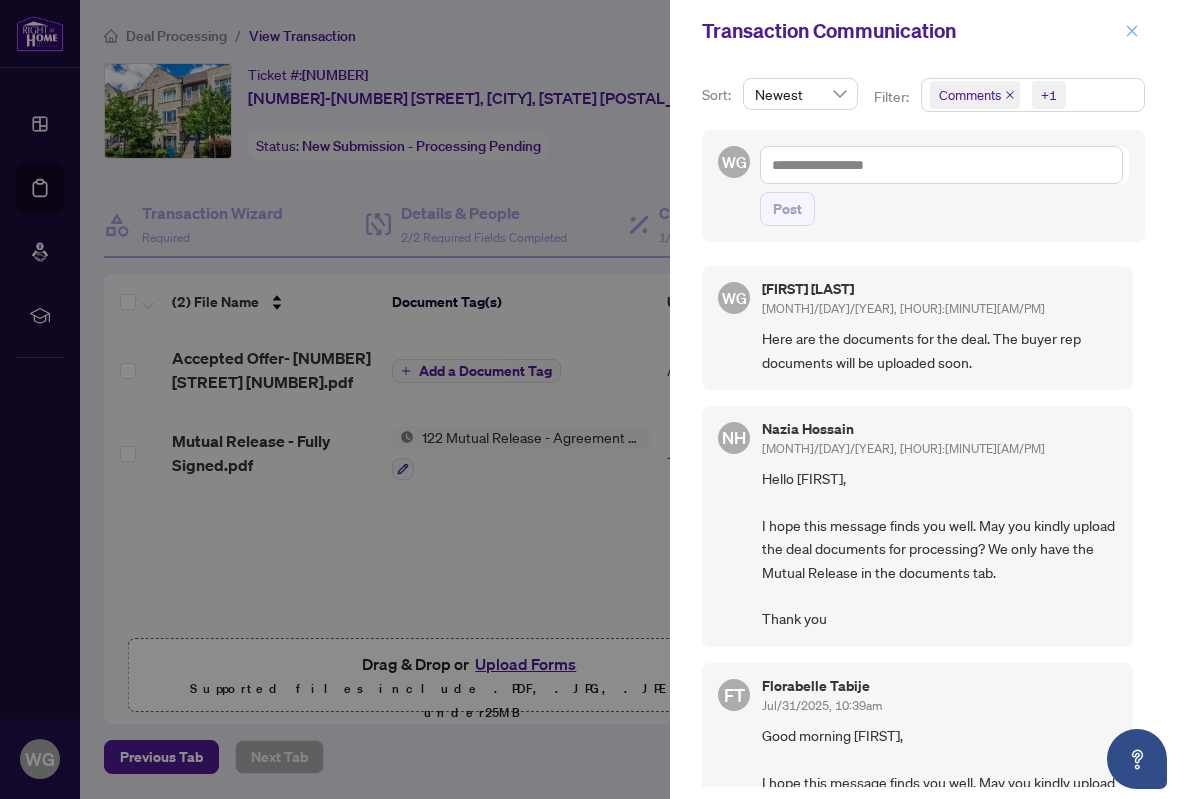 click 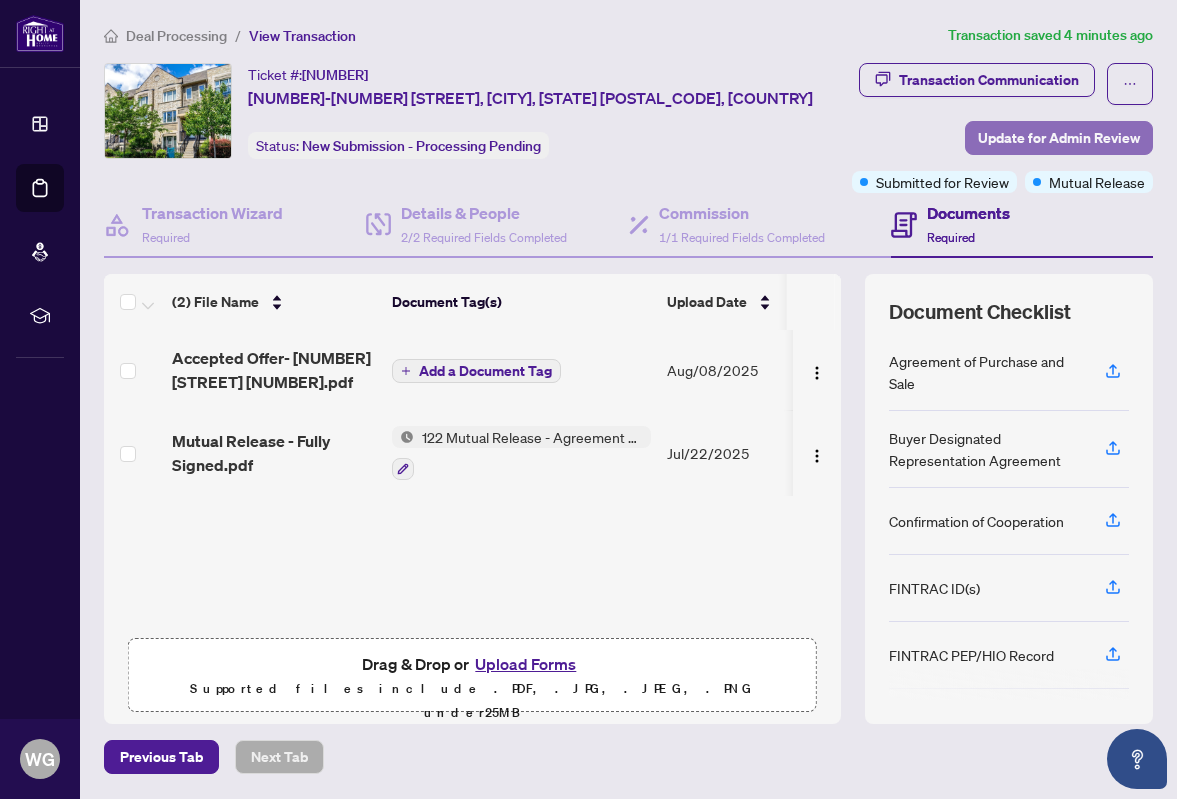 click on "Update for Admin Review" at bounding box center [1059, 138] 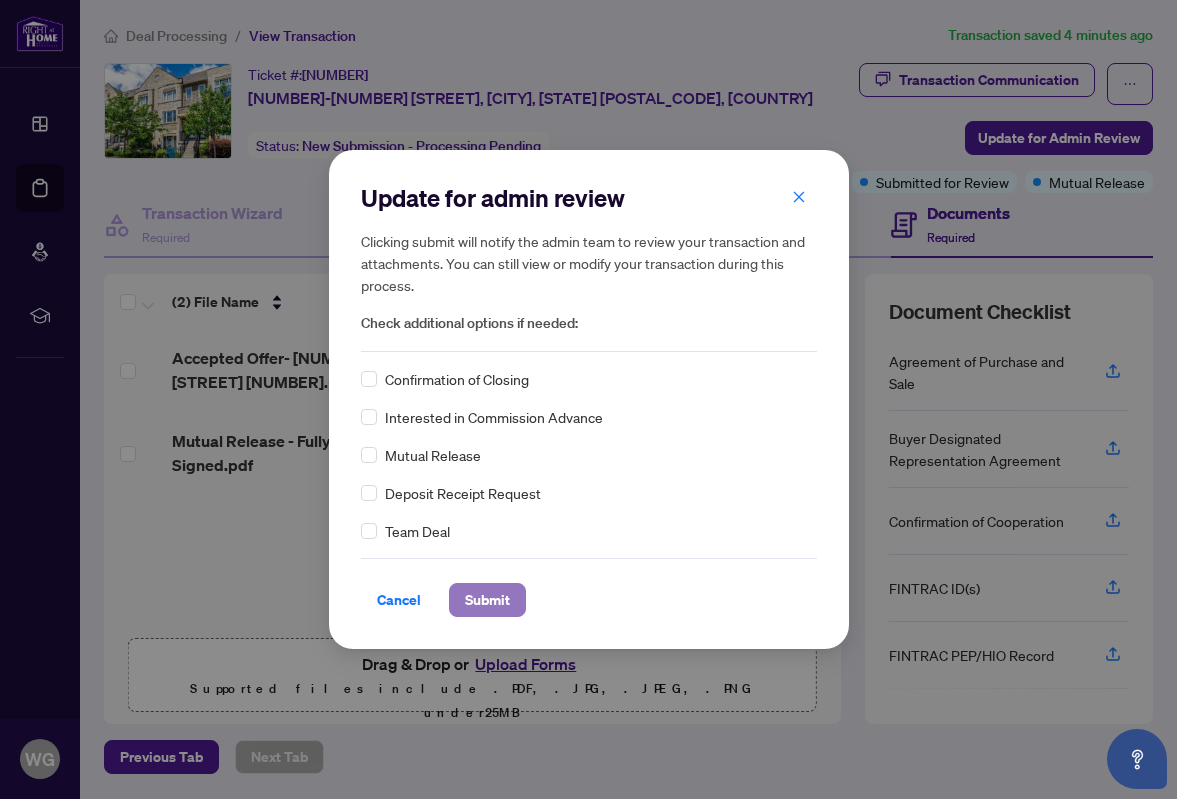 click on "Submit" at bounding box center [487, 600] 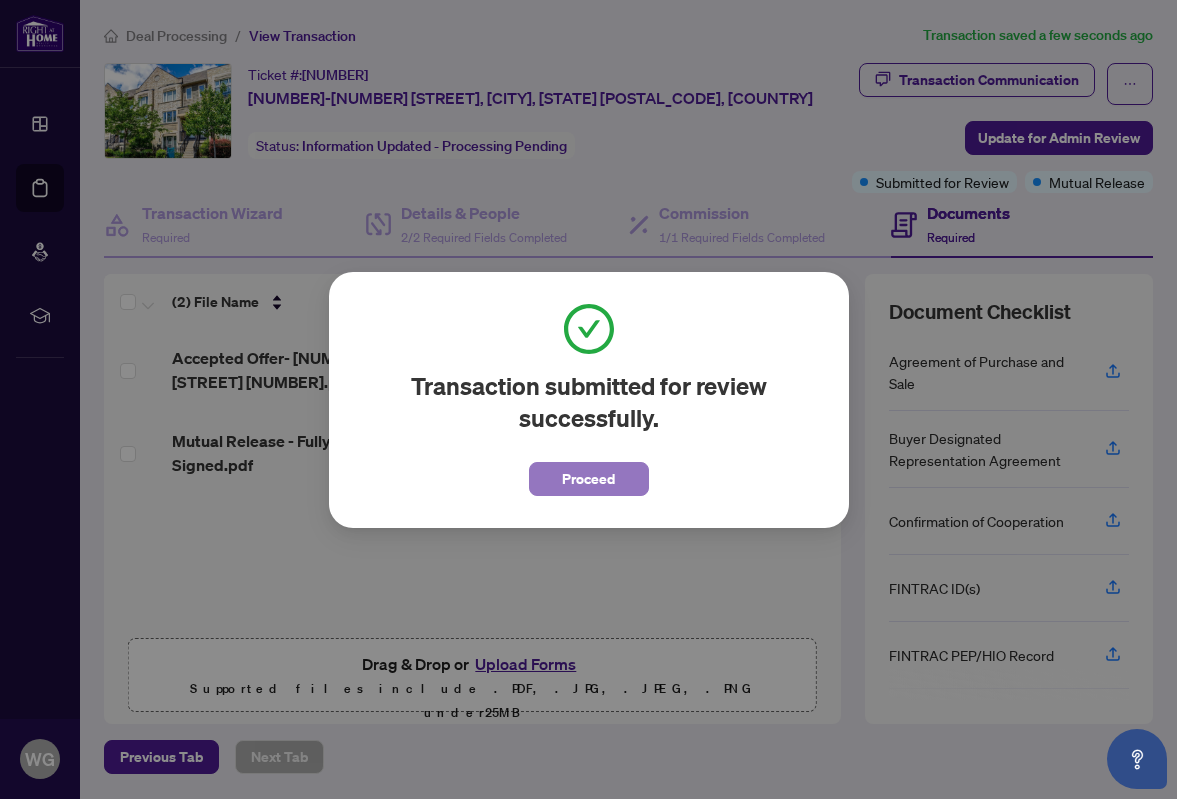 click on "Proceed" at bounding box center [588, 479] 